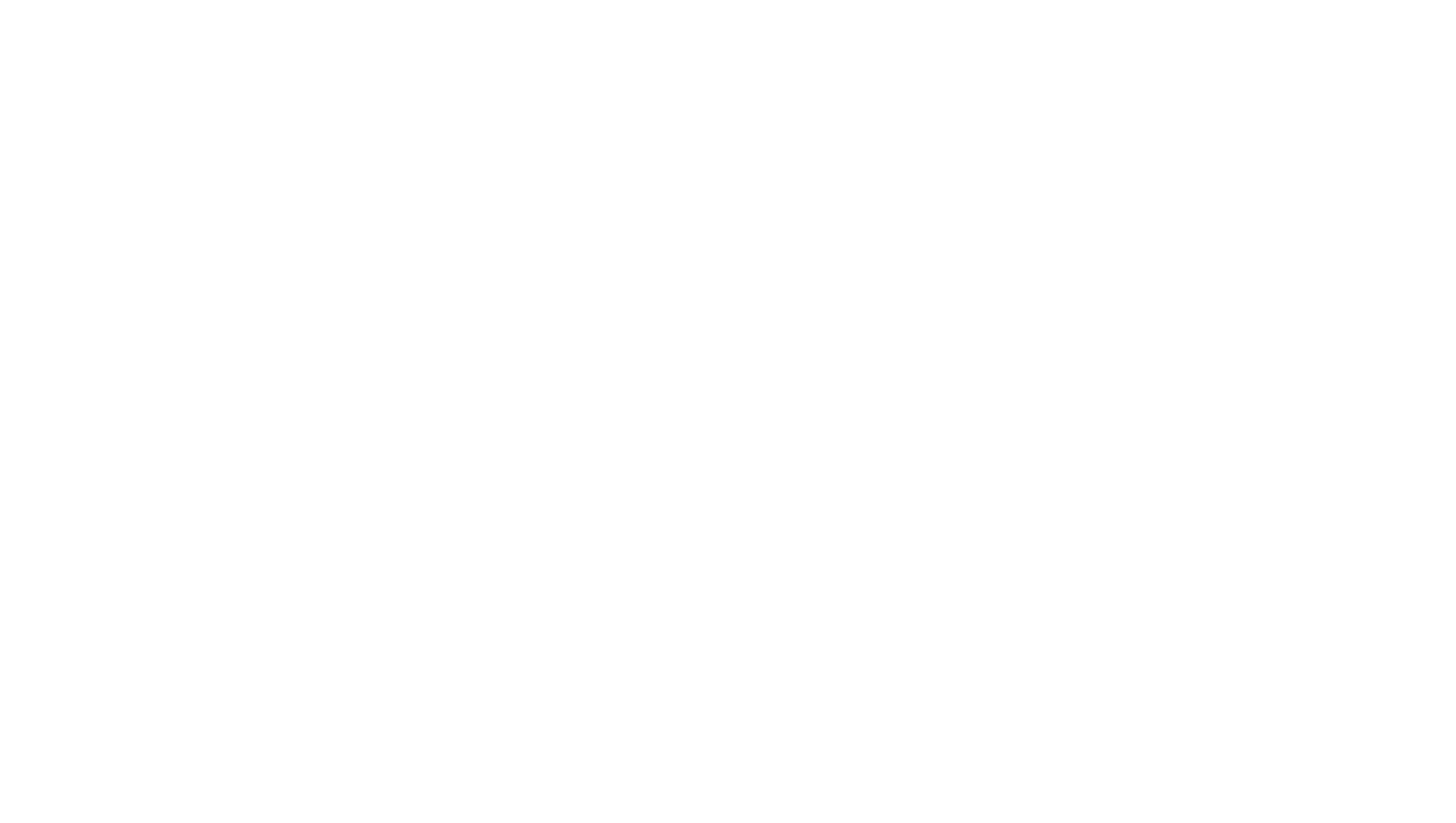 scroll, scrollTop: 0, scrollLeft: 0, axis: both 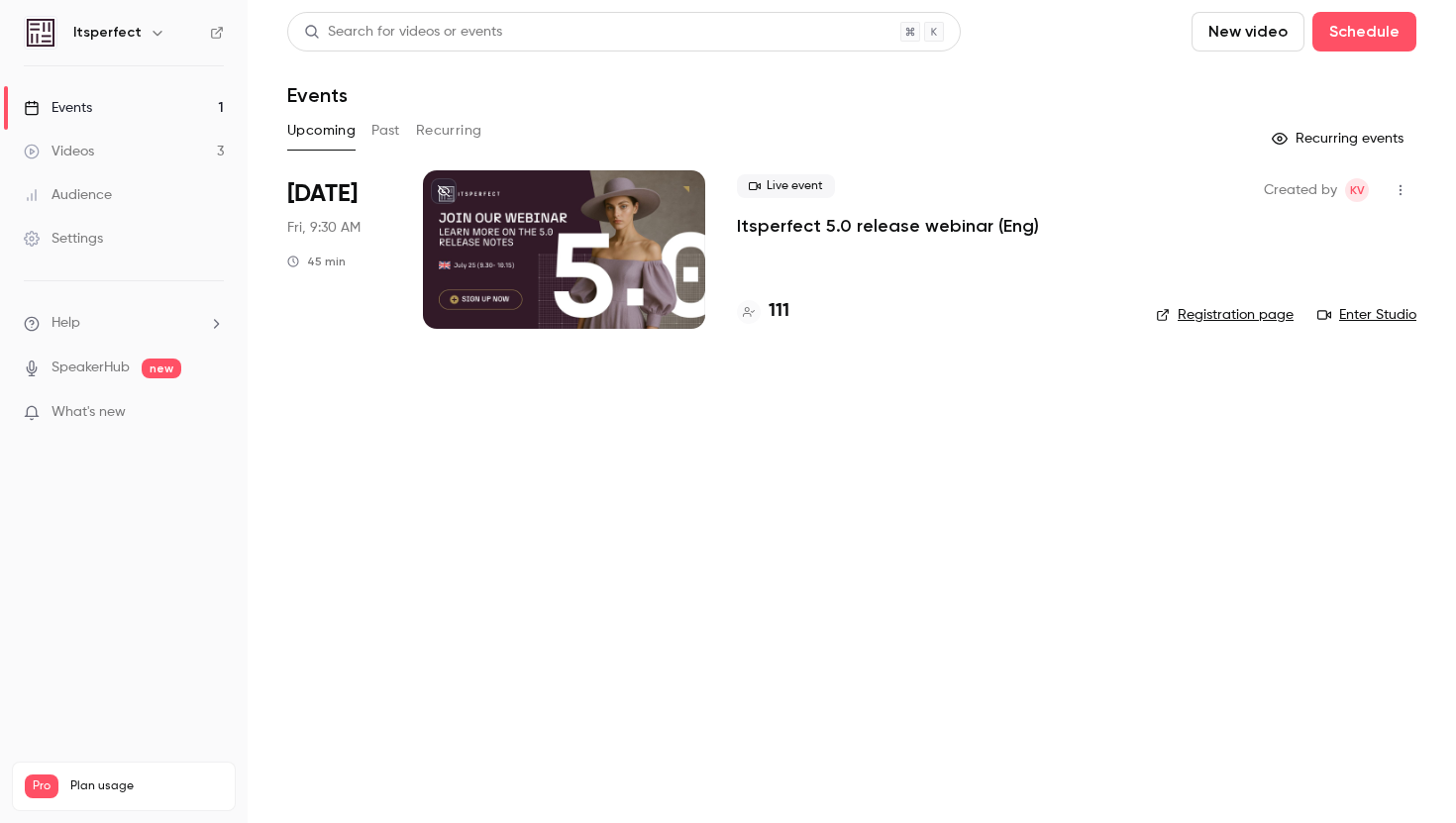 click at bounding box center [564, 250] 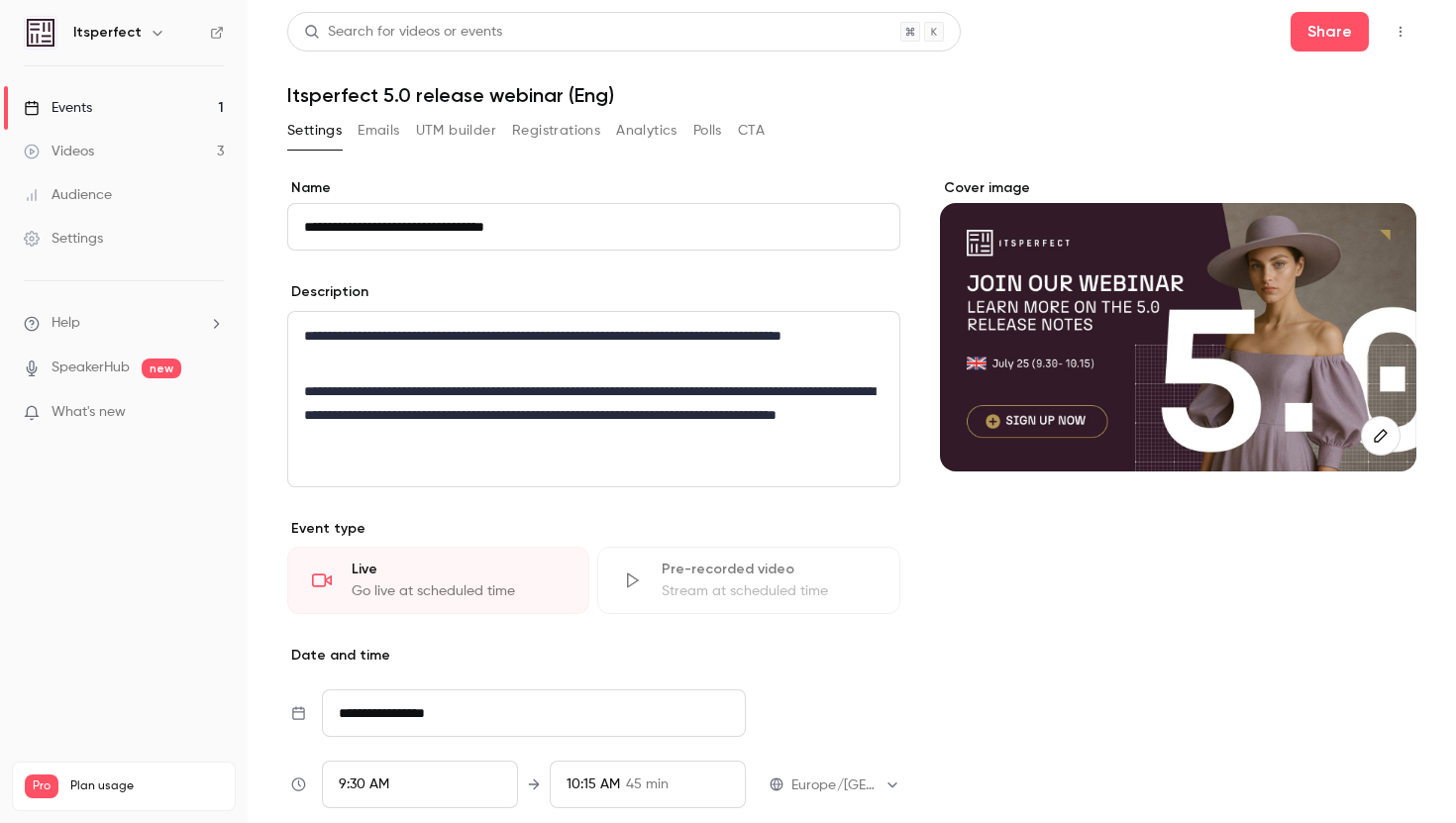 click on "Settings Emails UTM builder Registrations Analytics Polls CTA" at bounding box center (526, 131) 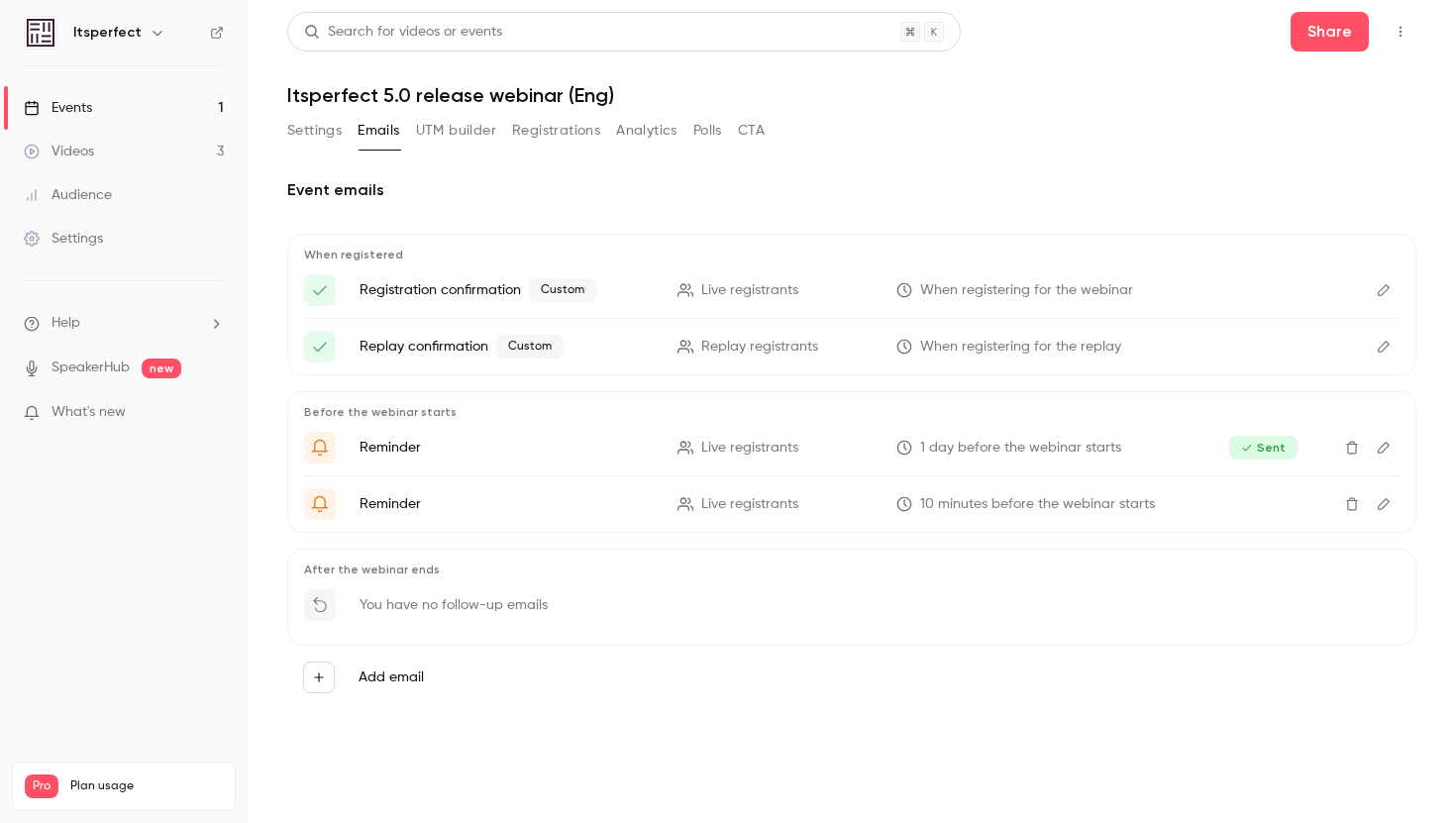 click on "Add email" at bounding box center [852, 677] 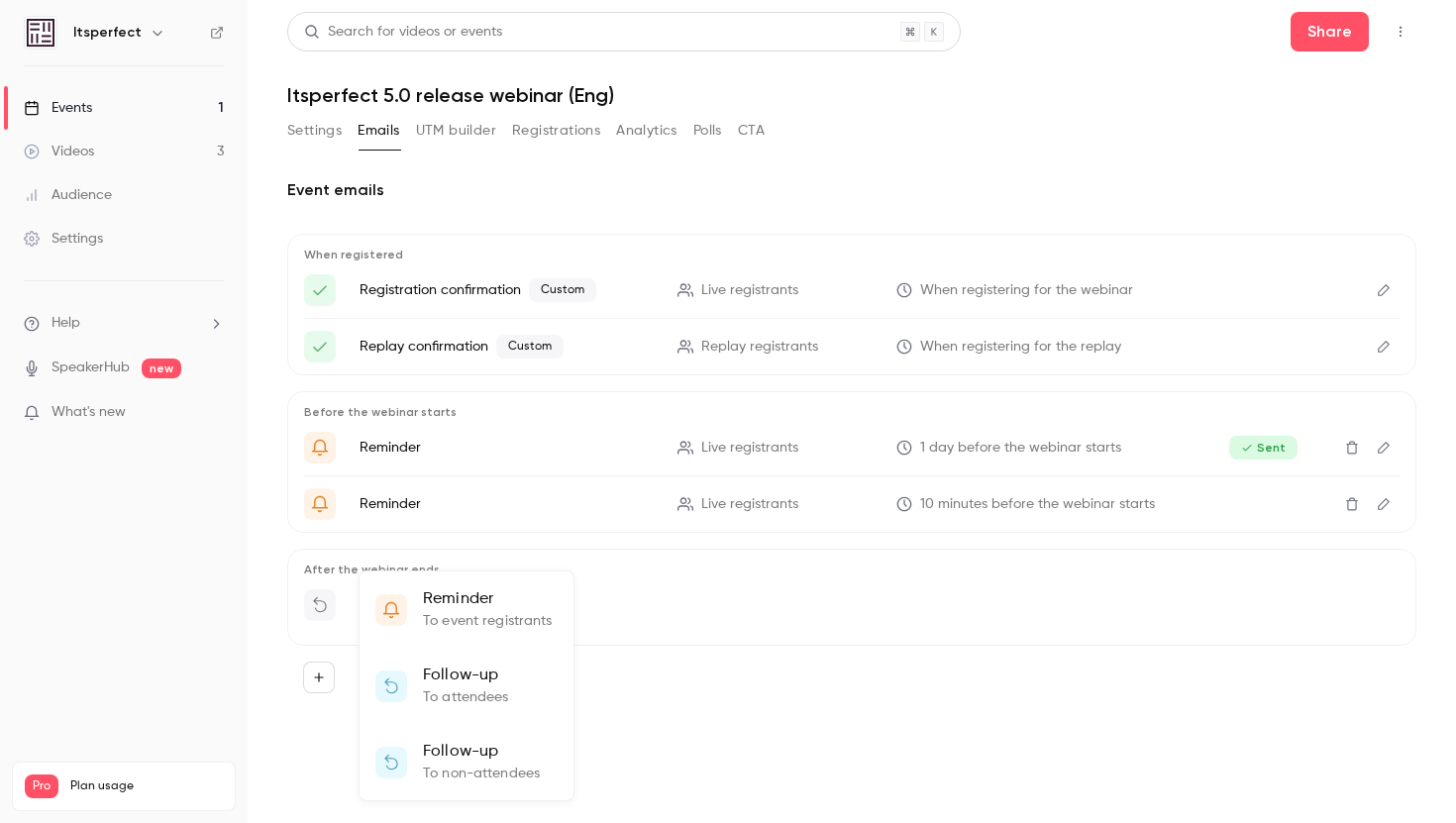 click on "Follow-up" at bounding box center [466, 675] 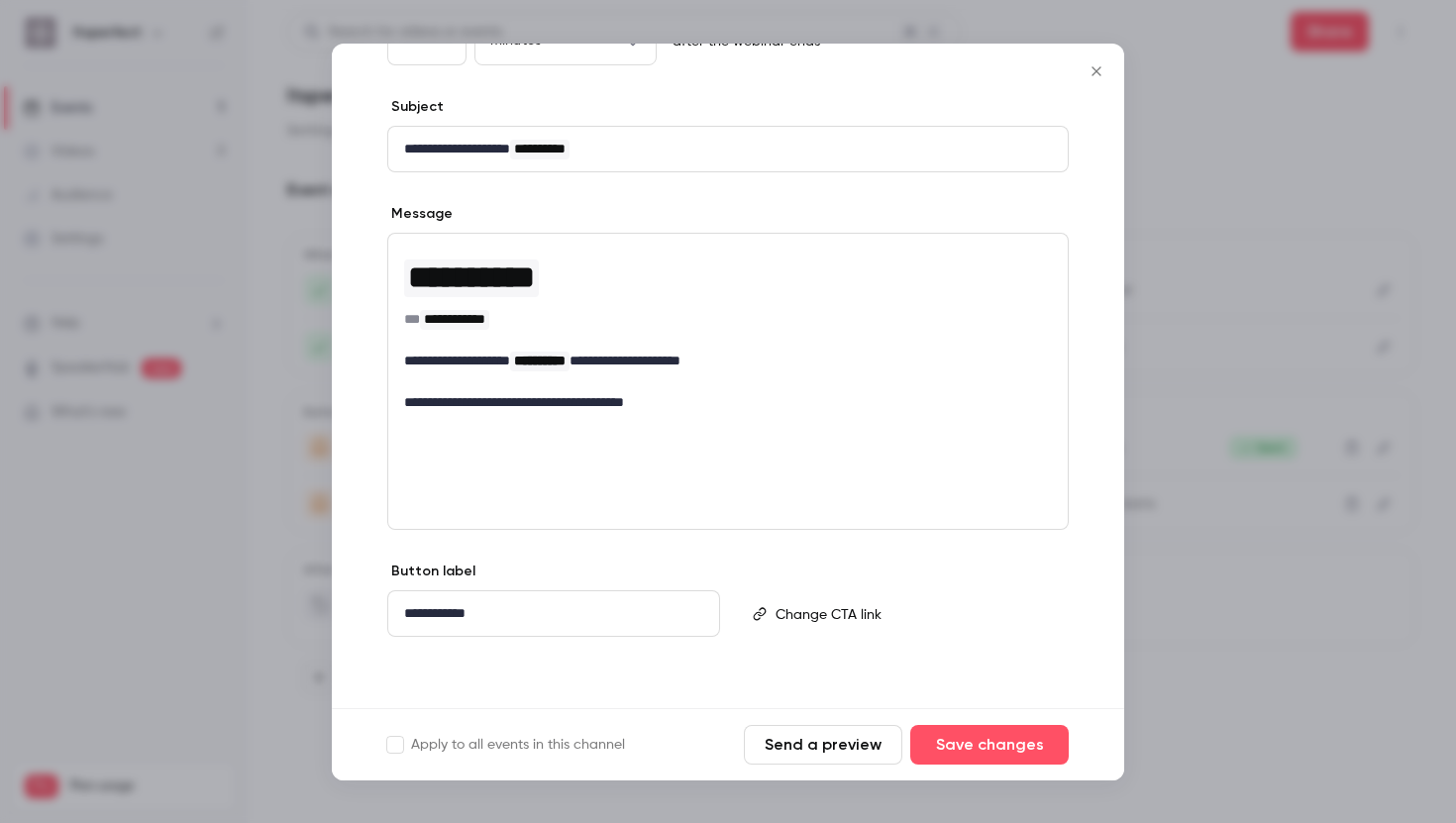 scroll, scrollTop: 0, scrollLeft: 0, axis: both 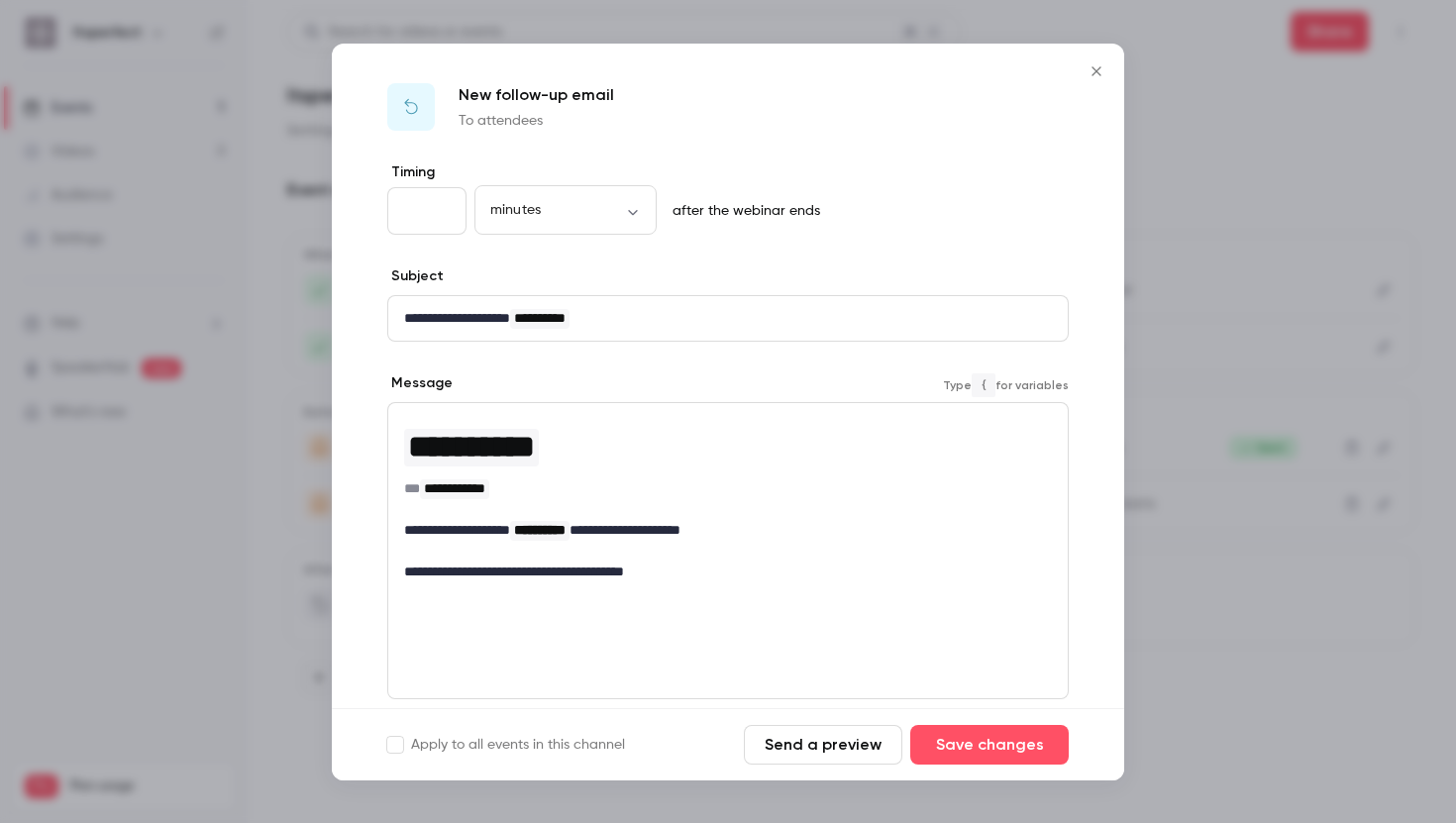 click on "**********" at bounding box center (728, 530) 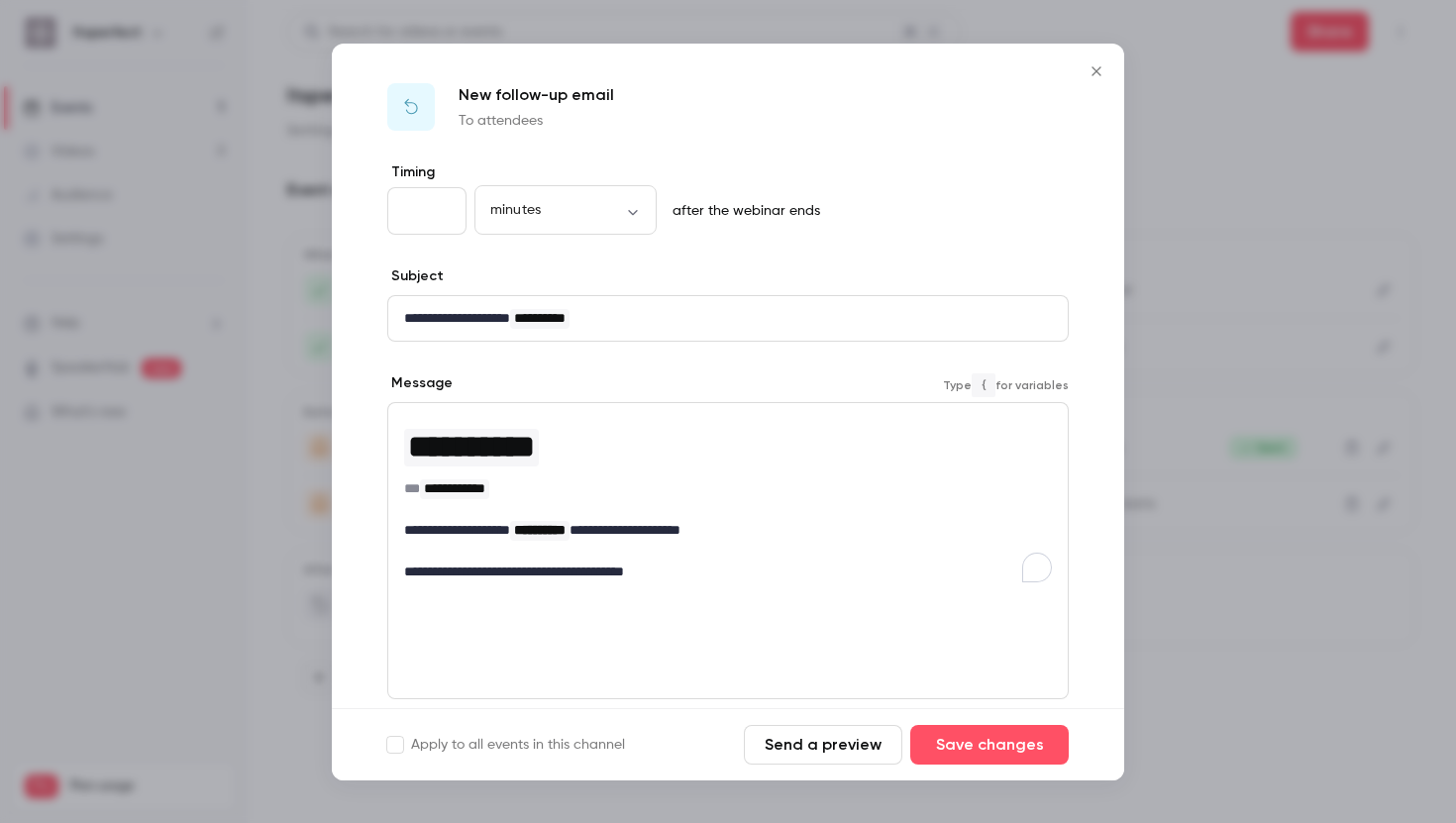 type 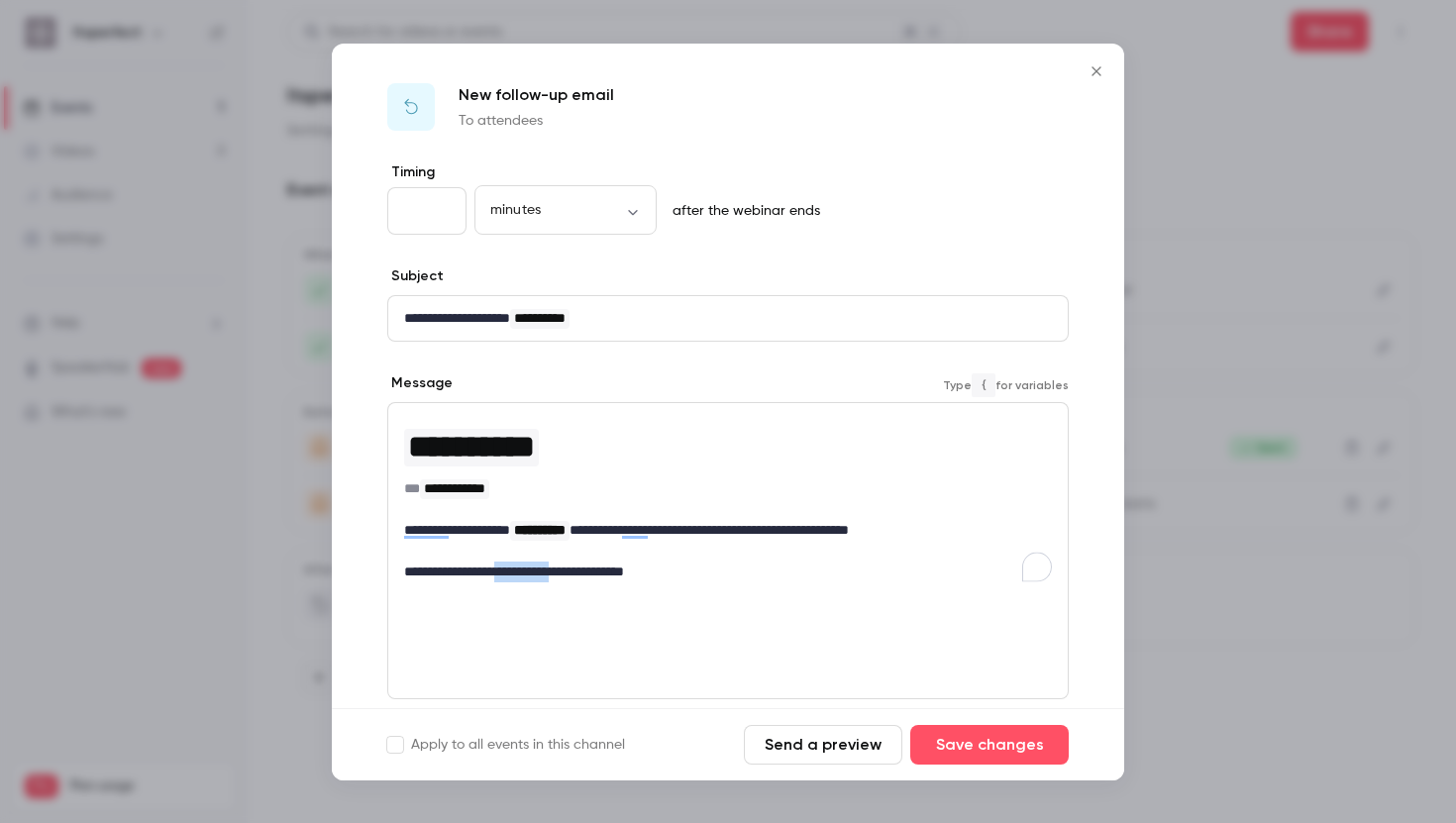 drag, startPoint x: 587, startPoint y: 575, endPoint x: 519, endPoint y: 566, distance: 68.593 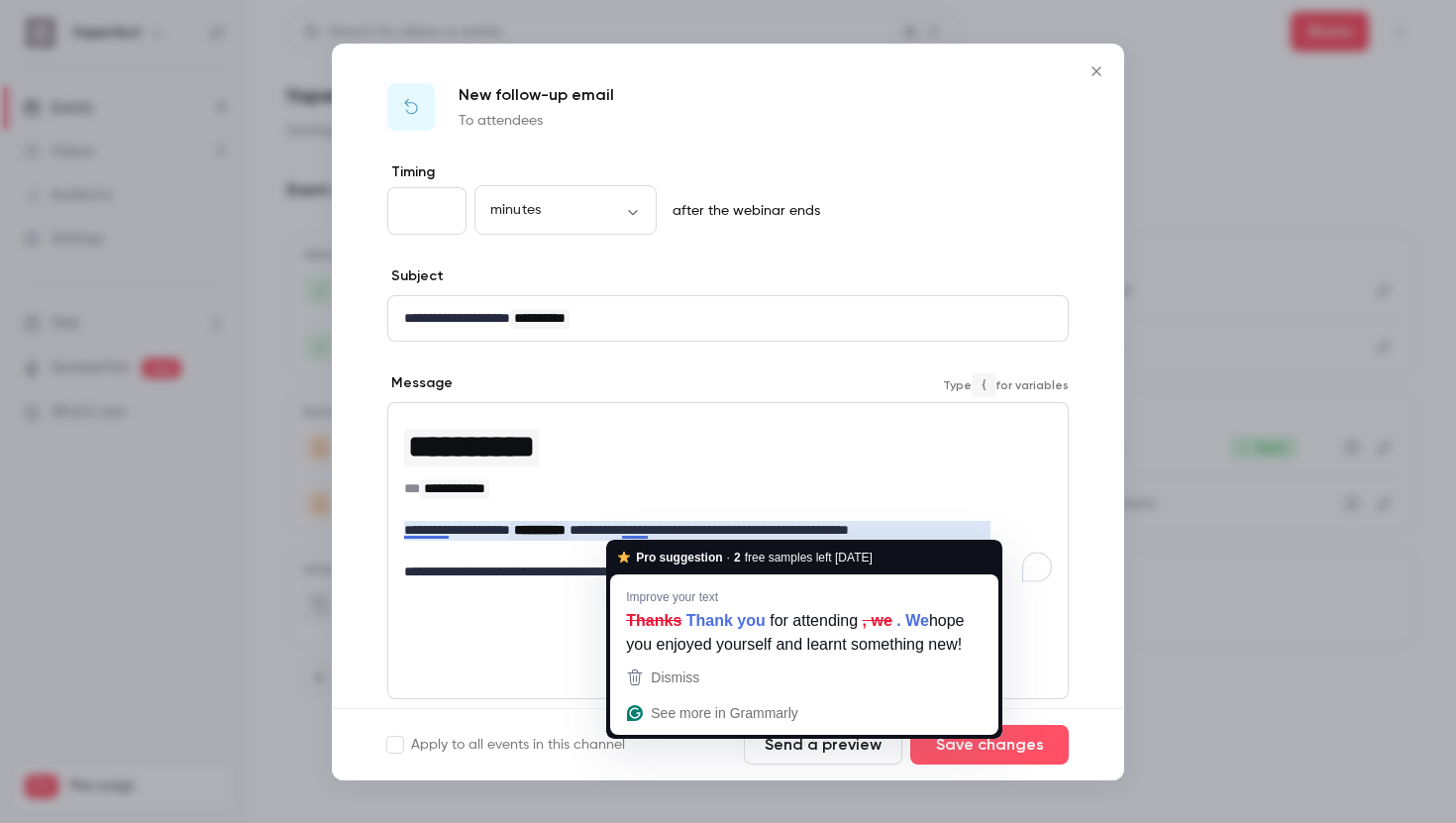 click on "**********" at bounding box center (728, 488) 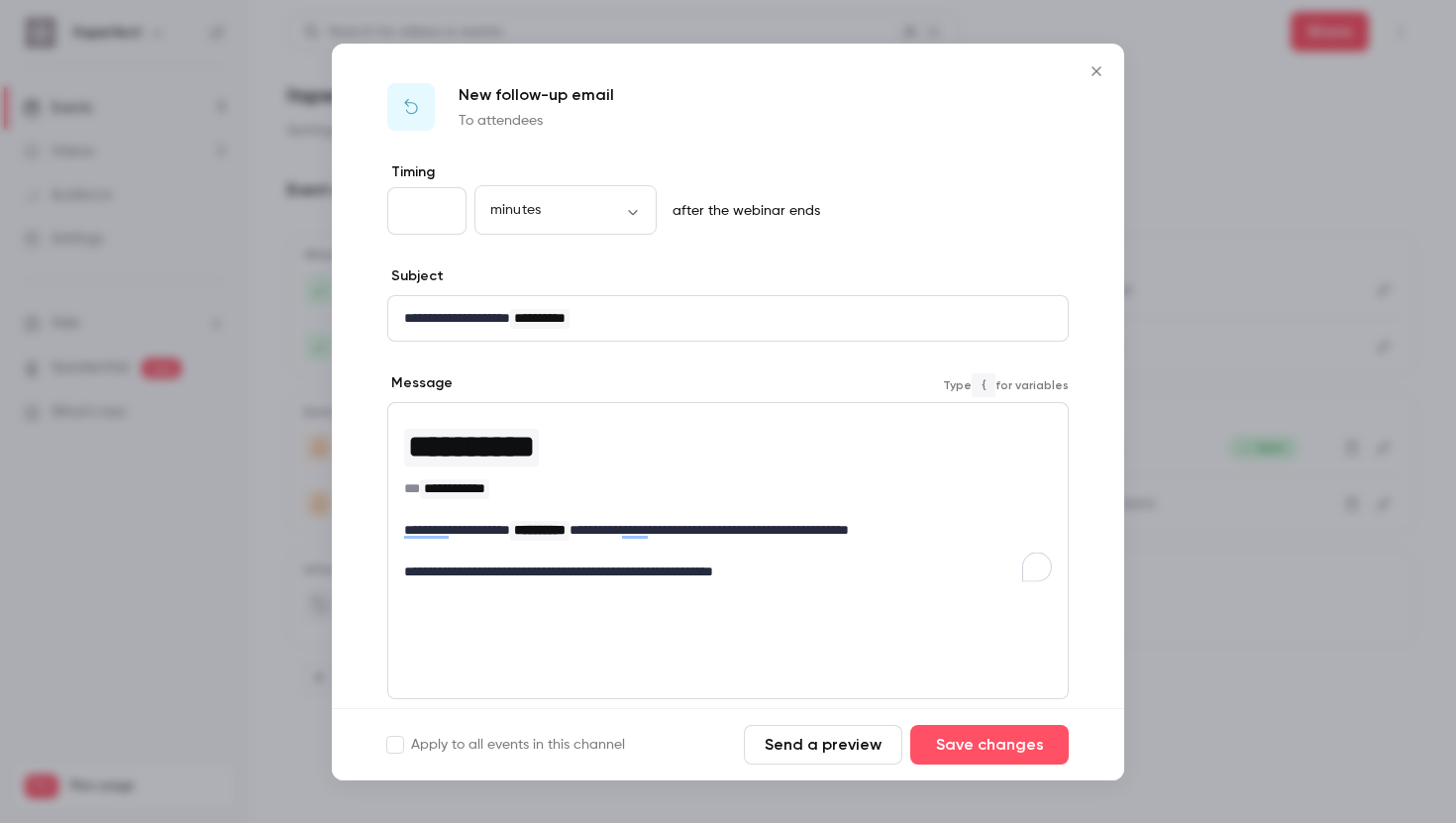 click on "**********" at bounding box center [728, 551] 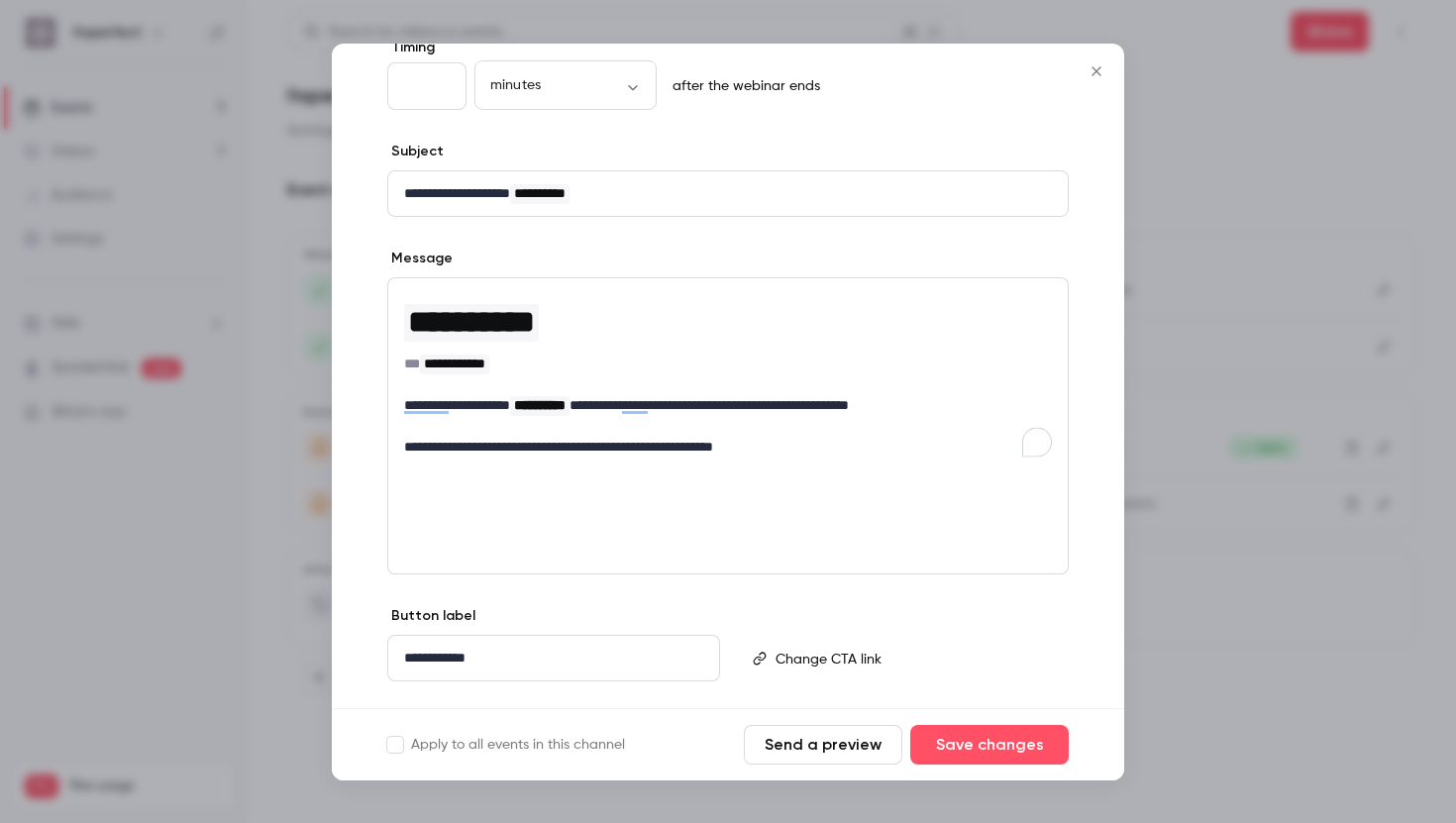 scroll, scrollTop: 169, scrollLeft: 0, axis: vertical 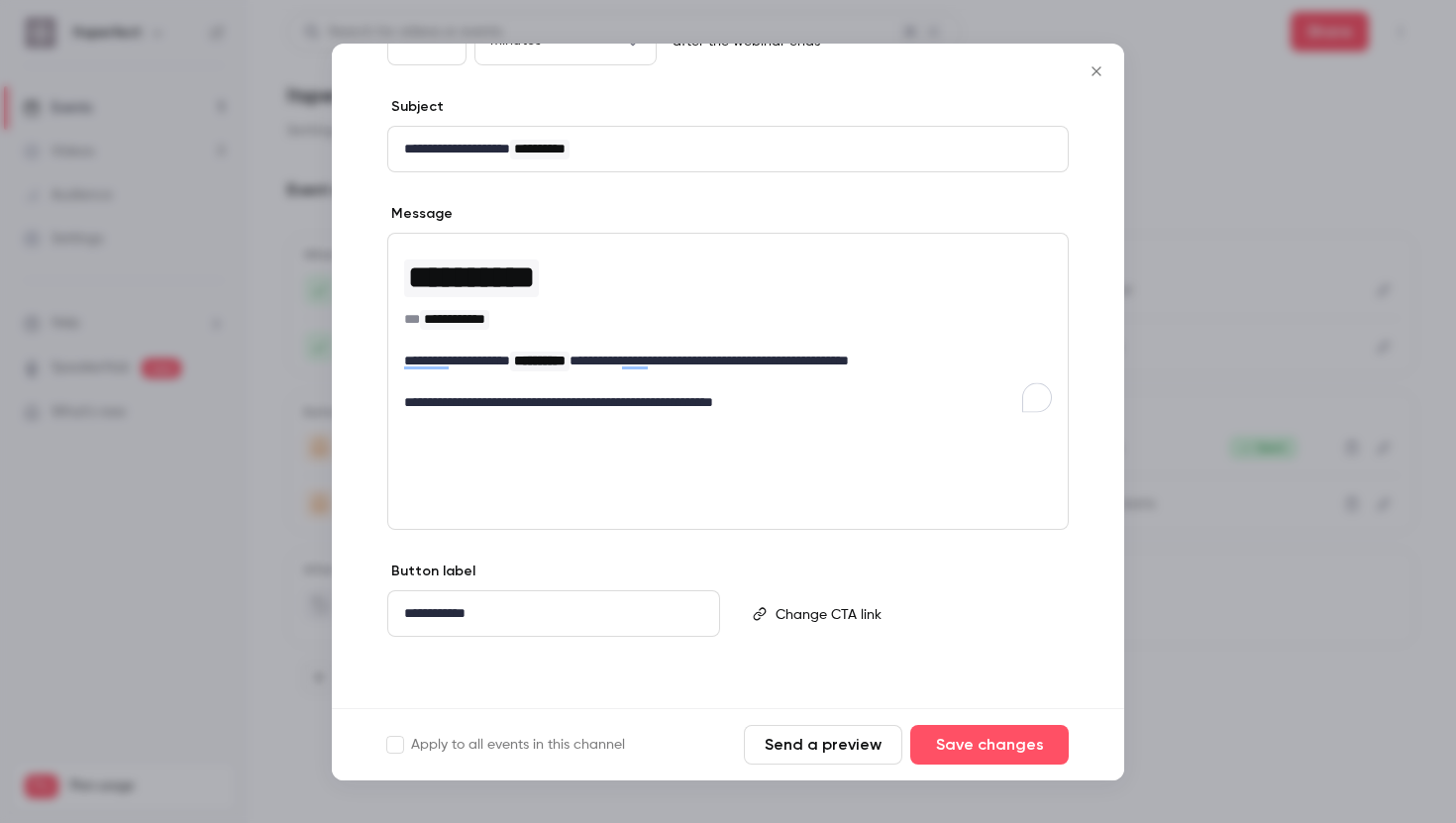 click on "**********" at bounding box center (728, 402) 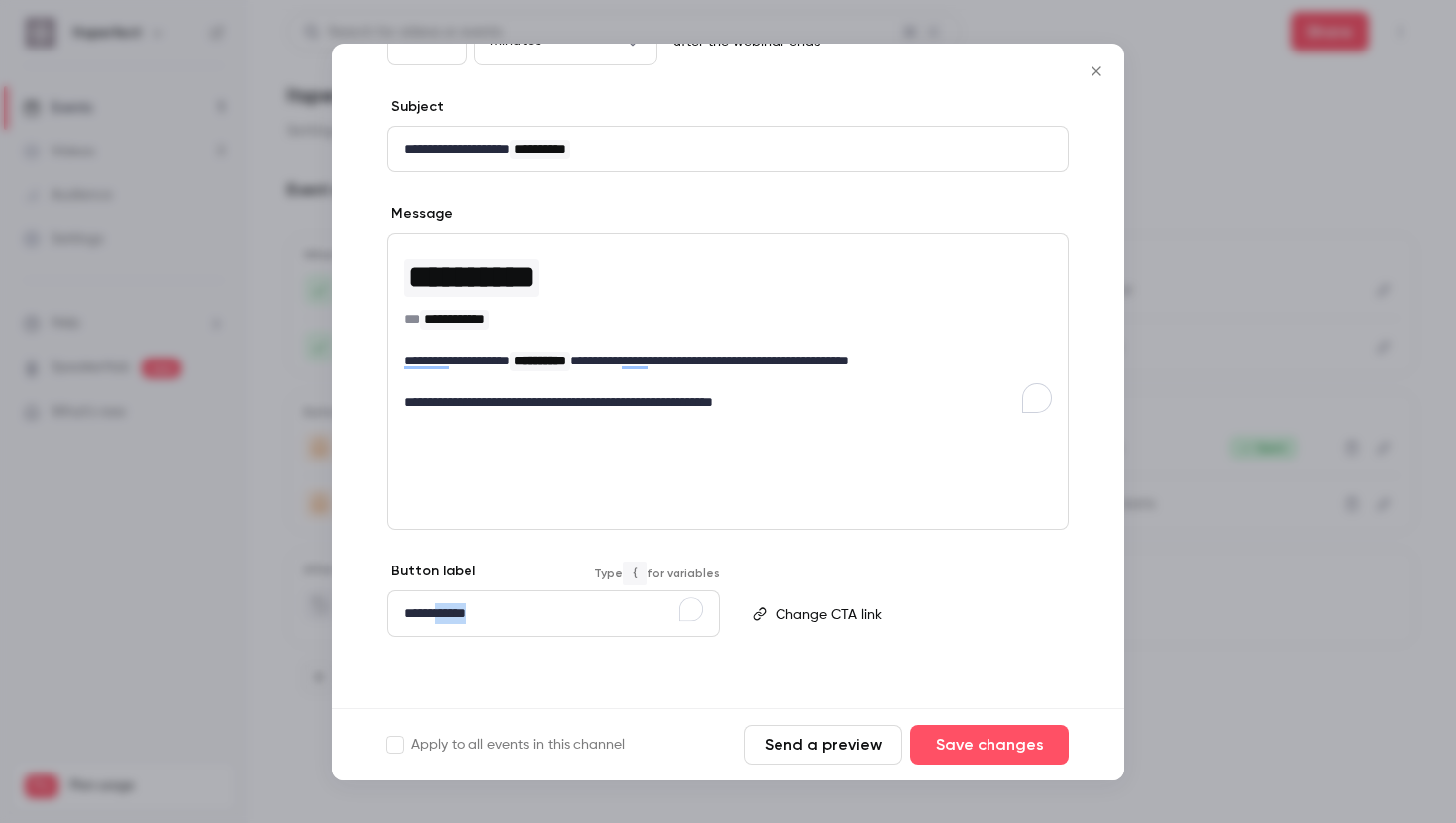 drag, startPoint x: 493, startPoint y: 612, endPoint x: 449, endPoint y: 612, distance: 44 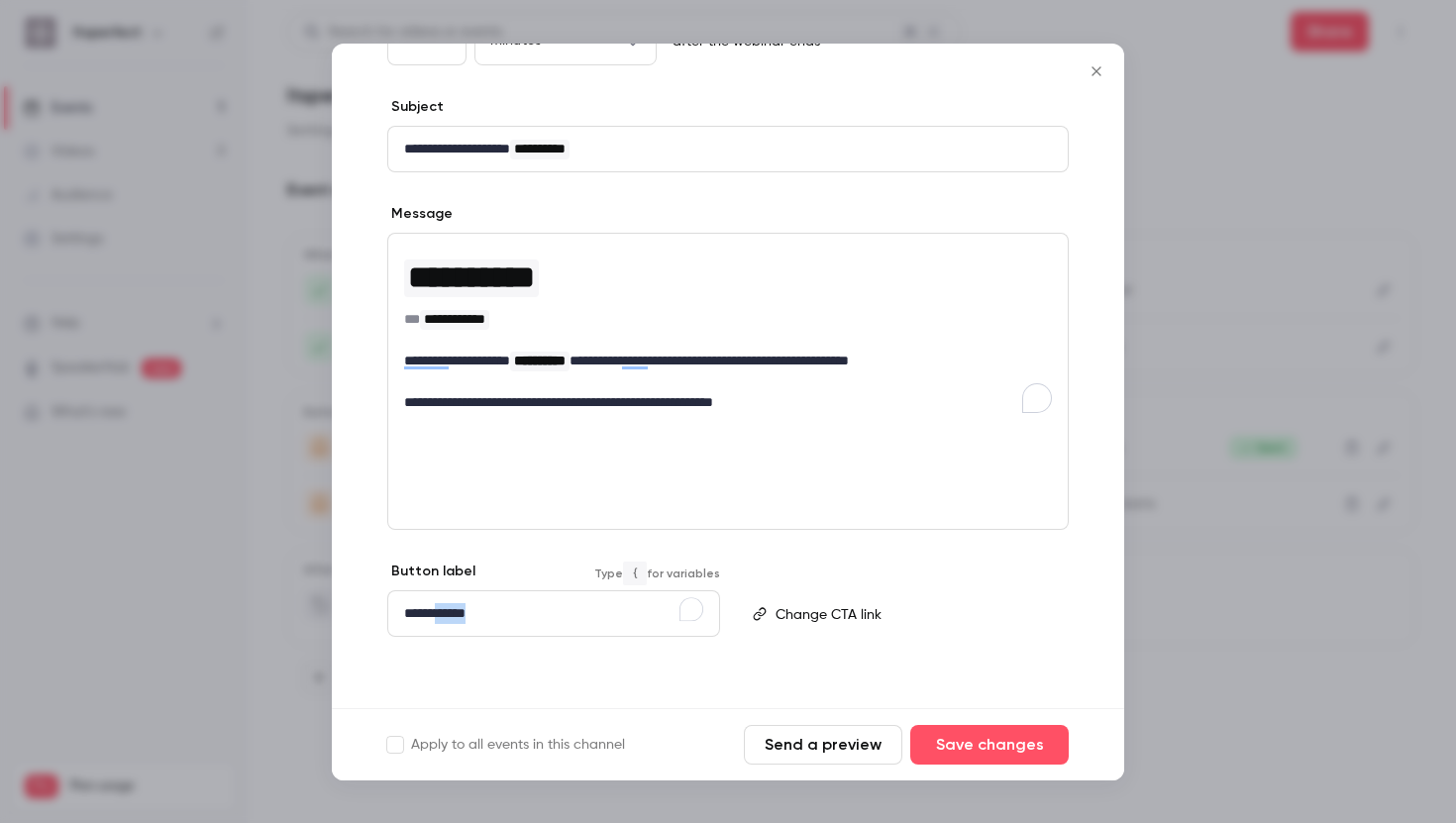 click on "**********" at bounding box center [554, 613] 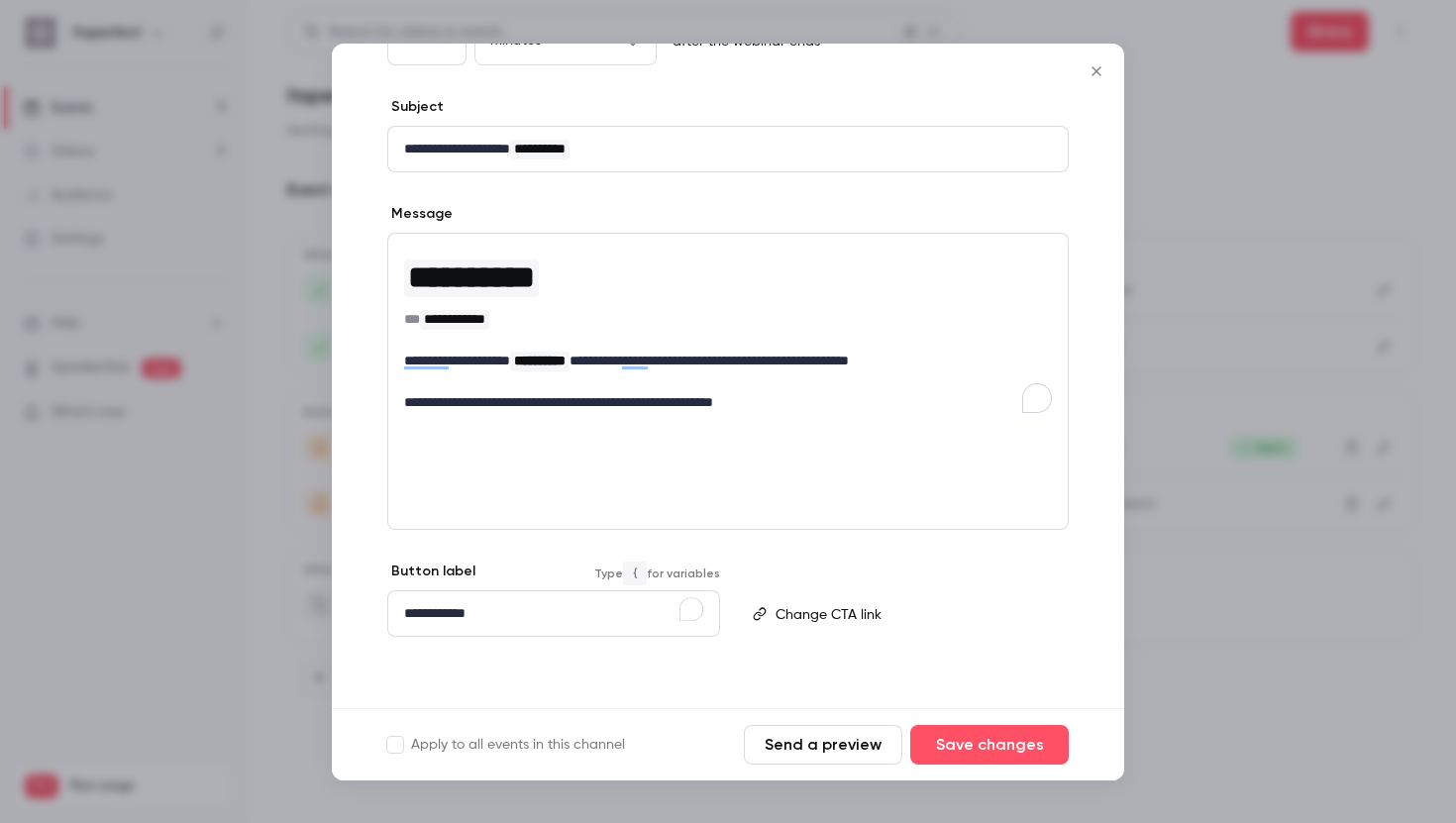 click on "Type  {  for variables" at bounding box center [902, 615] 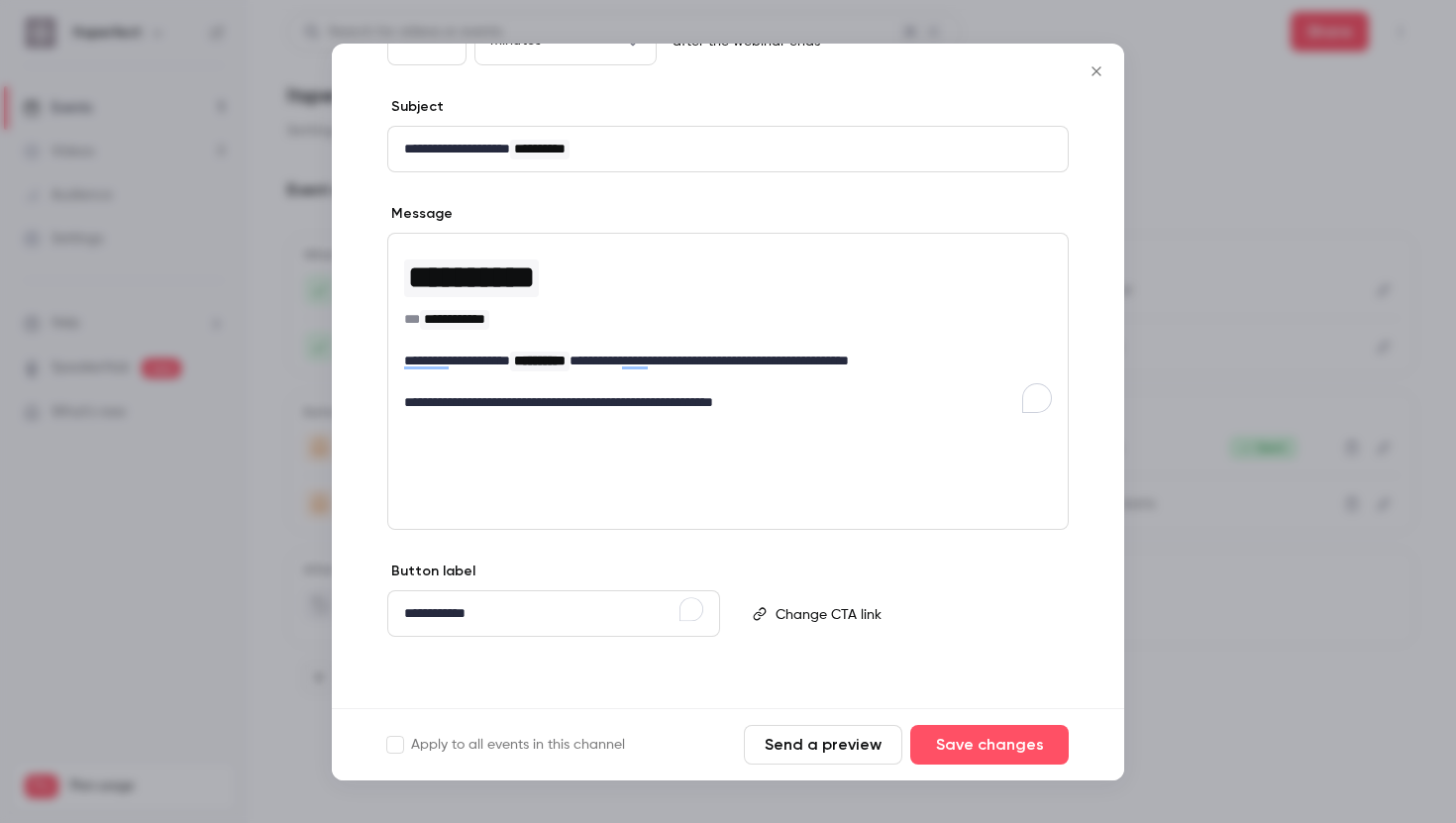 click on "**********" at bounding box center (728, 402) 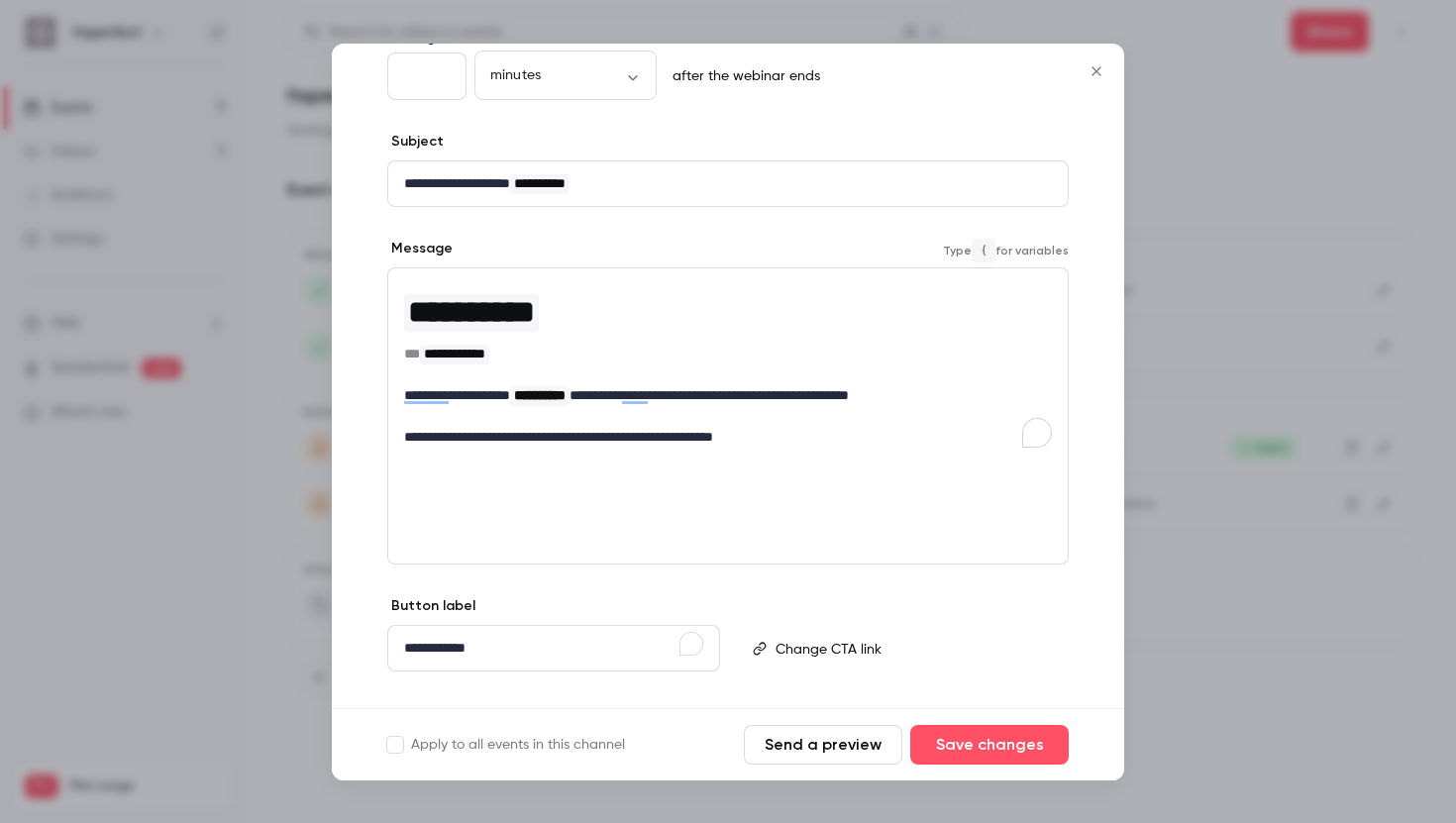 scroll, scrollTop: 122, scrollLeft: 0, axis: vertical 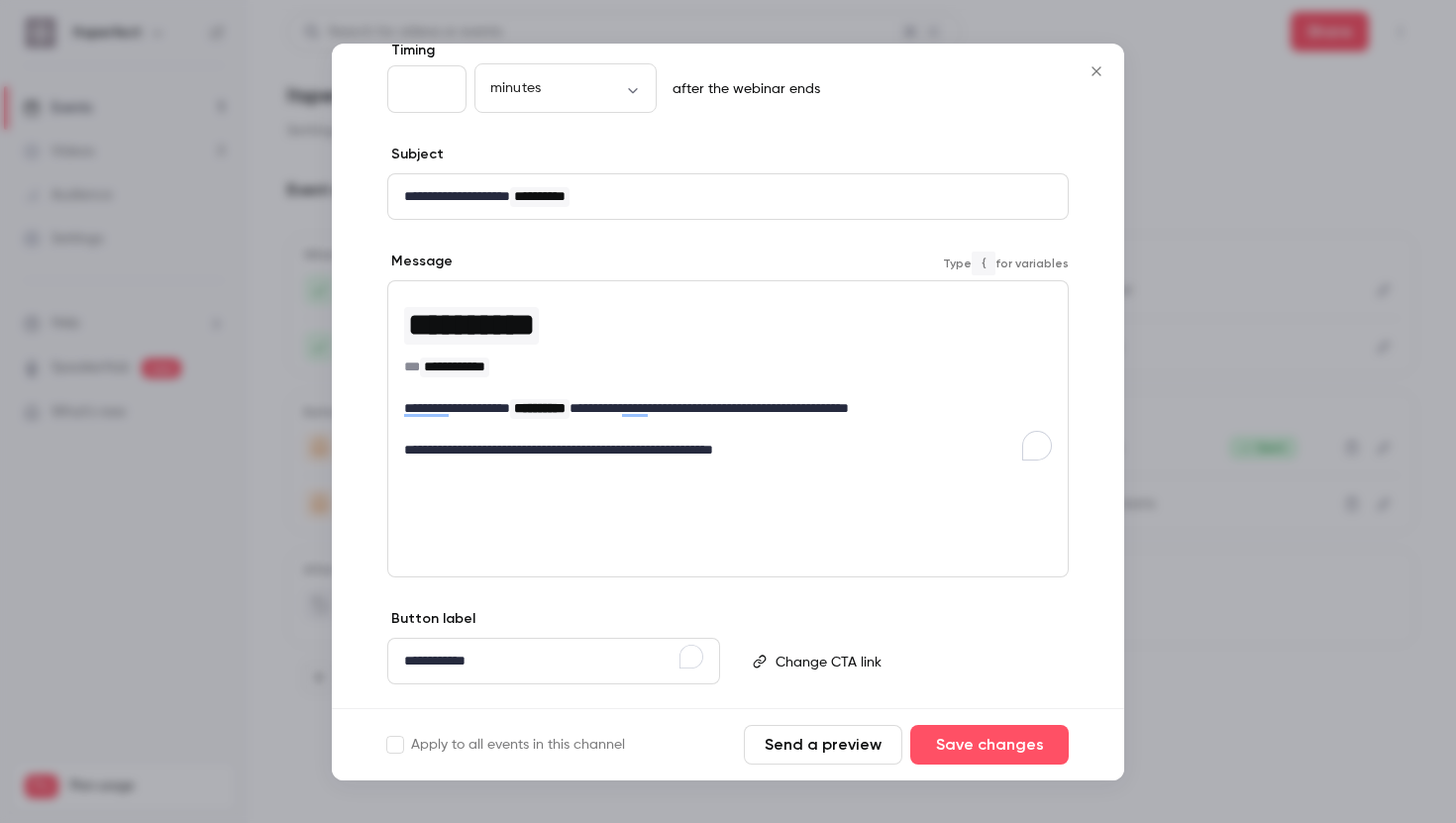 click on "**********" at bounding box center (728, 408) 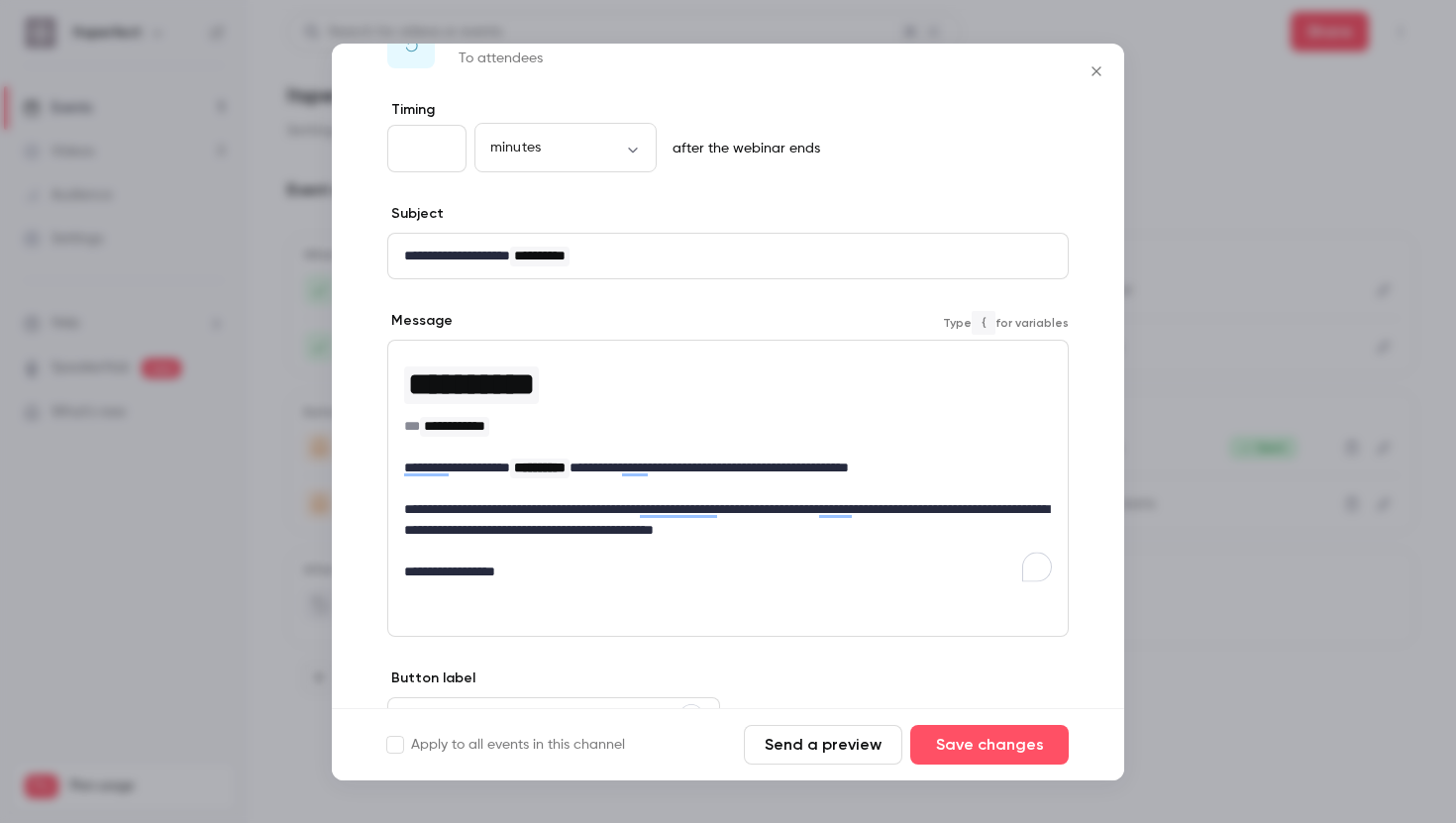scroll, scrollTop: 0, scrollLeft: 0, axis: both 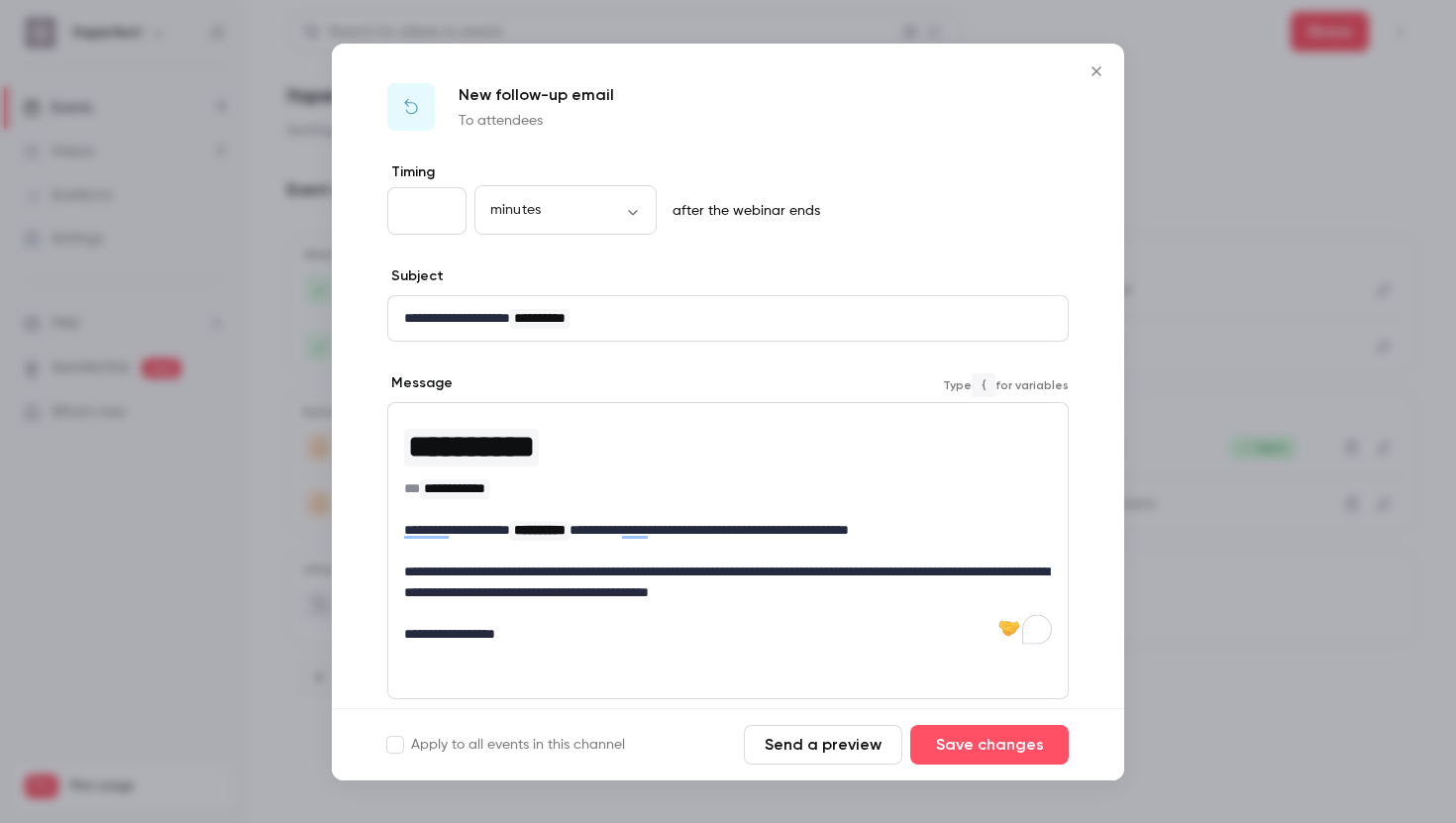 click on "**********" at bounding box center [728, 582] 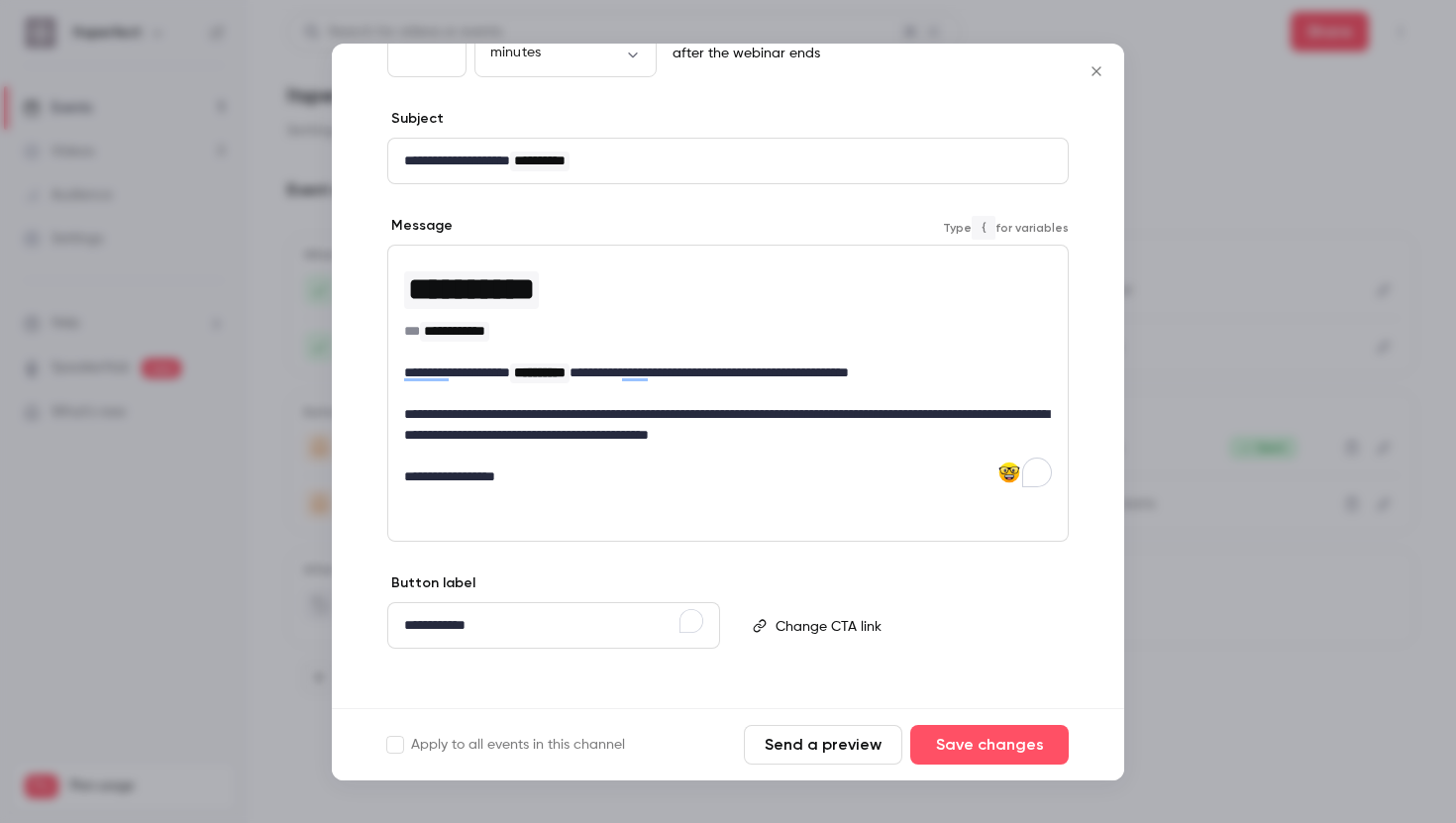 scroll, scrollTop: 169, scrollLeft: 0, axis: vertical 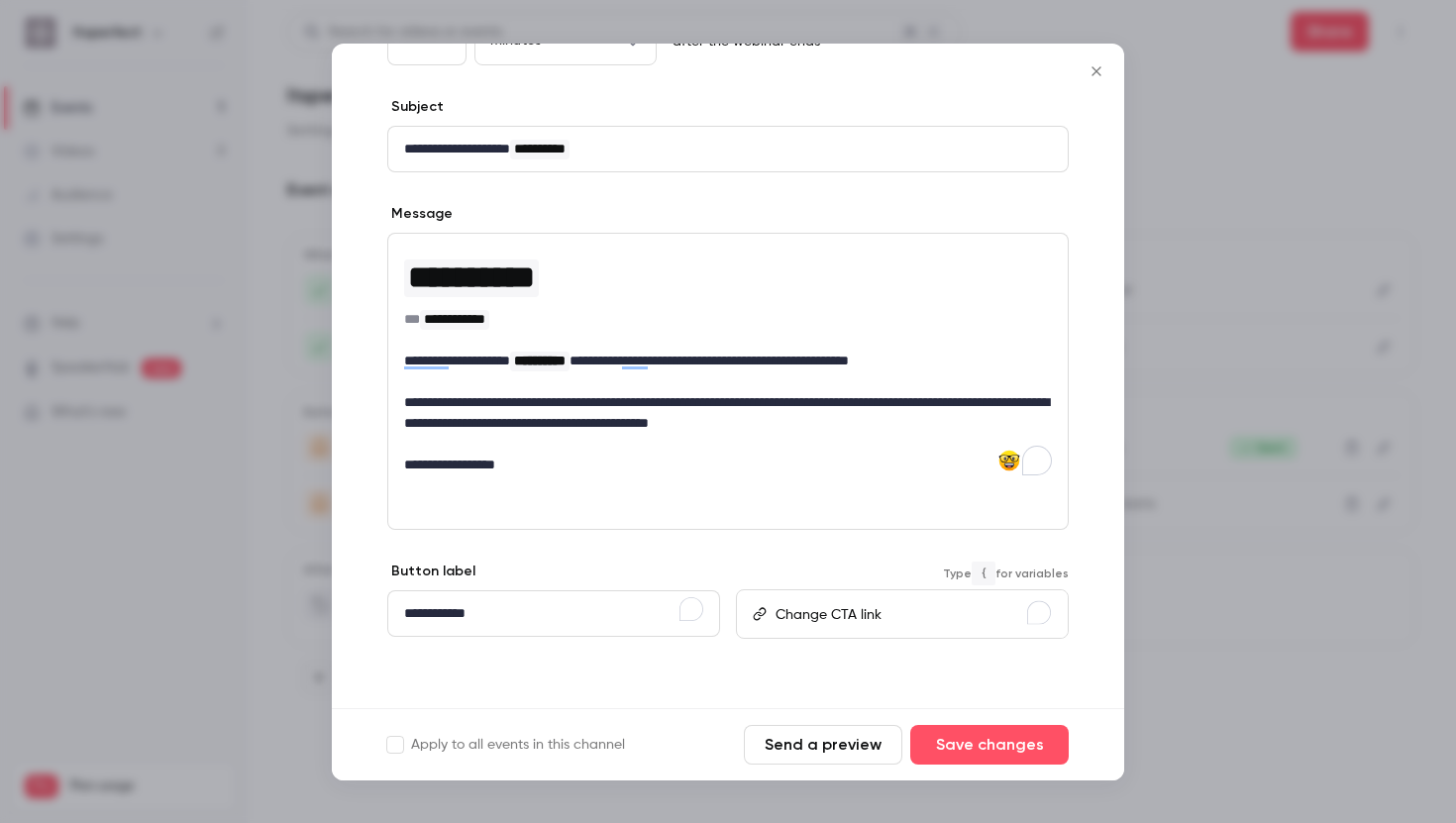 click at bounding box center [917, 614] 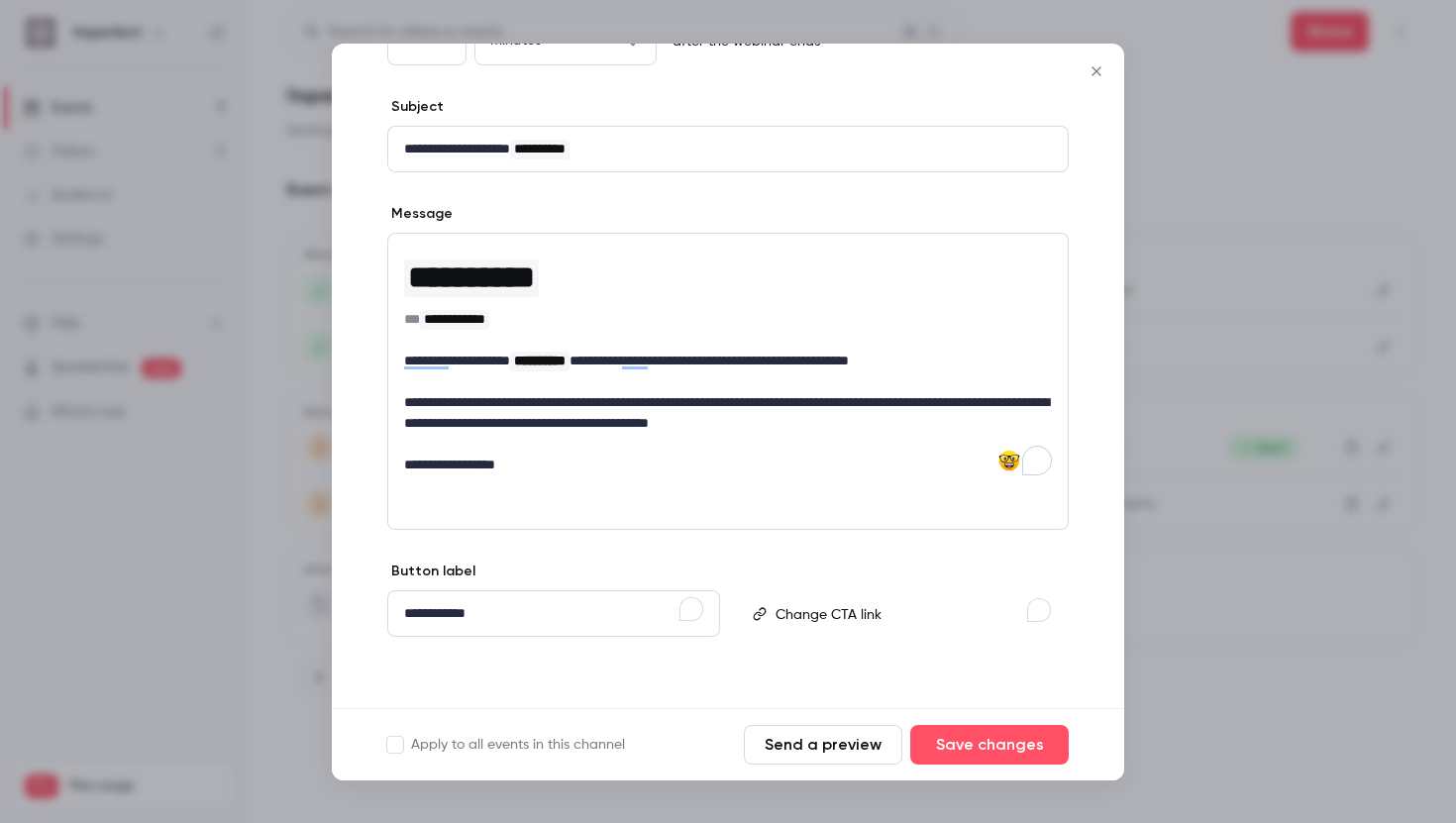 click on "Type  {  for variables" at bounding box center [902, 615] 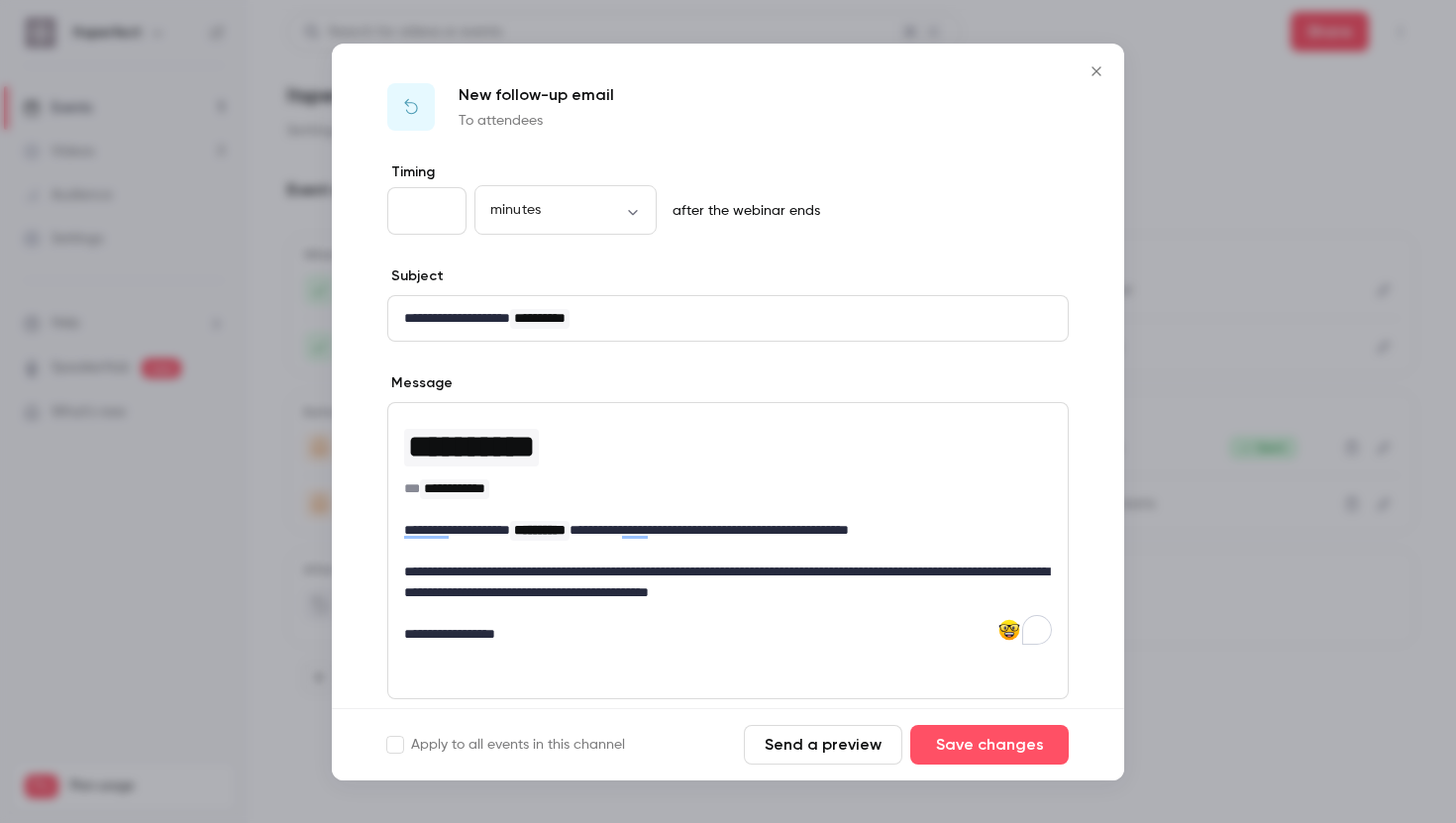 scroll, scrollTop: 15, scrollLeft: 0, axis: vertical 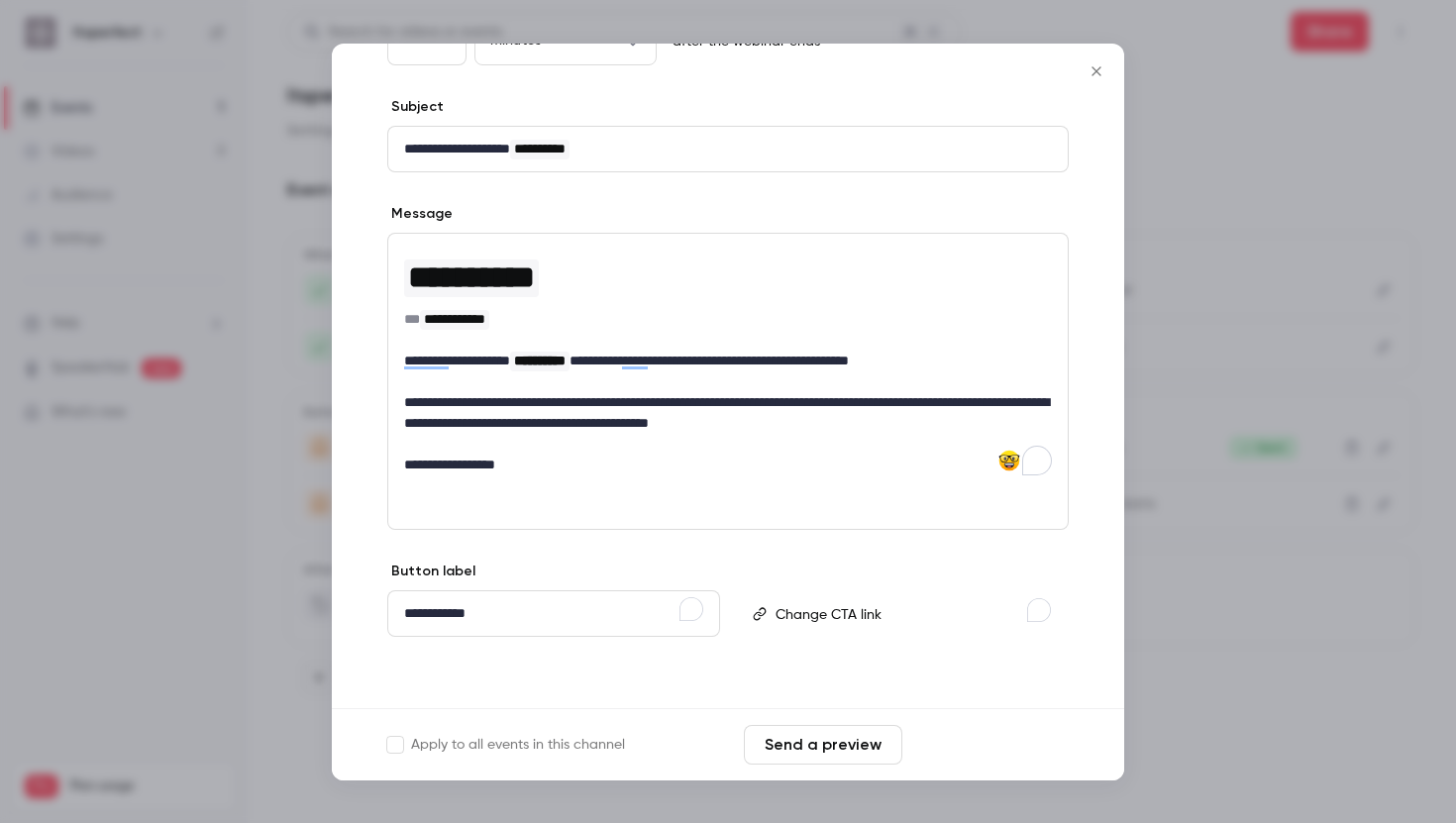 click on "Save changes" at bounding box center [989, 745] 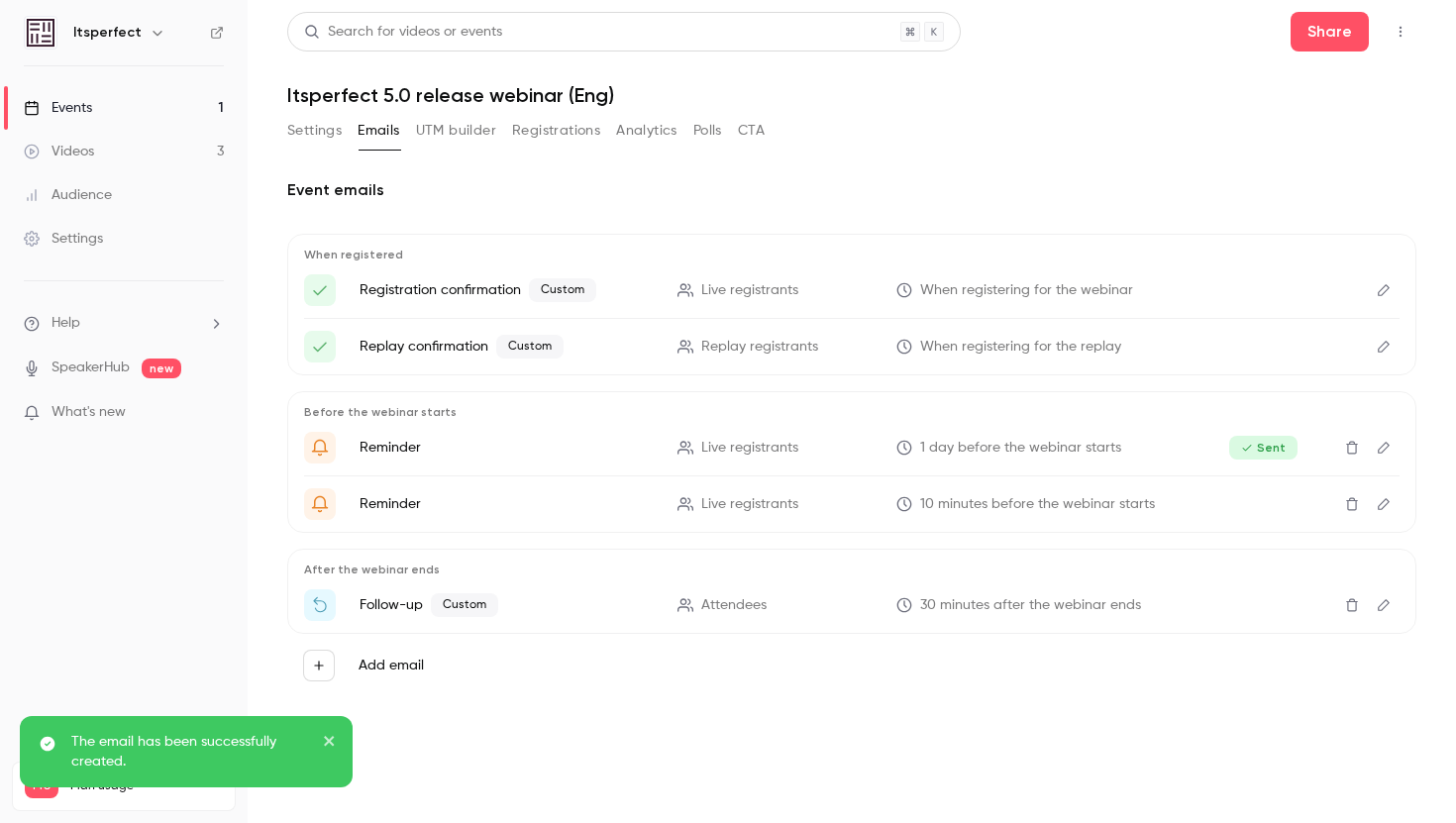 click on "Add email" at bounding box center [391, 666] 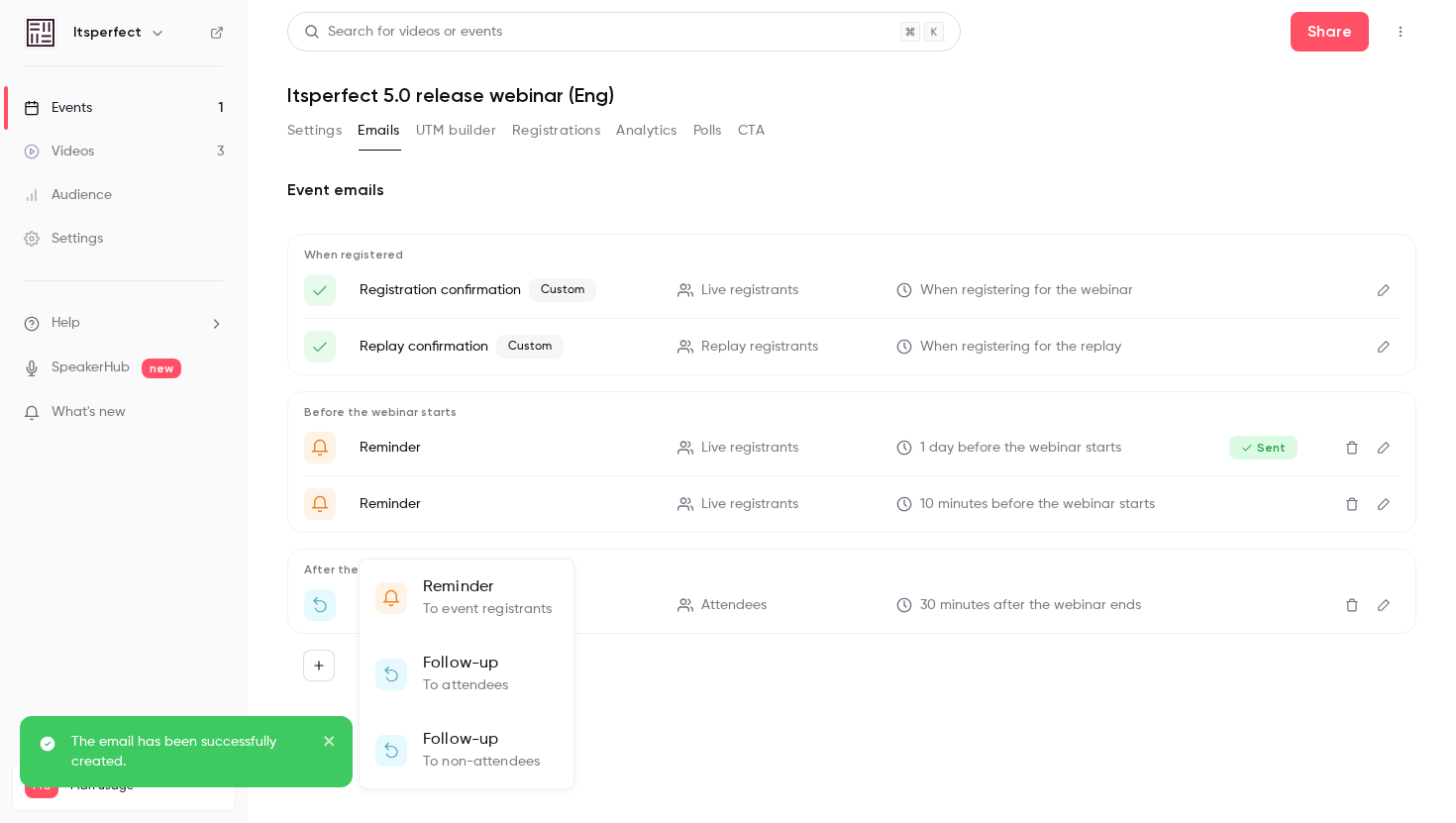 click at bounding box center (728, 411) 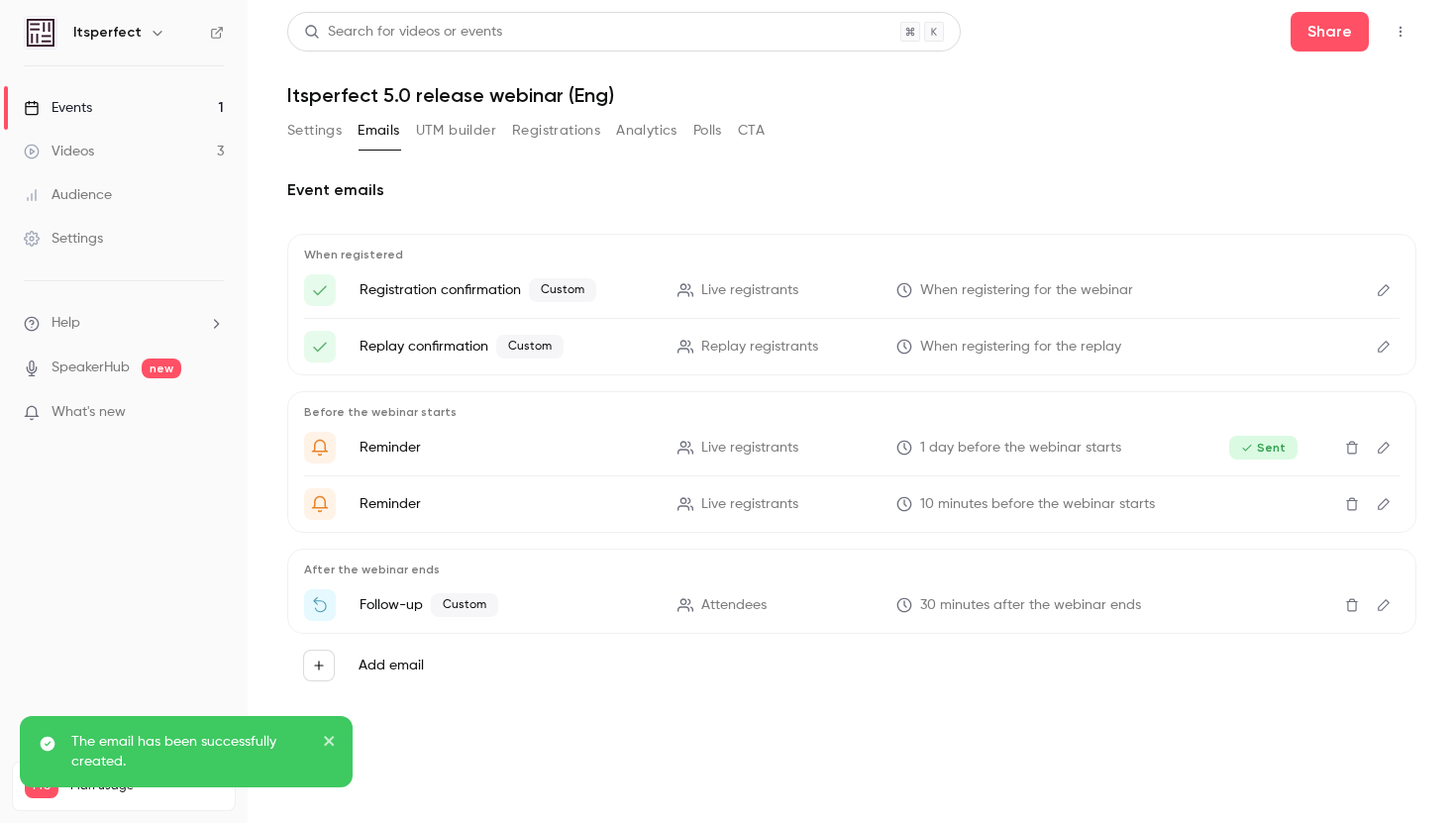 click 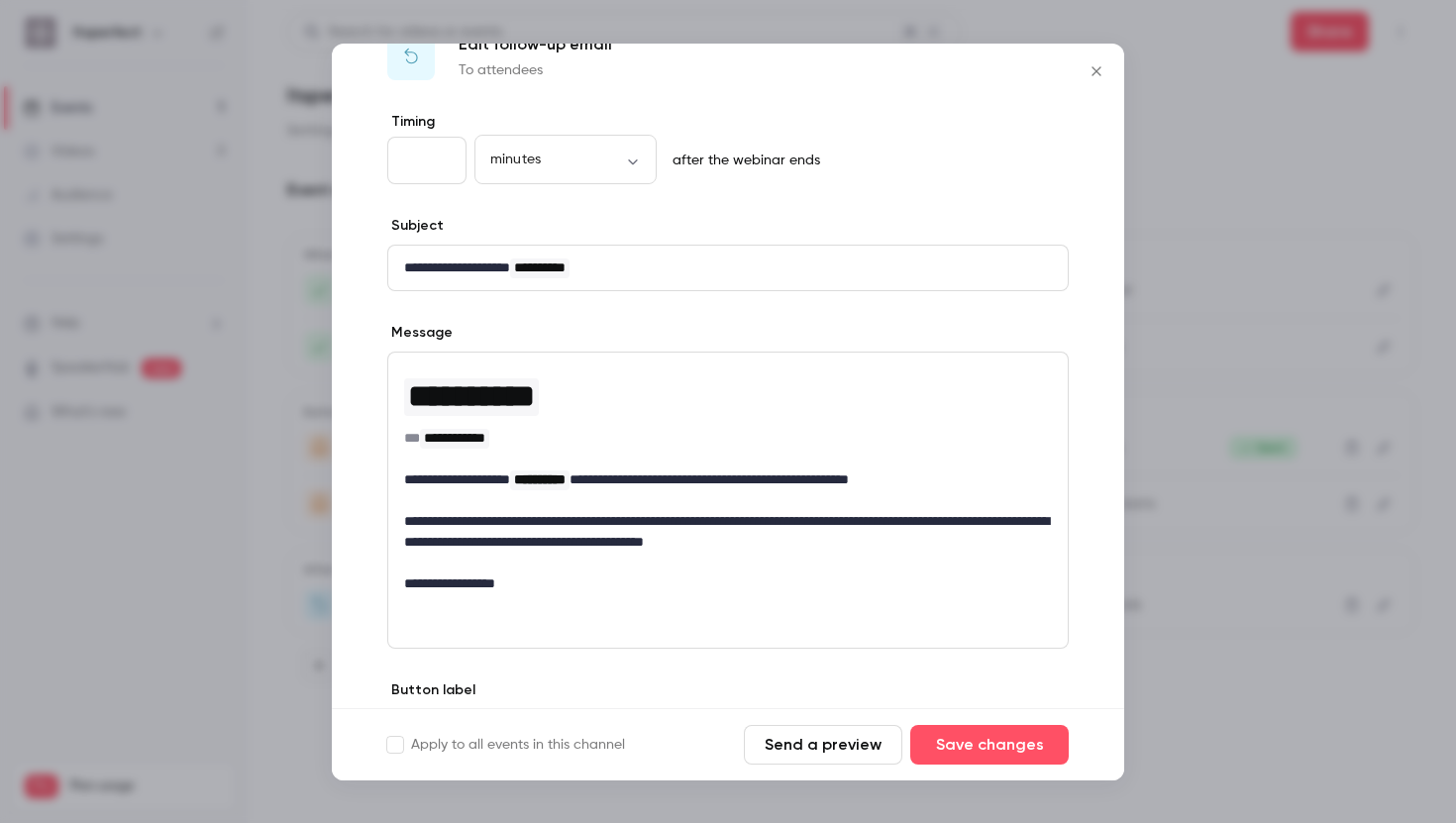 scroll, scrollTop: 169, scrollLeft: 0, axis: vertical 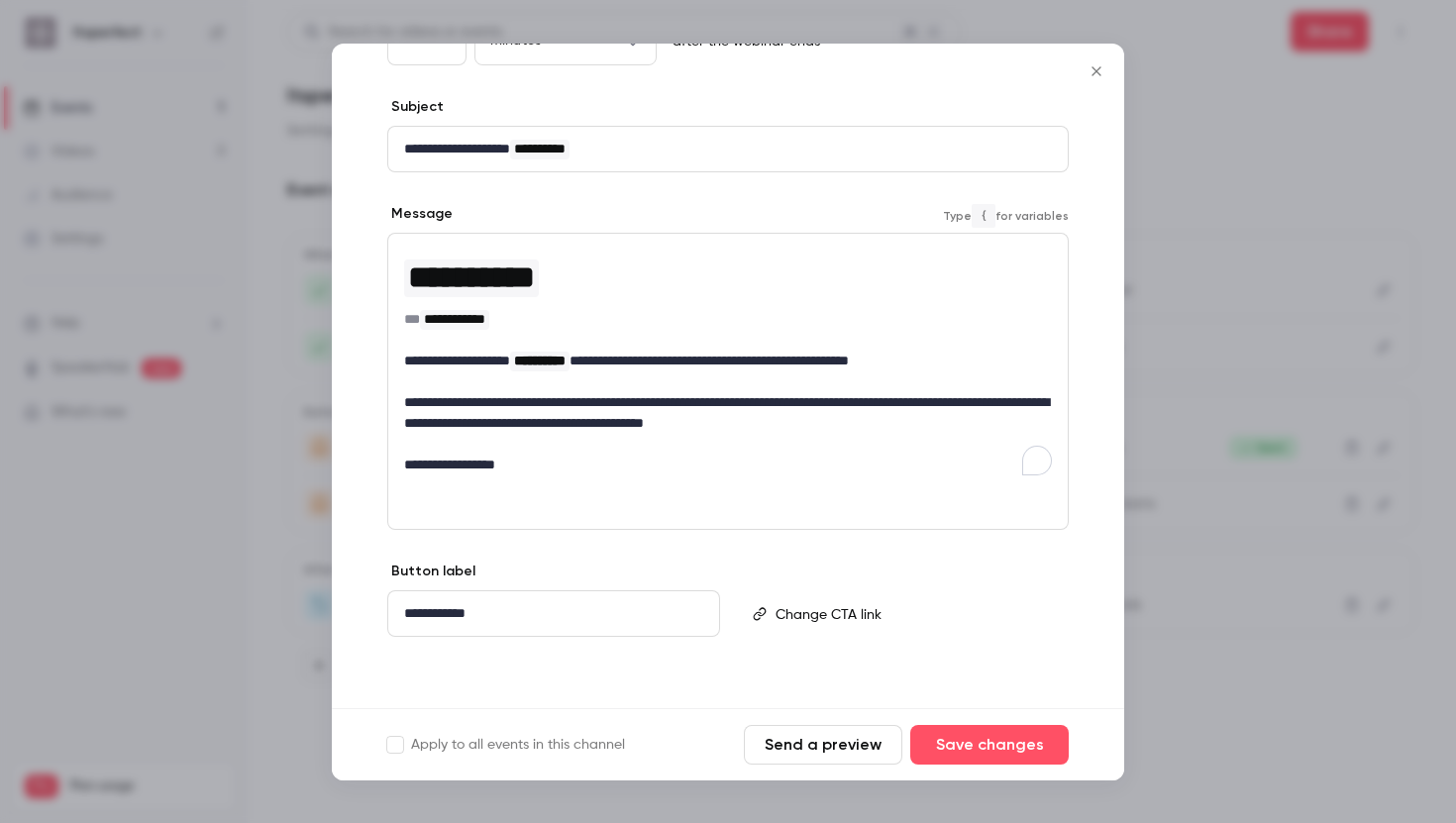 click on "**********" at bounding box center [728, 413] 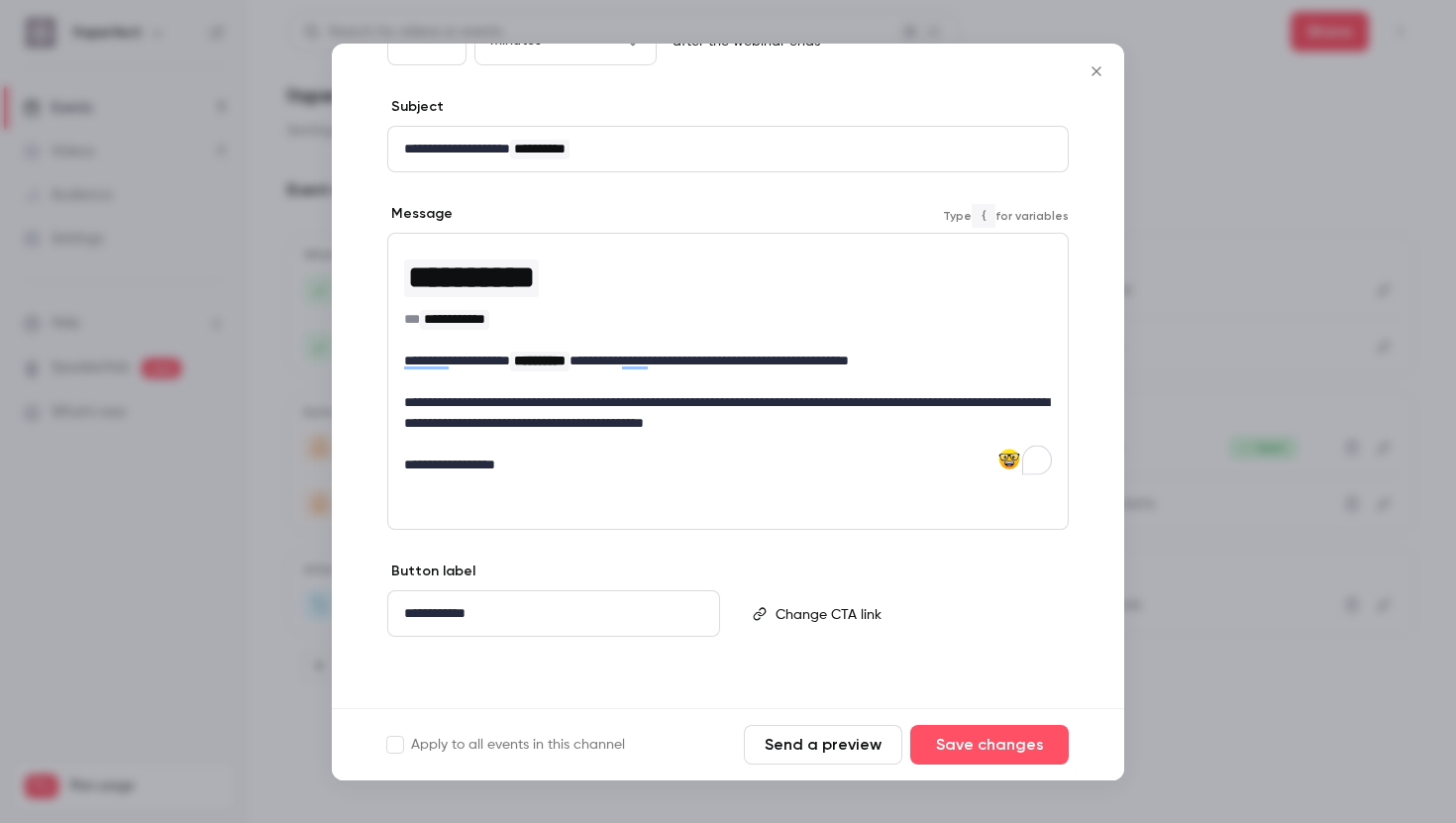 click on "**********" at bounding box center (728, 413) 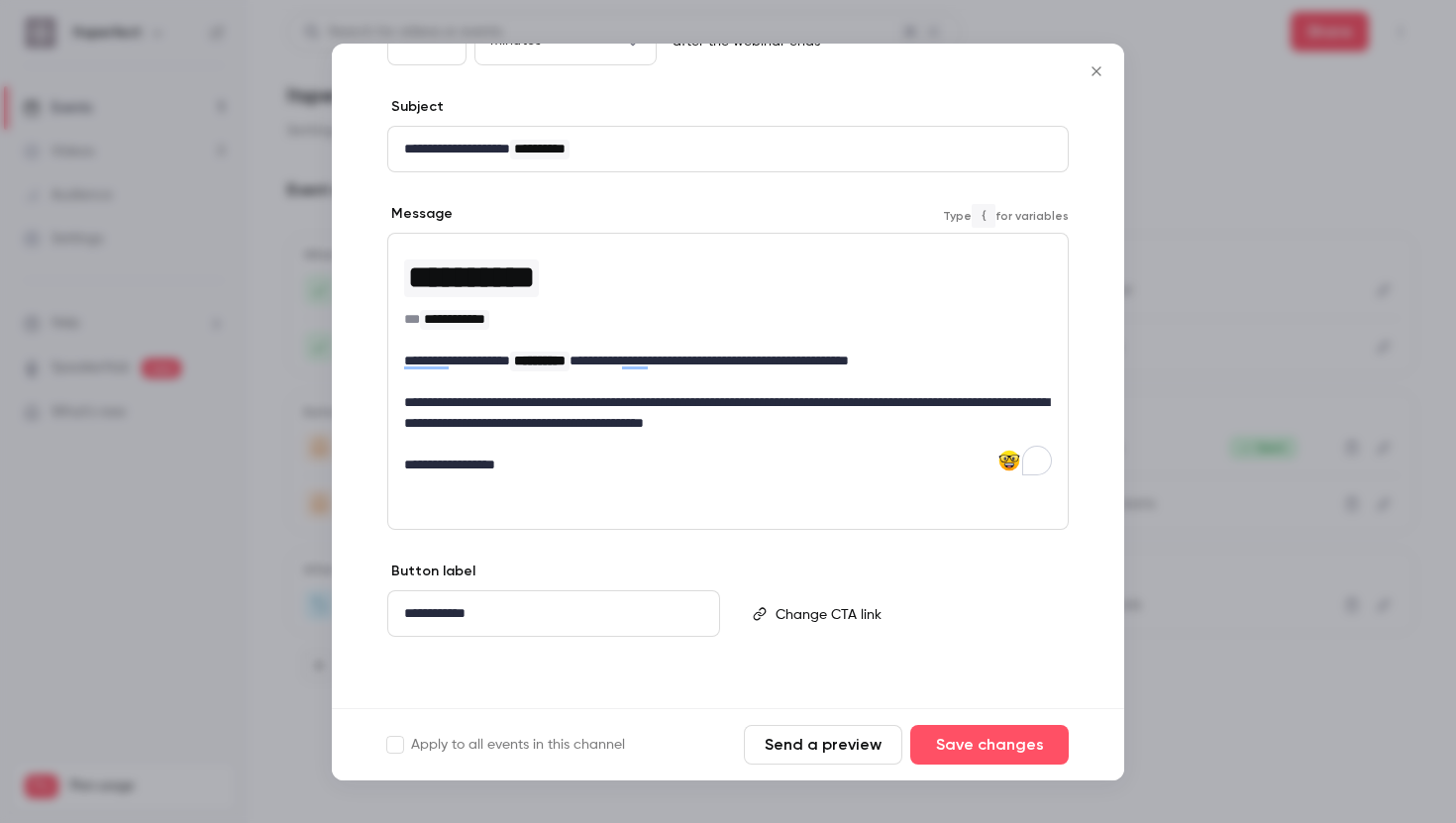 type 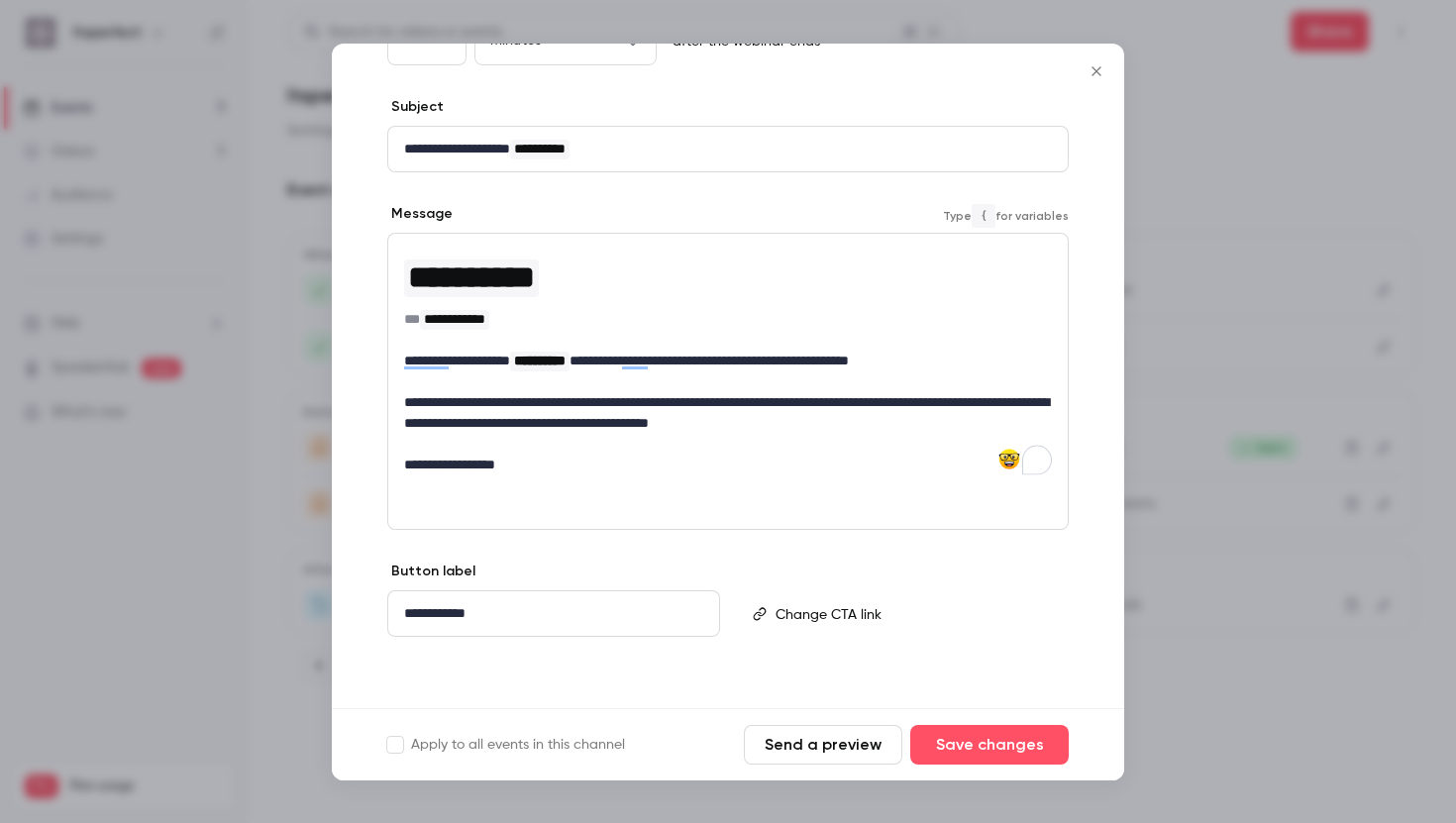 scroll, scrollTop: 0, scrollLeft: 0, axis: both 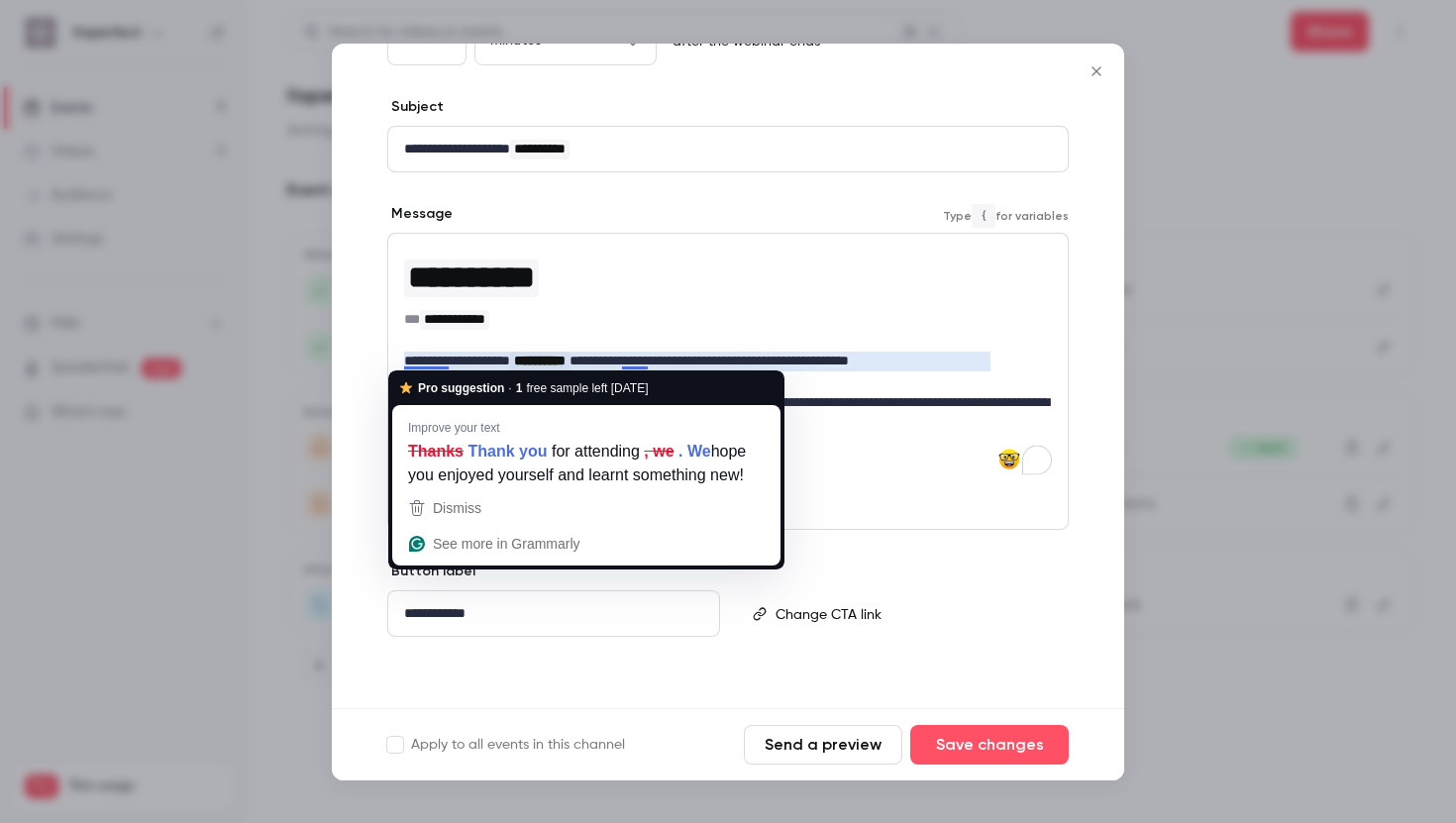 click on "**********" at bounding box center (728, 360) 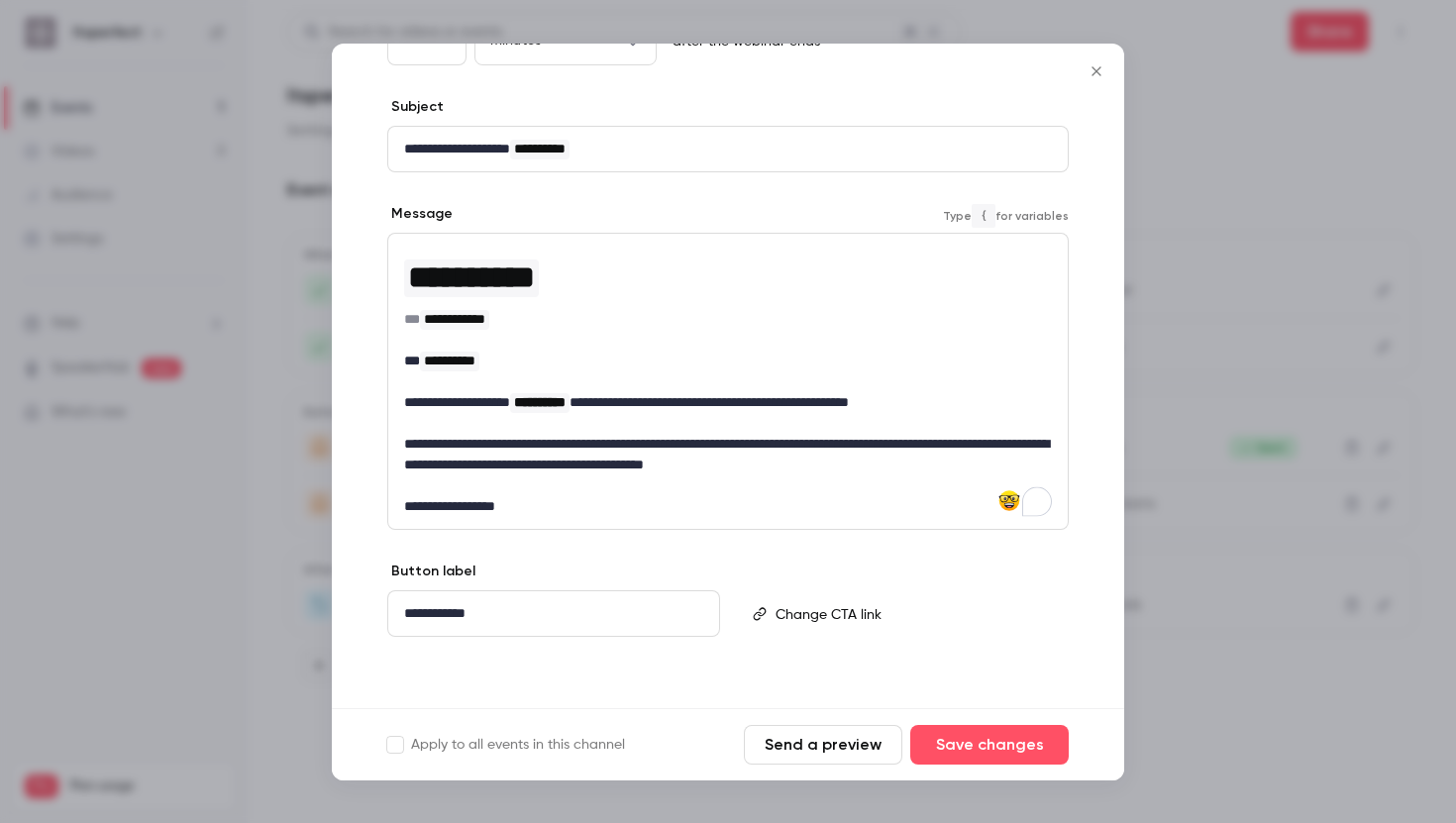 click on "**********" at bounding box center [450, 360] 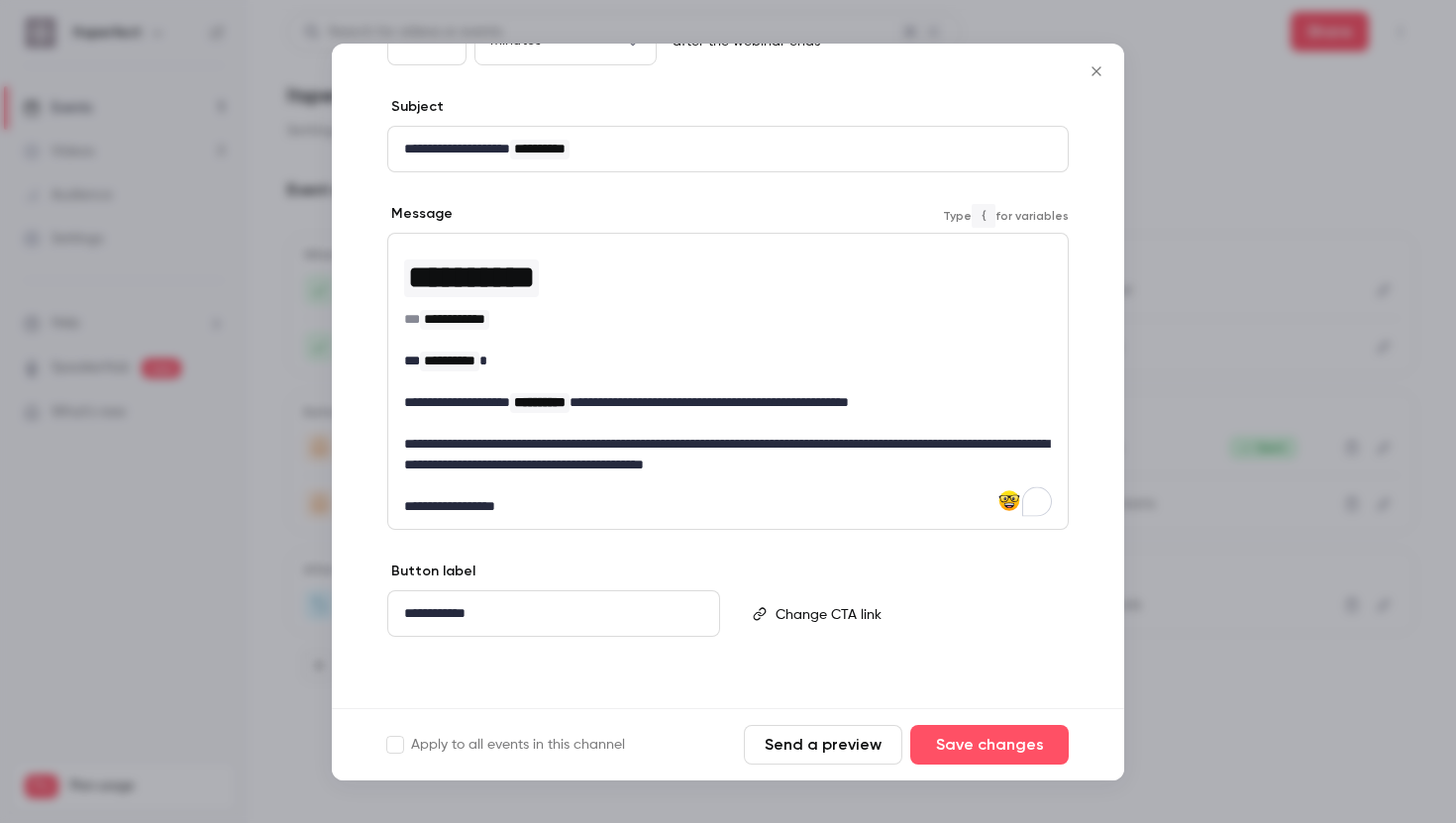 click on "**********" at bounding box center [728, 360] 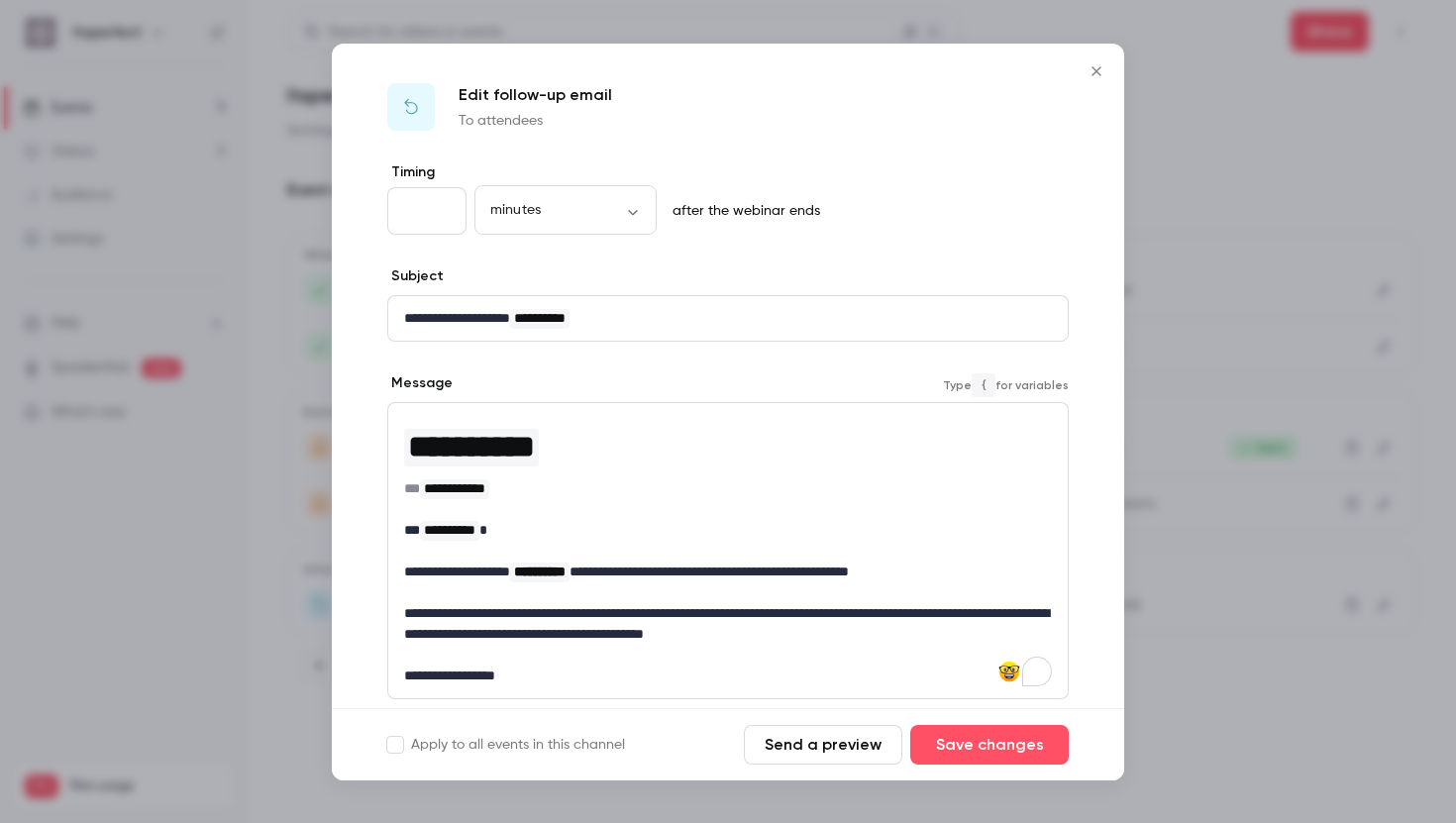 scroll, scrollTop: 169, scrollLeft: 0, axis: vertical 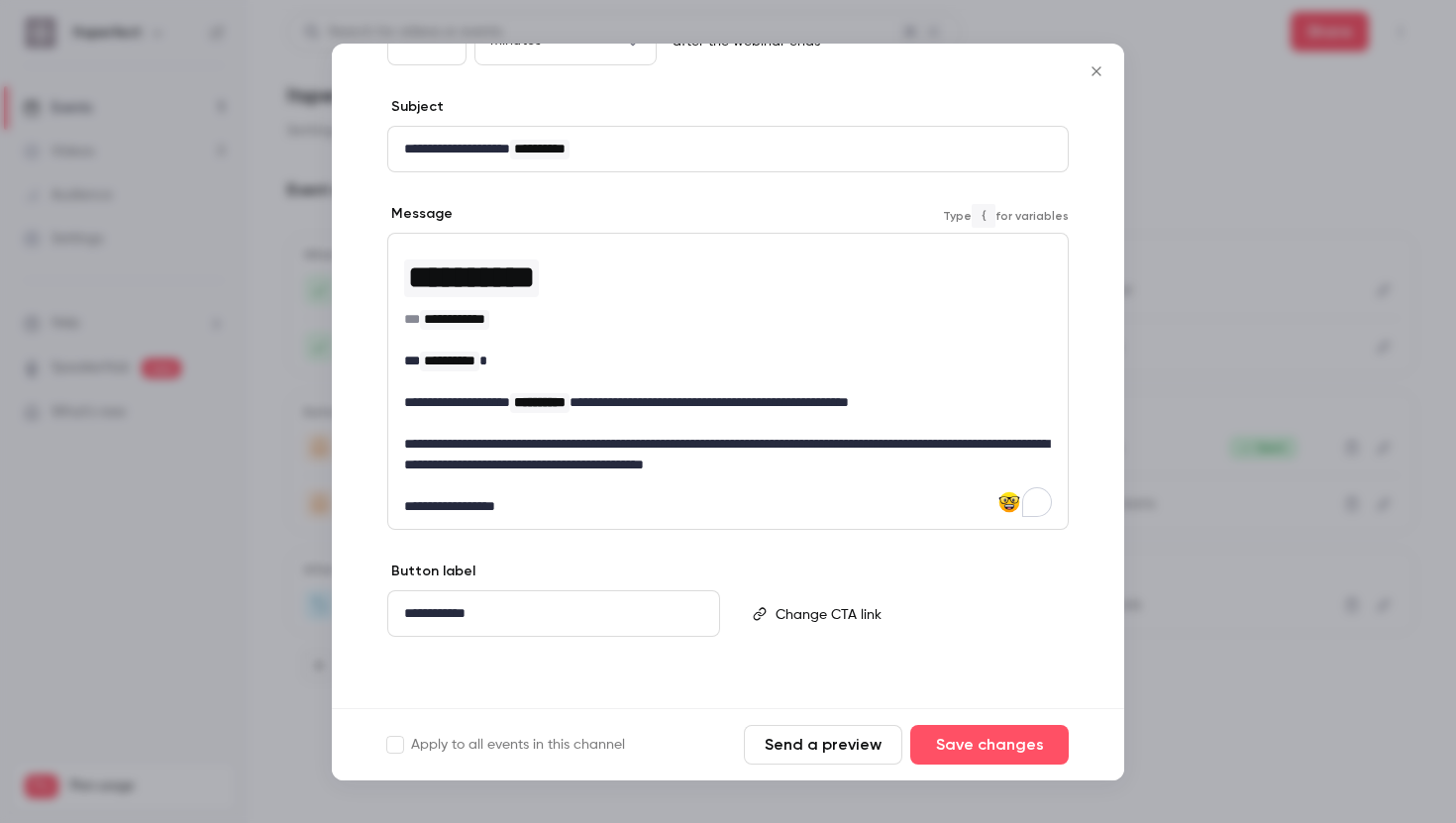 click on "**********" at bounding box center (728, 455) 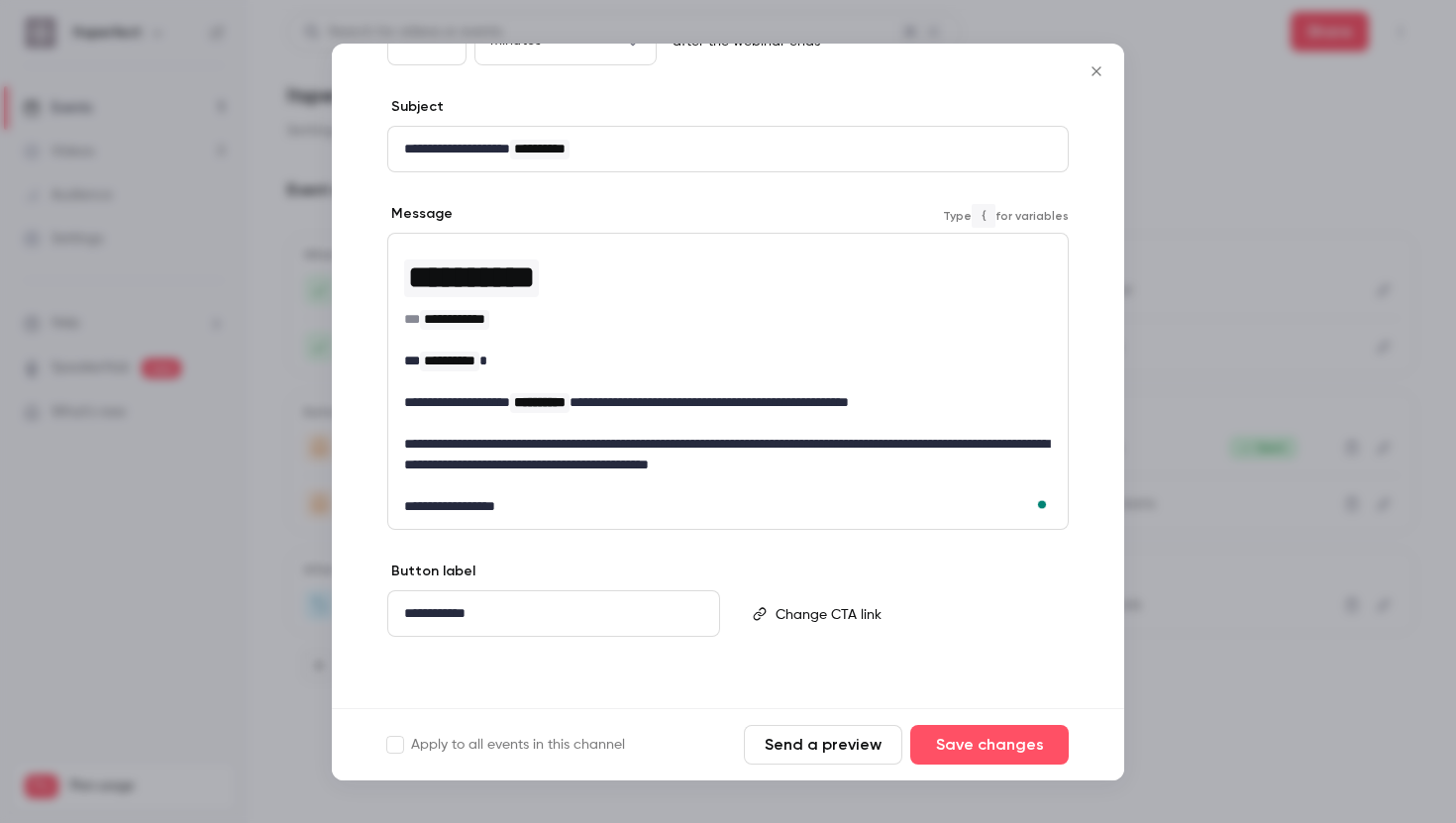 scroll, scrollTop: 0, scrollLeft: 0, axis: both 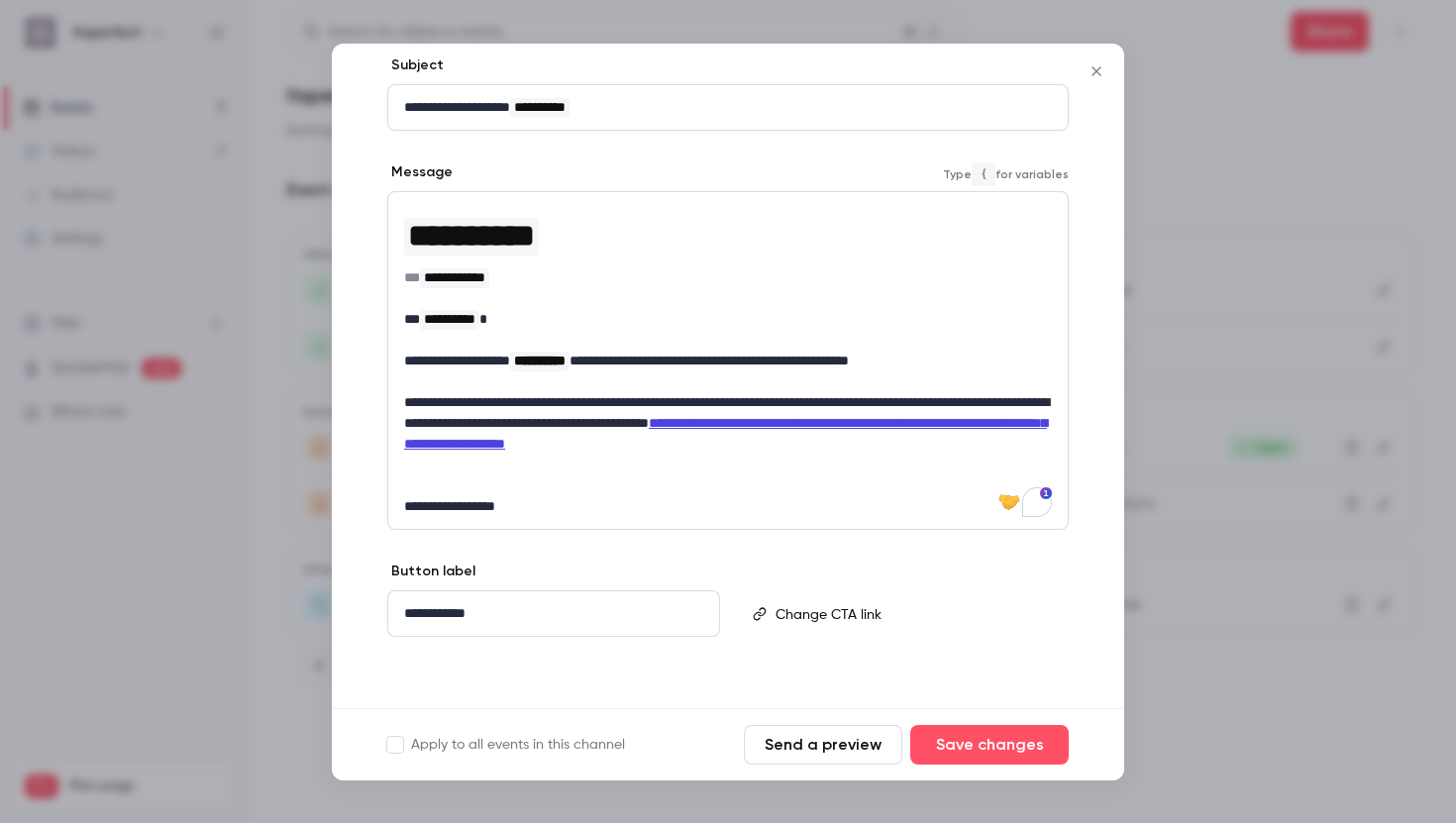 click on "**********" at bounding box center (728, 506) 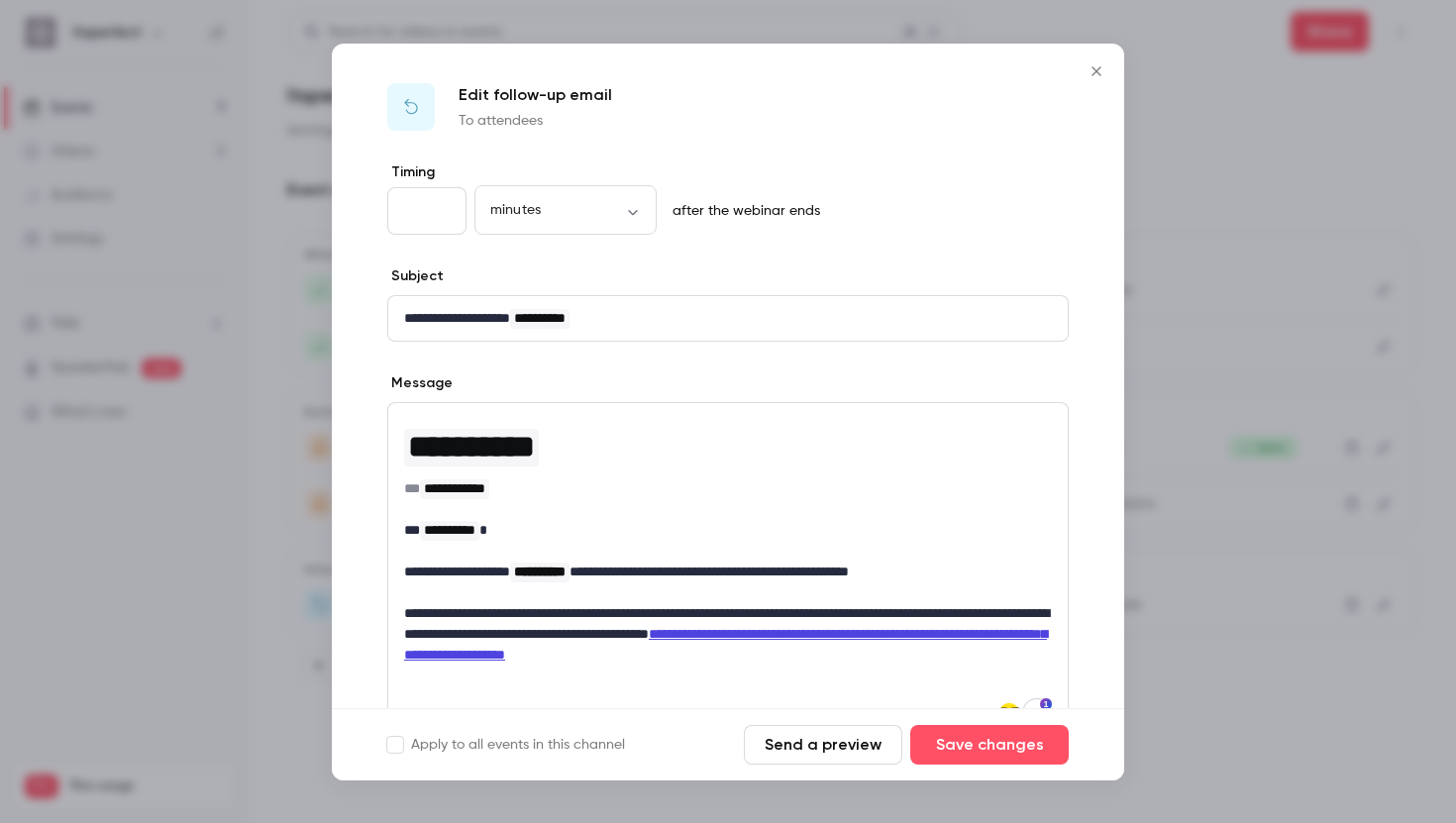 scroll, scrollTop: 211, scrollLeft: 0, axis: vertical 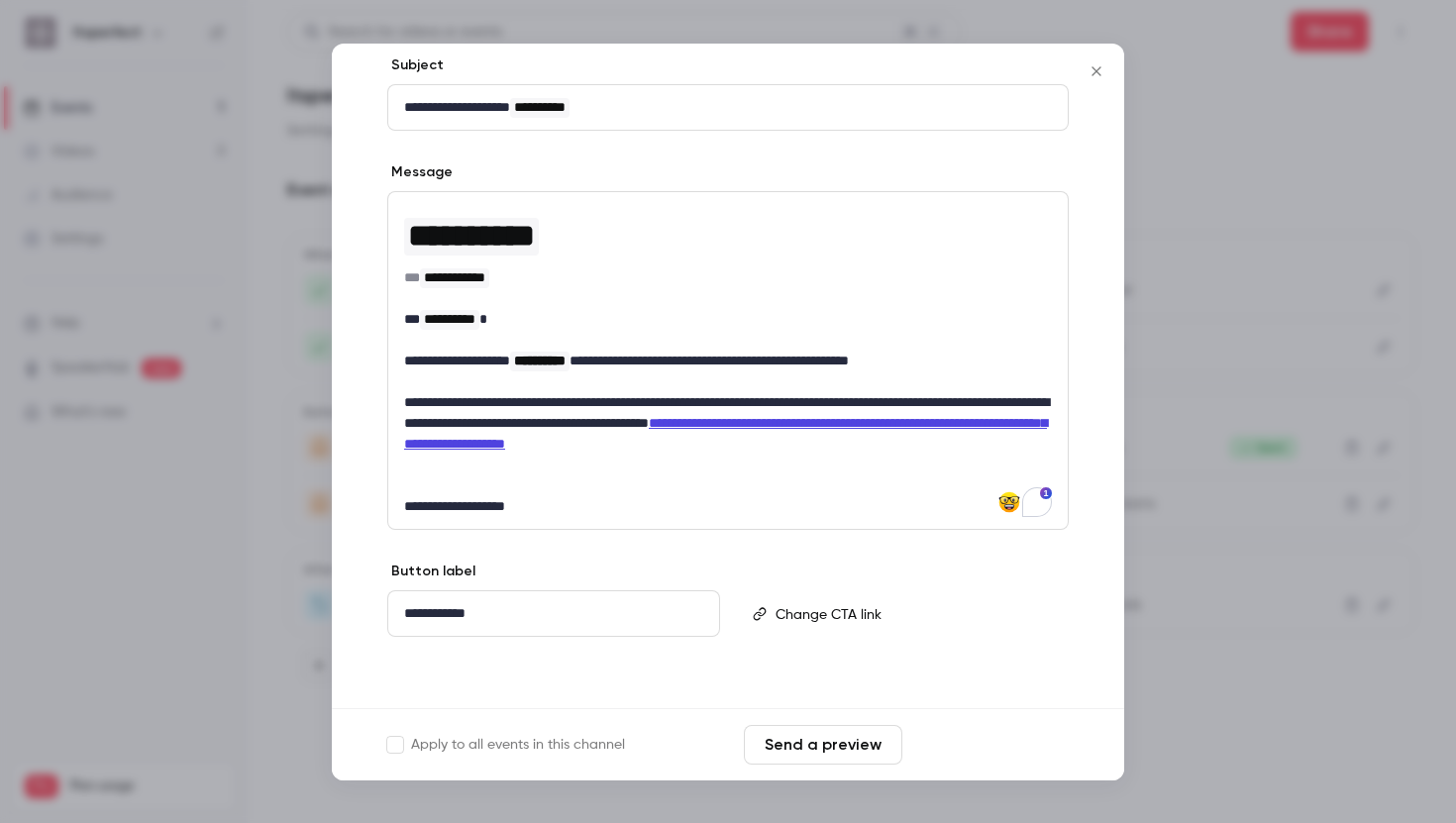 click on "Save changes" at bounding box center (989, 745) 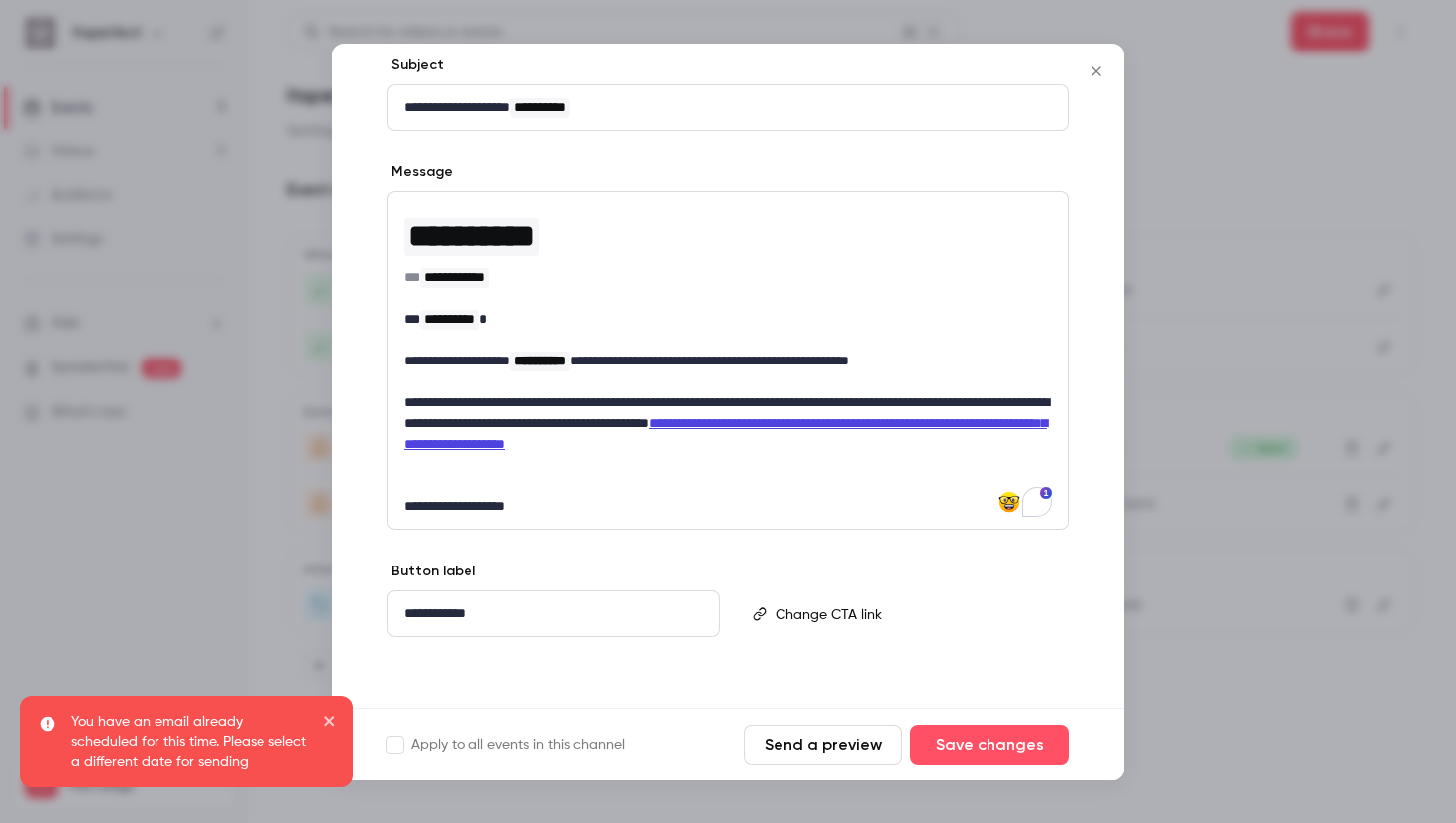 click 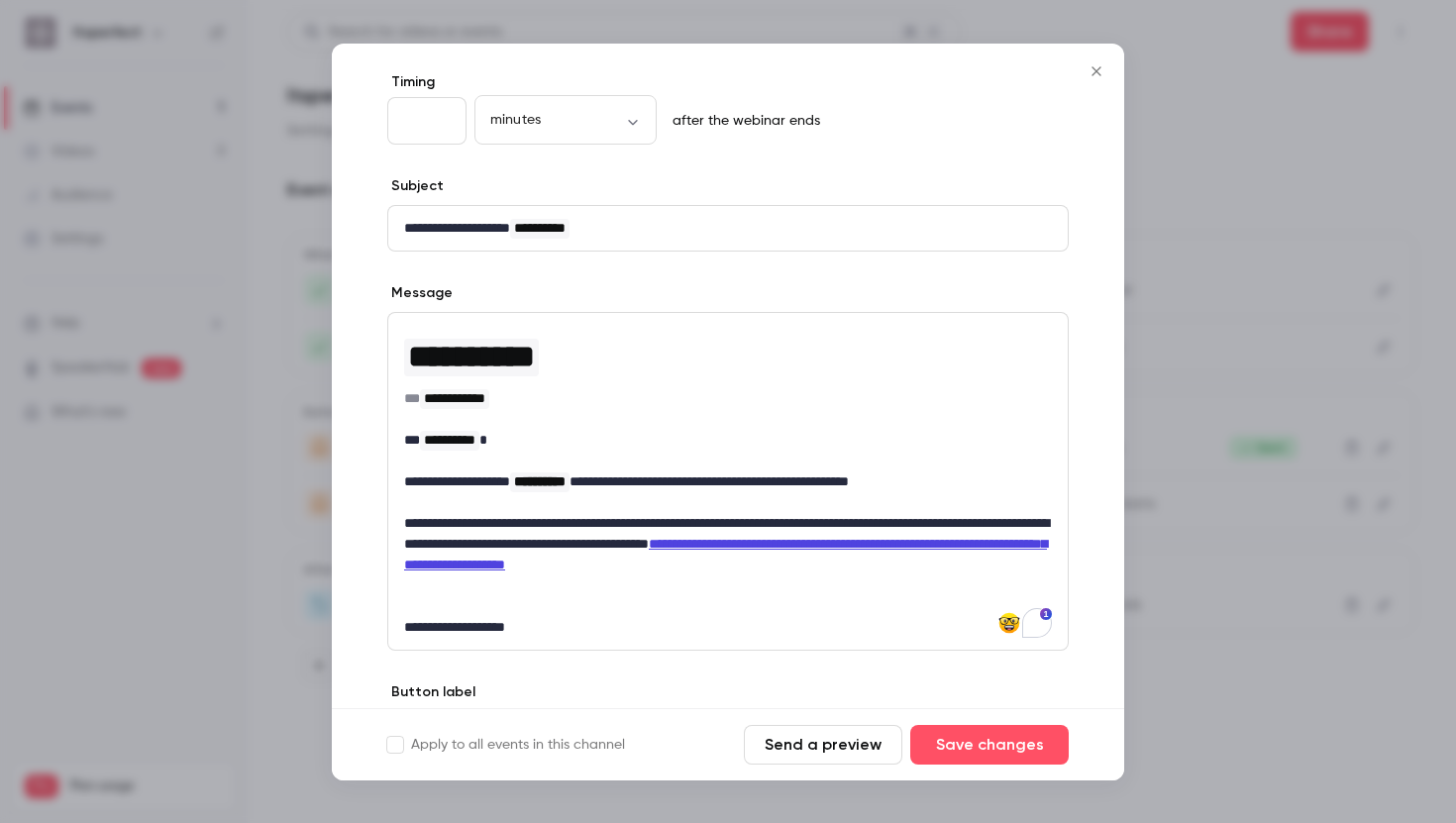 scroll, scrollTop: 0, scrollLeft: 0, axis: both 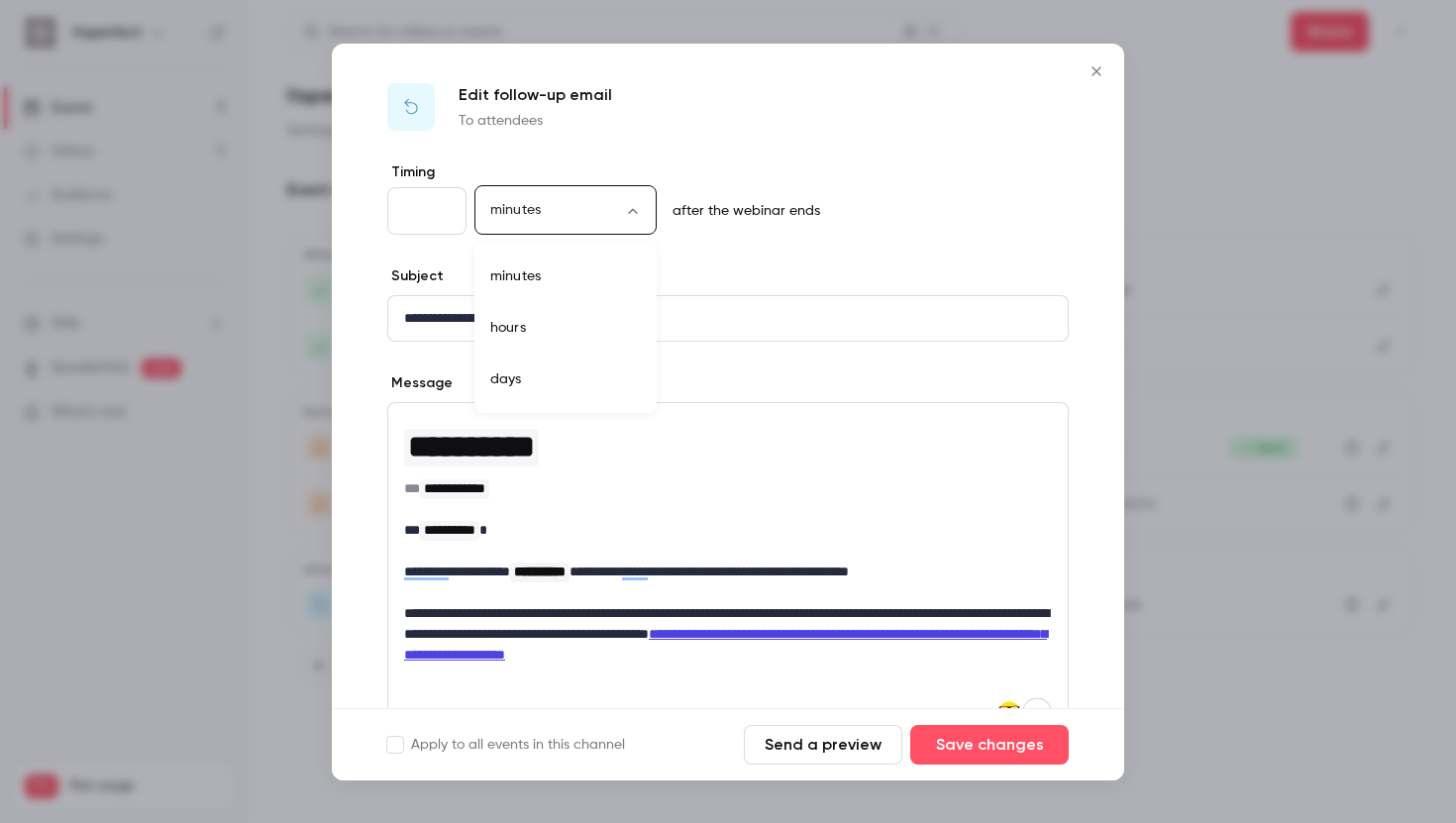 click on "**********" at bounding box center [728, 411] 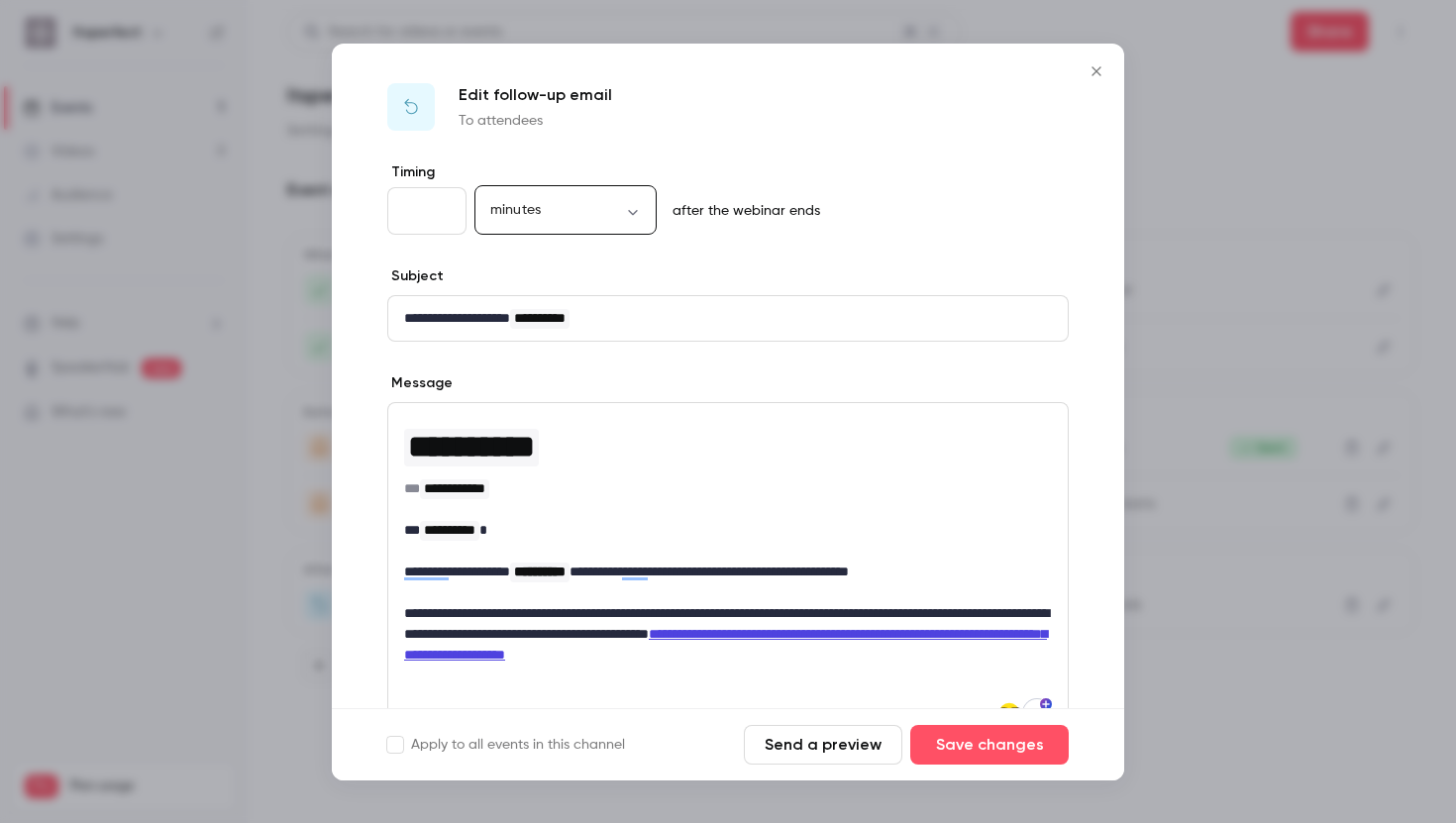 click on "**" at bounding box center (427, 211) 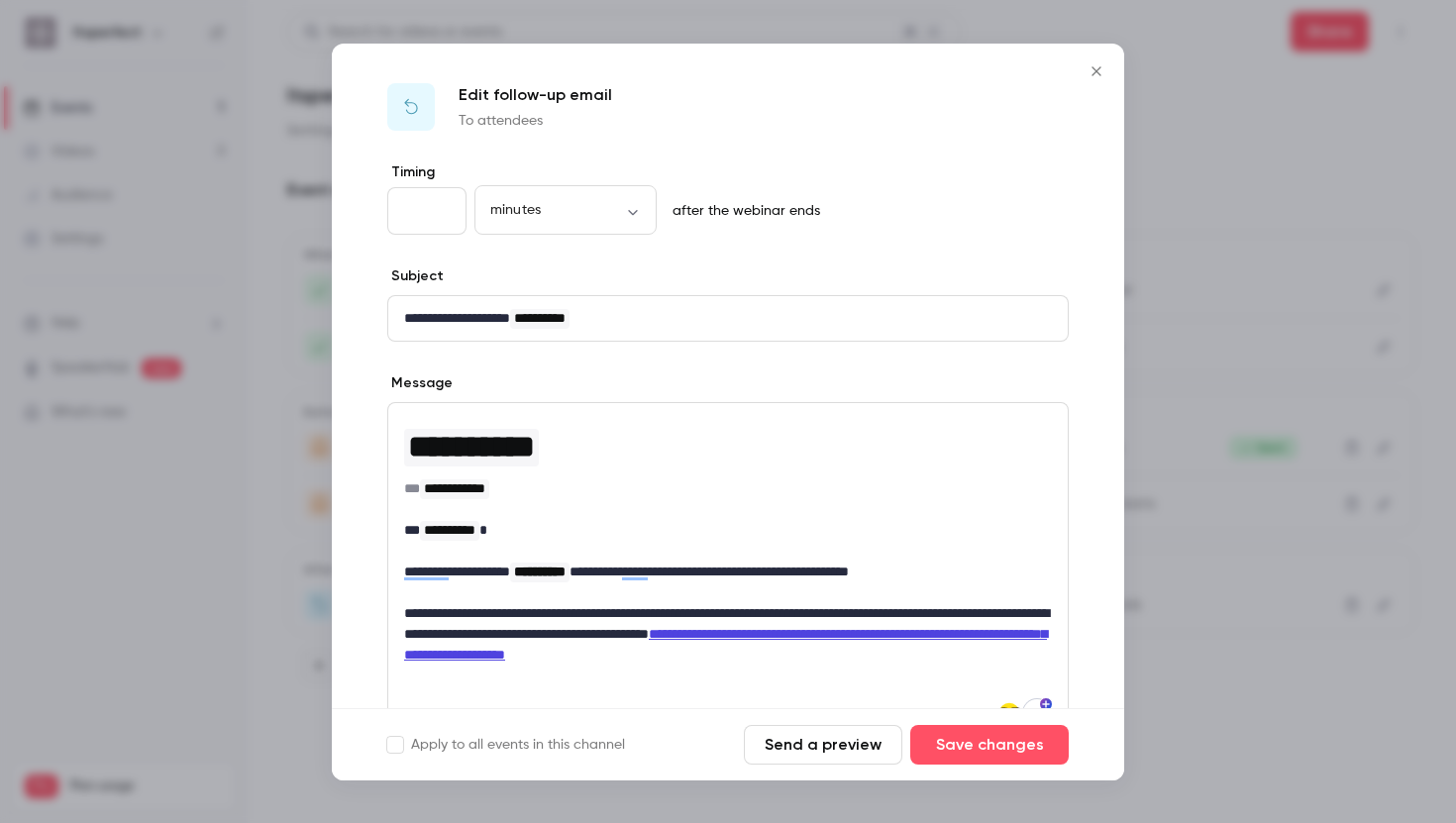 click on "**" at bounding box center [427, 211] 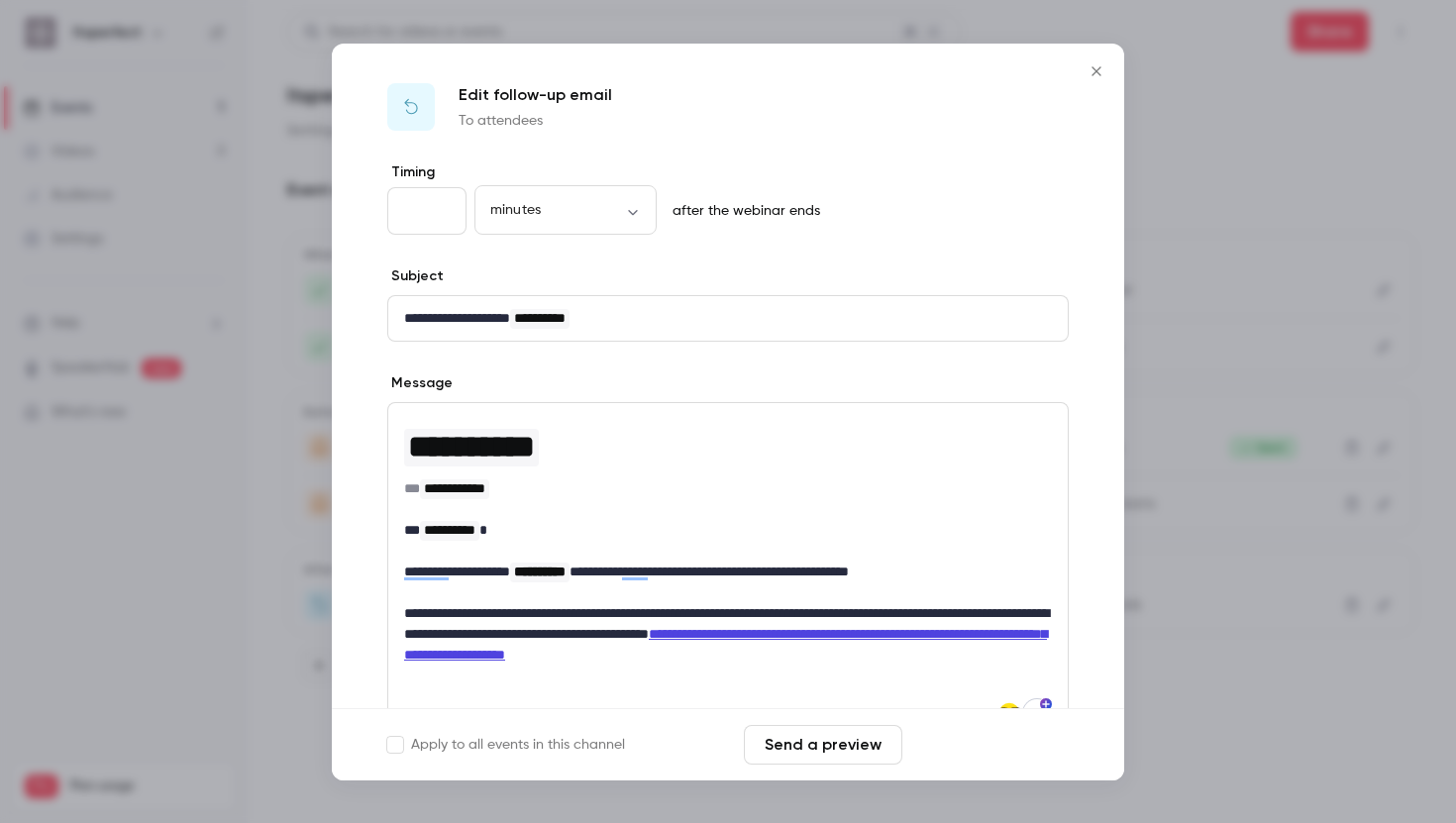 click on "Save changes" at bounding box center [989, 745] 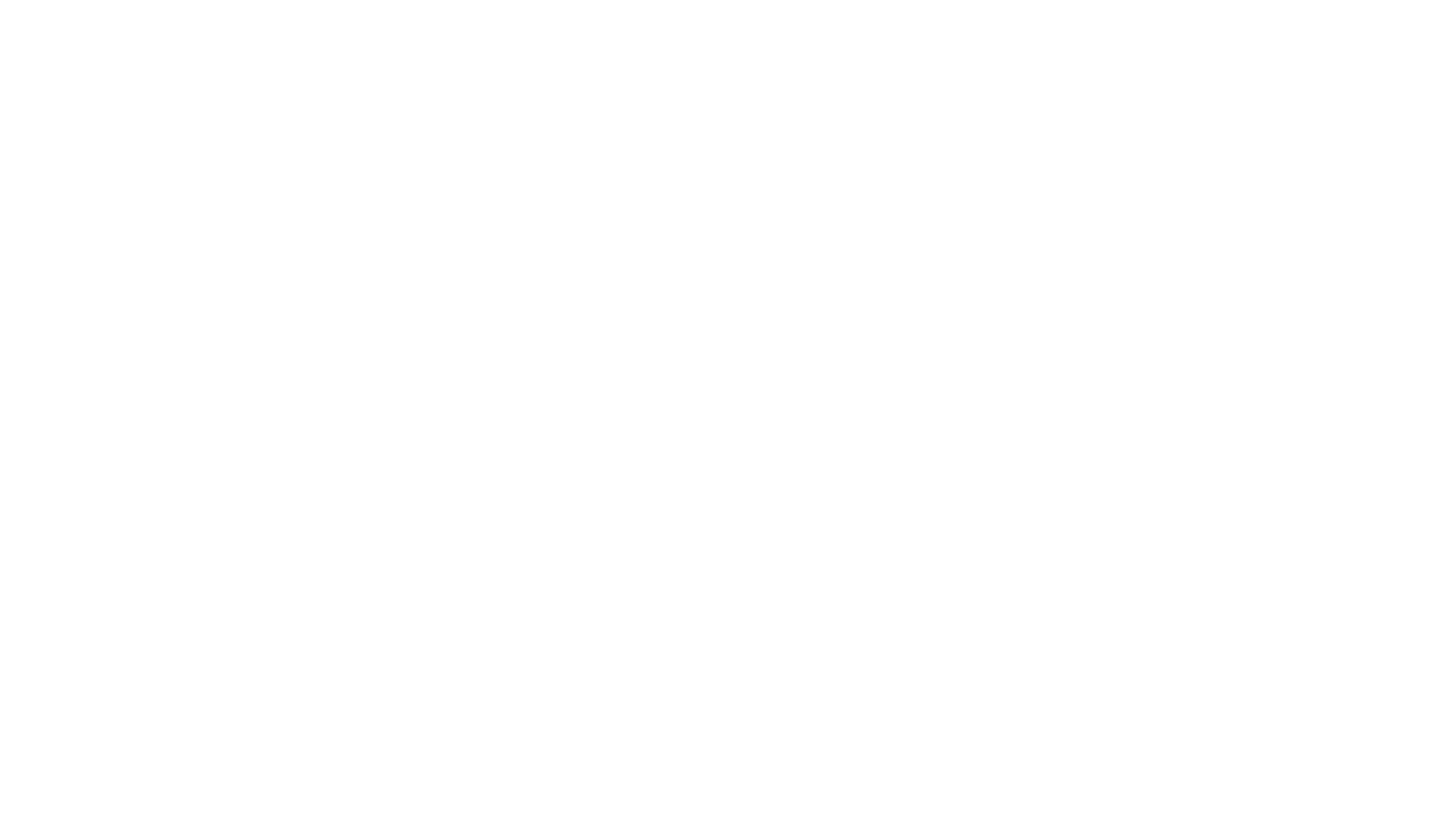 scroll, scrollTop: 0, scrollLeft: 0, axis: both 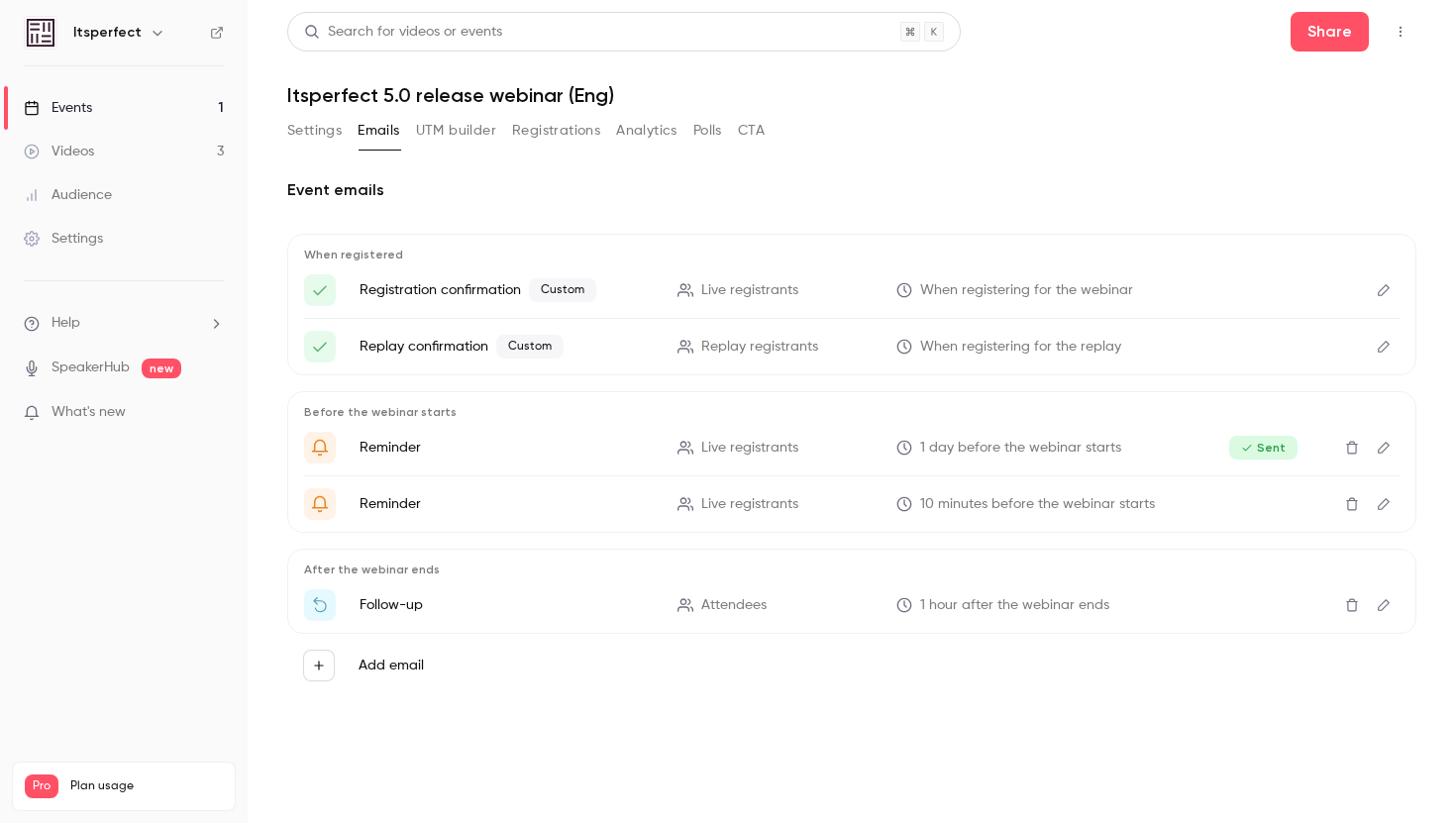 click at bounding box center (1384, 605) 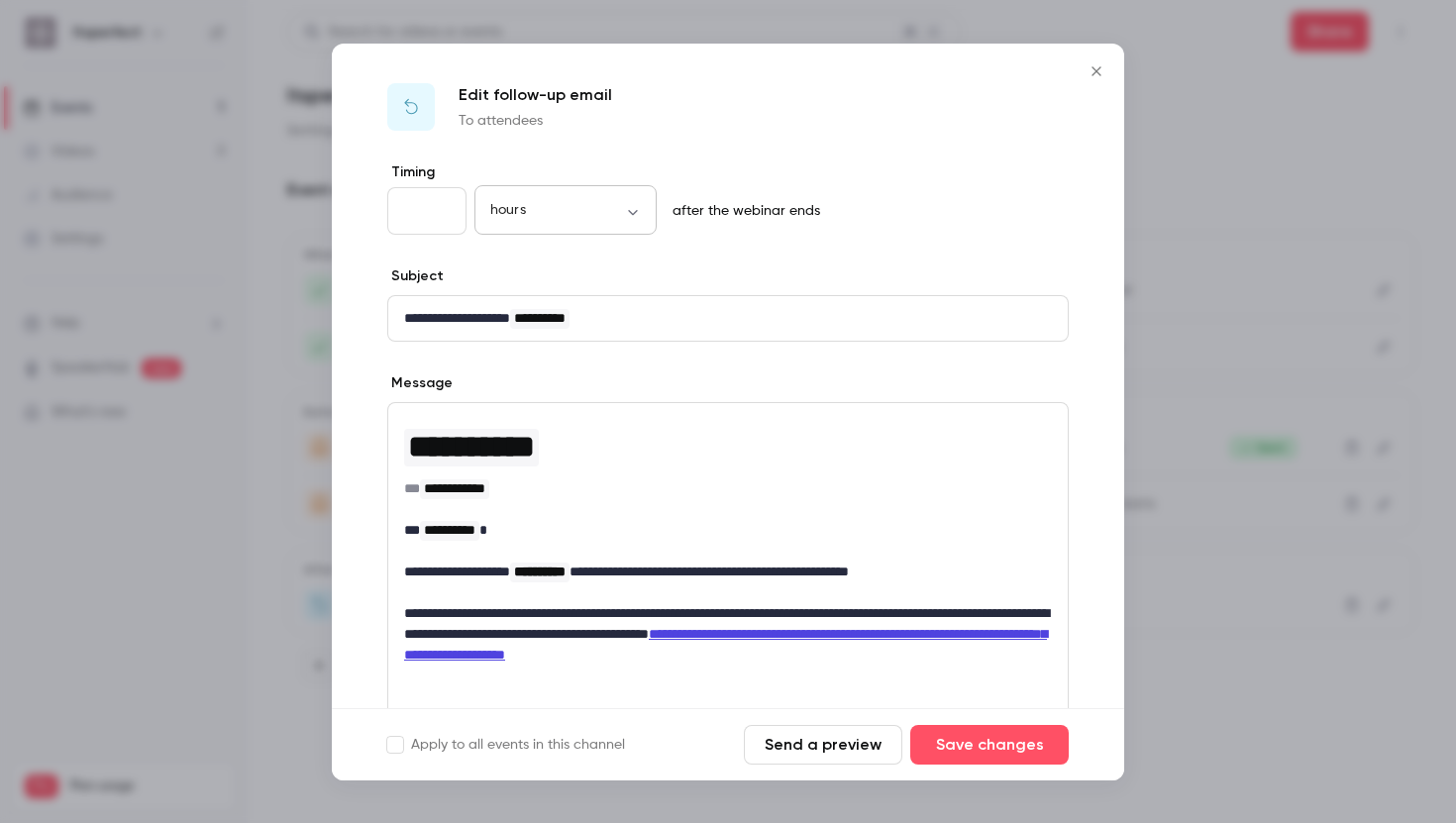 click on "hours ***** ​" at bounding box center (566, 211) 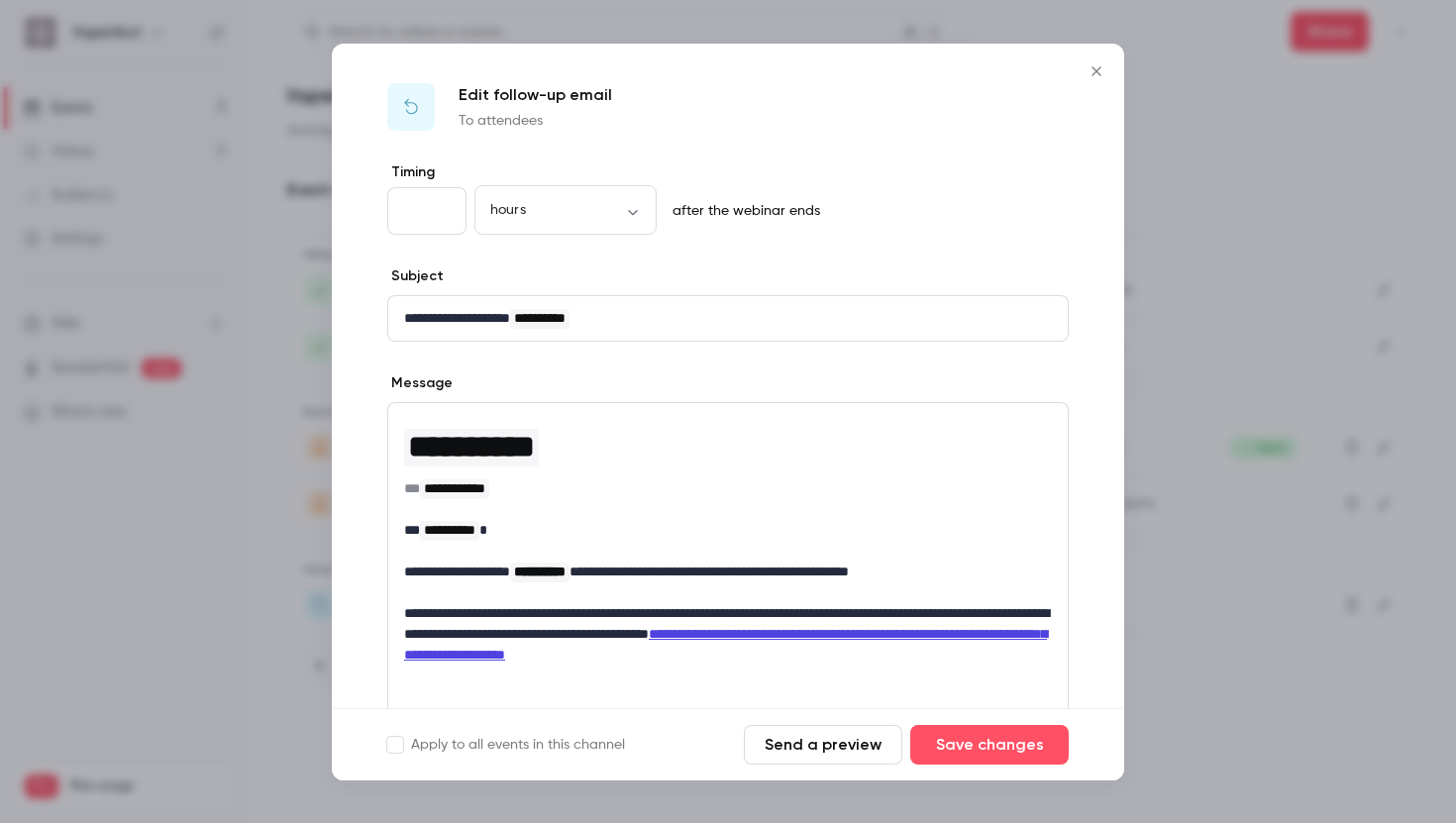 click on "*" at bounding box center [427, 211] 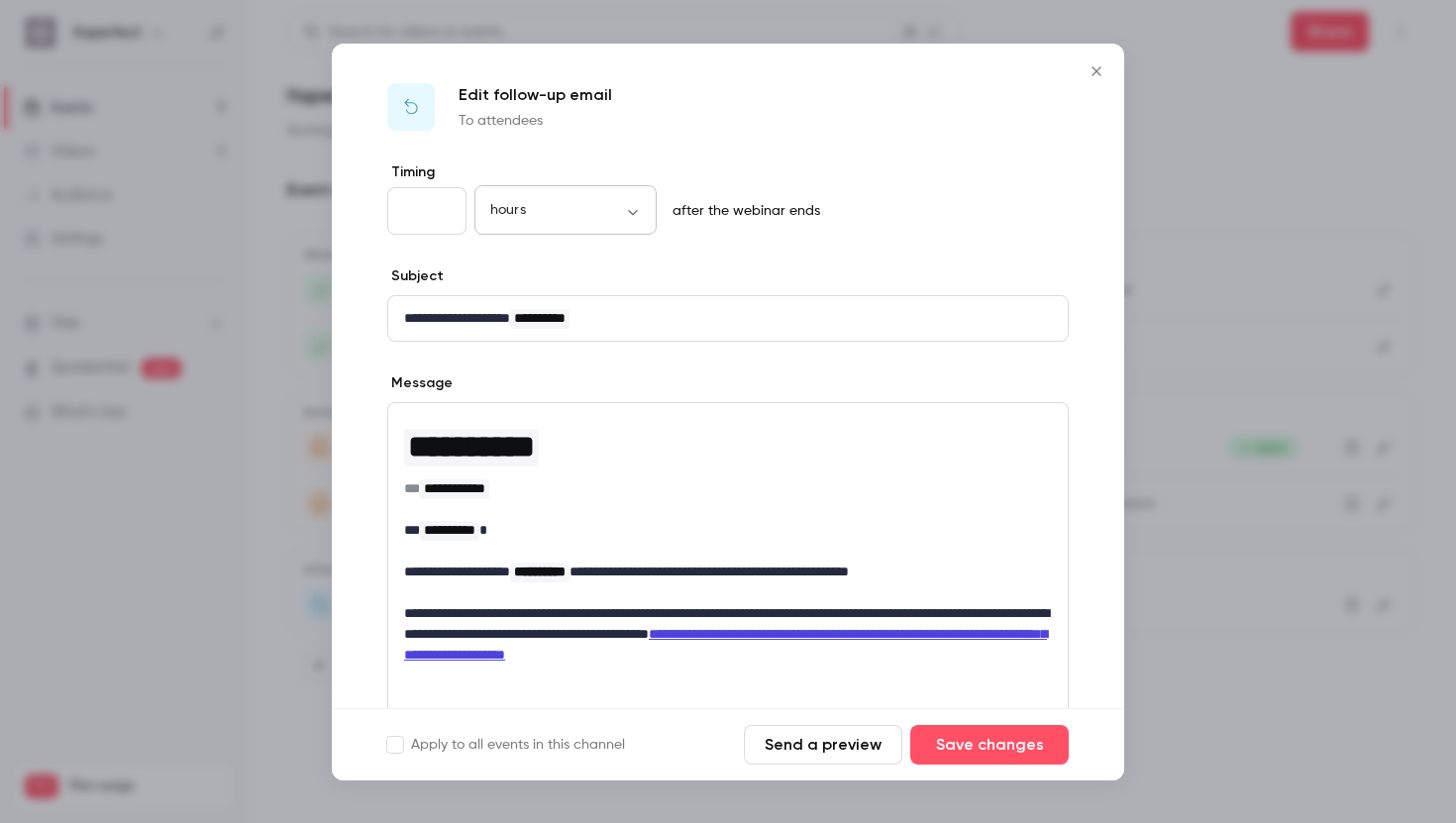 click on "hours ***** ​" at bounding box center (566, 211) 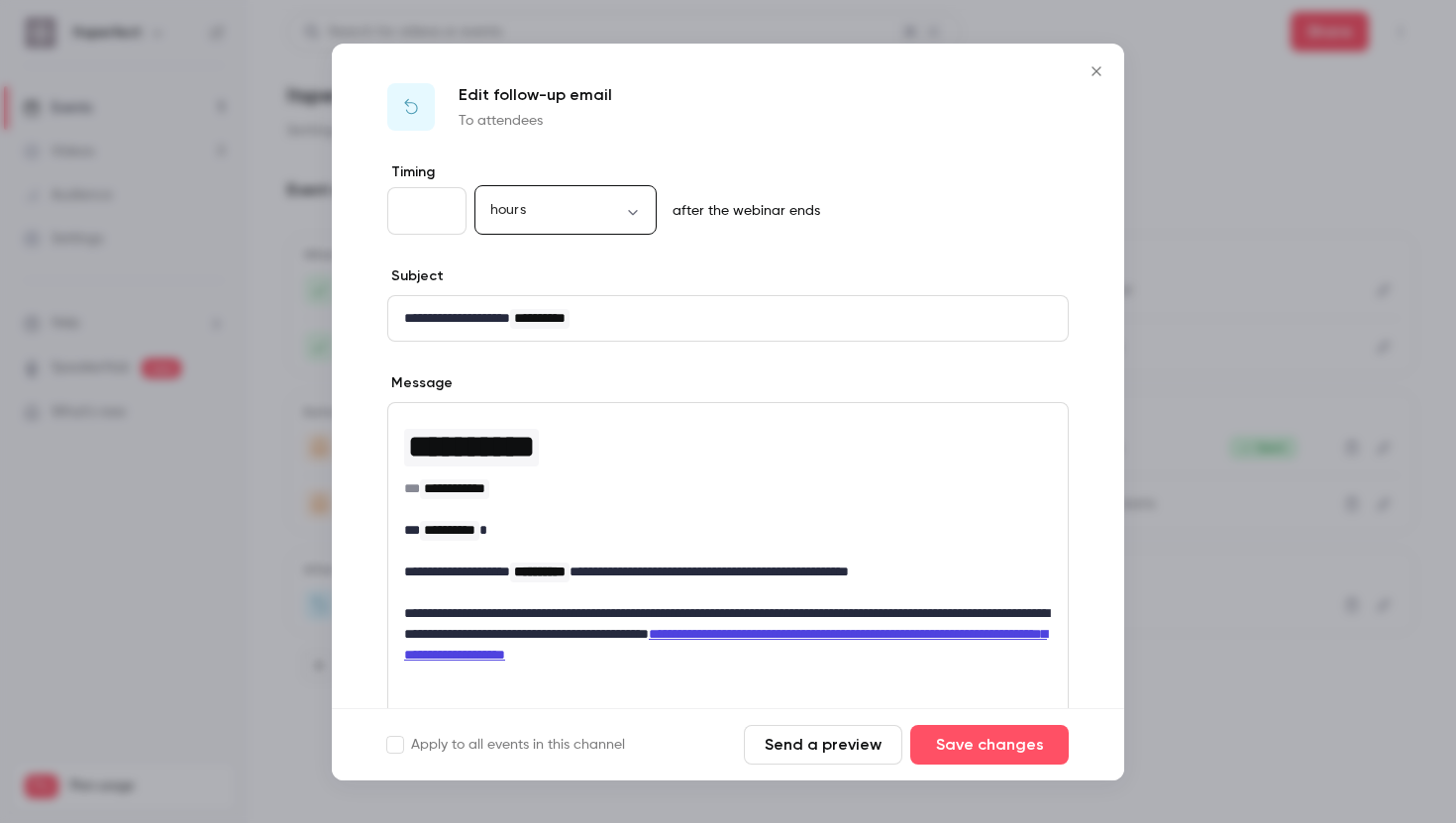 click on "hours ***** ​" at bounding box center (566, 211) 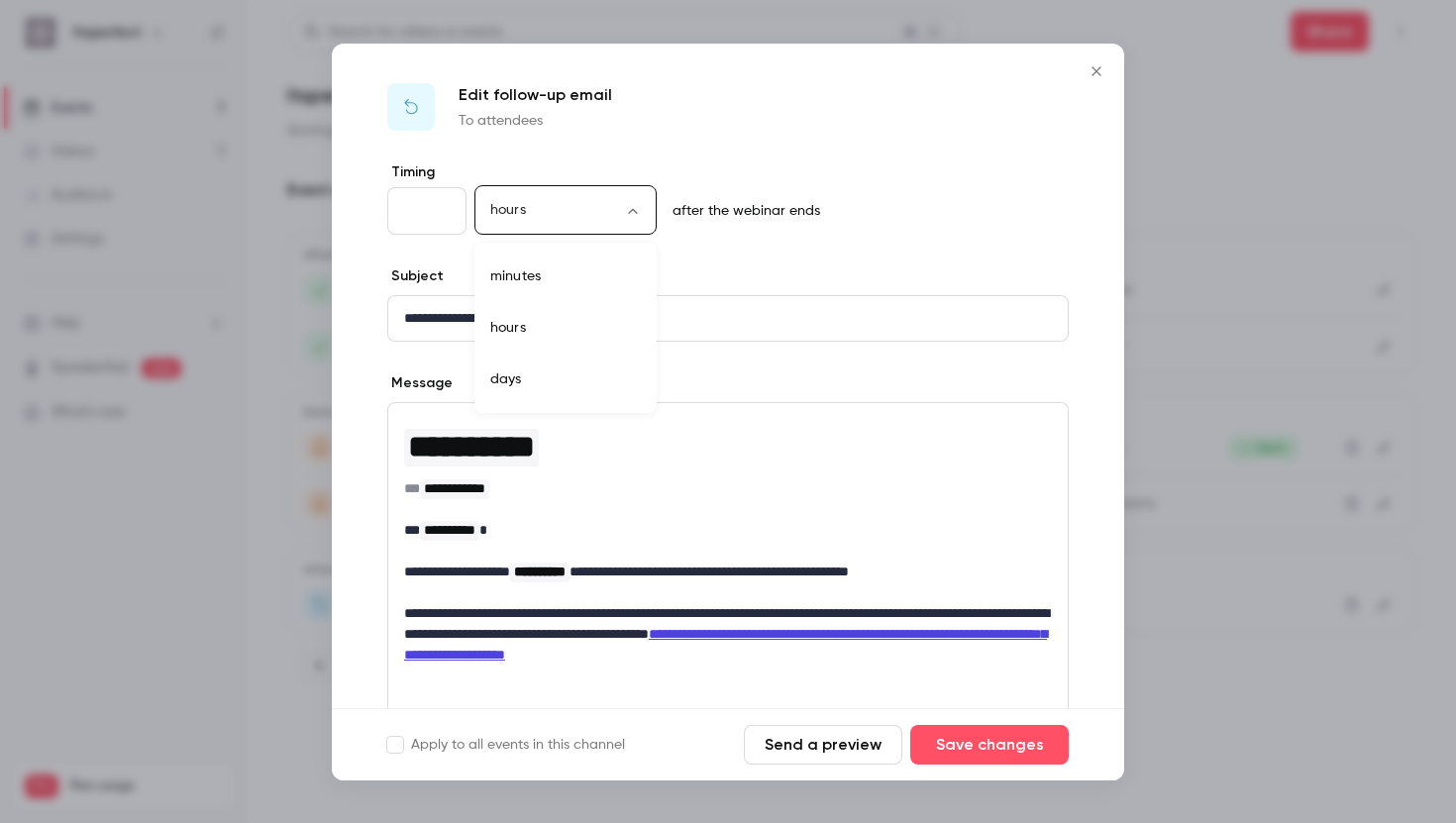 click on "**********" at bounding box center (728, 411) 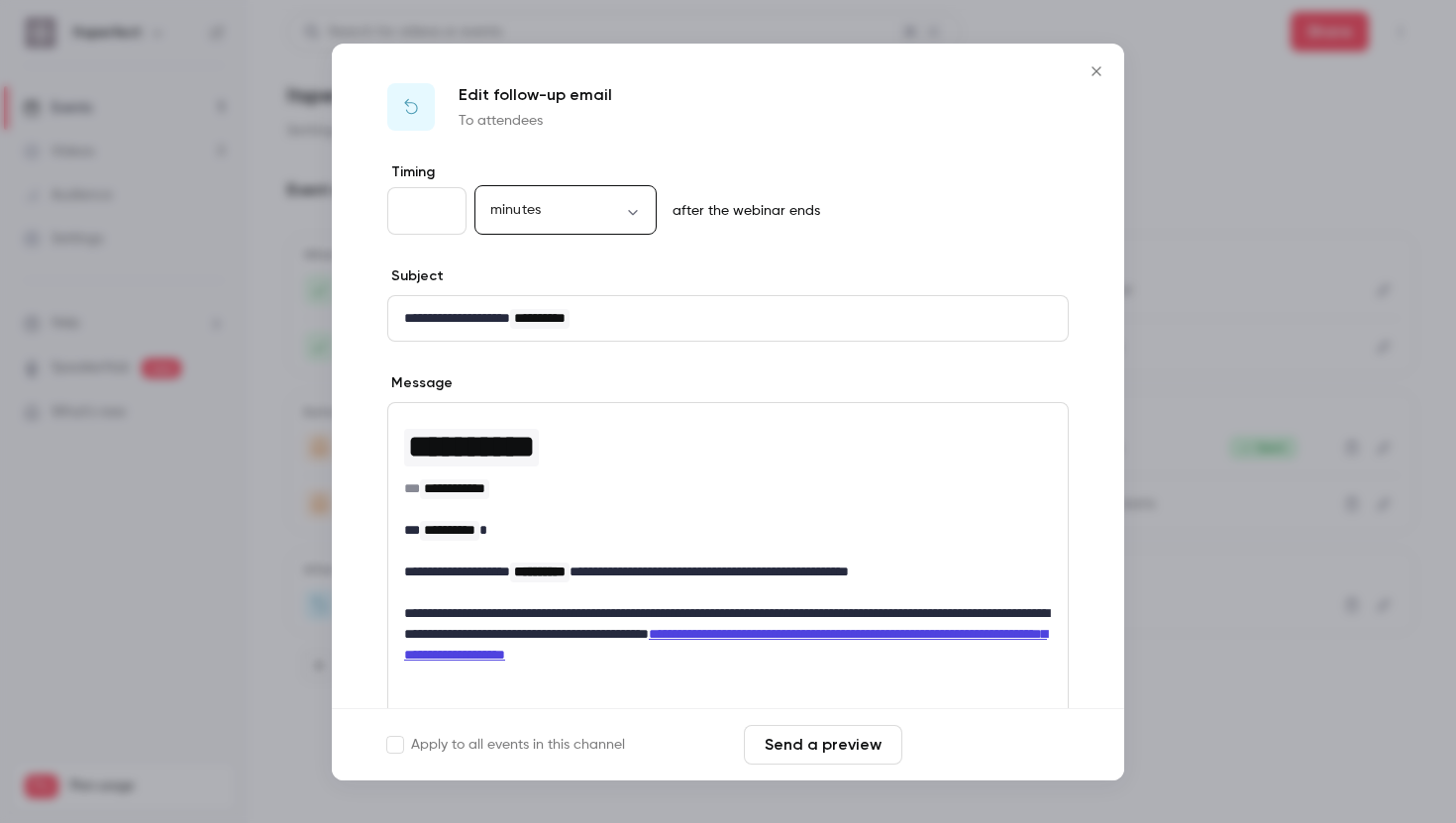 click on "Save changes" at bounding box center (989, 745) 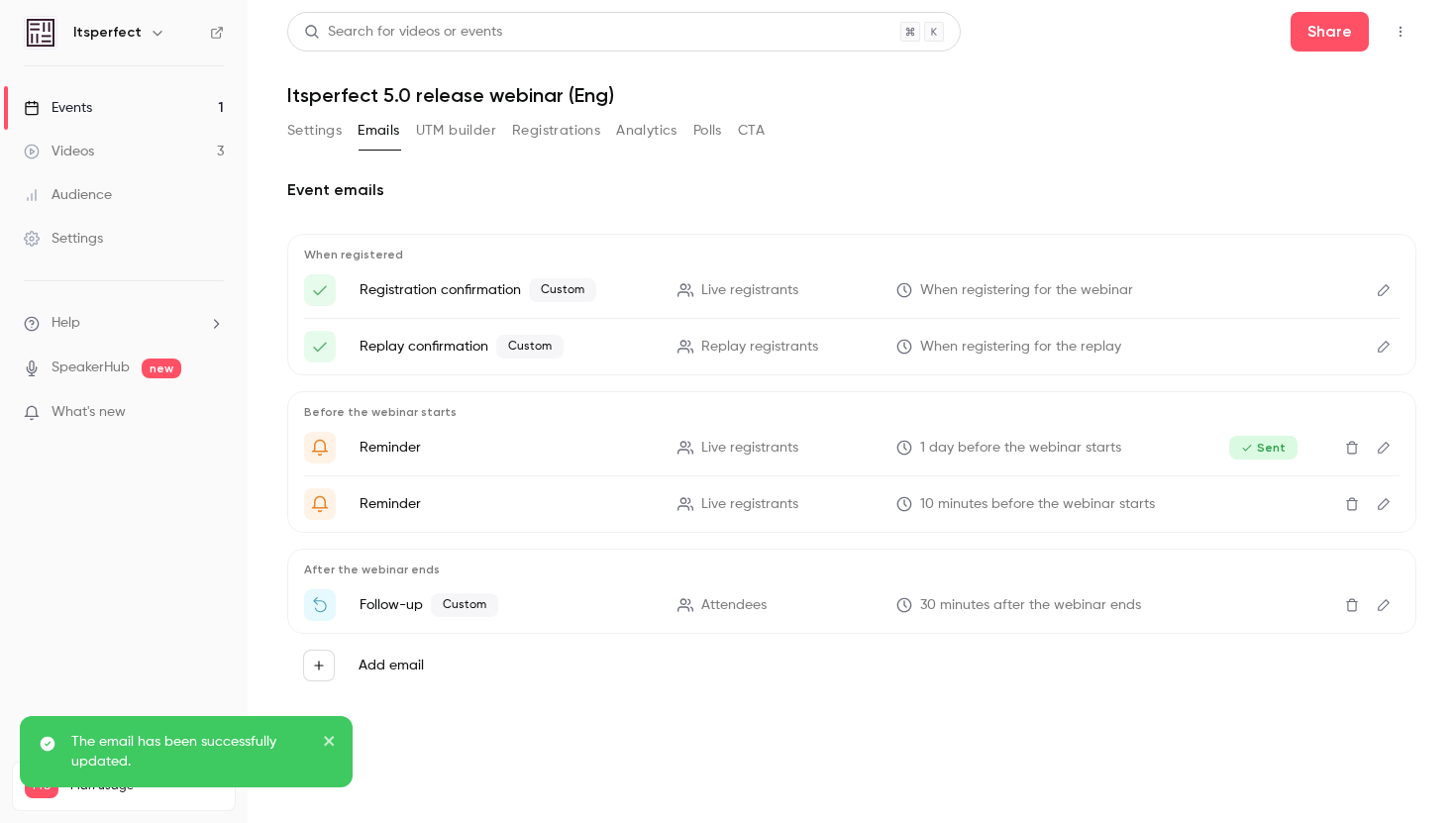 click on "Event emails When registered Registration confirmation Custom Live registrants When registering for the webinar Replay confirmation Custom Replay registrants When registering for the replay Before the webinar starts Reminder Live registrants 1 day before the webinar starts Sent Reminder Live registrants 10 minutes before the webinar starts After the webinar ends Follow-up Custom Attendees 30 minutes after the webinar ends Add email" at bounding box center [852, 446] 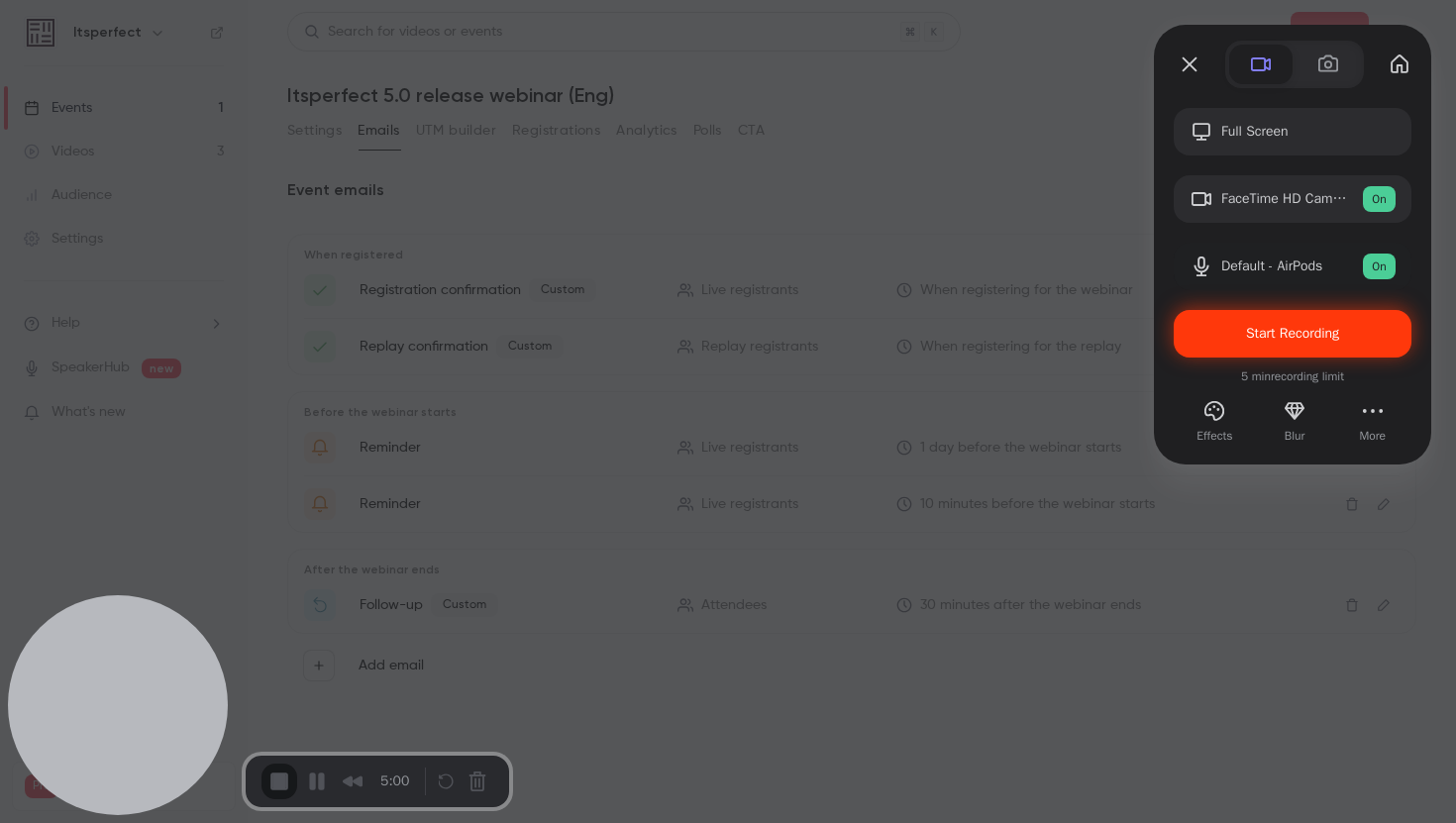 click on "Start Recording" at bounding box center [1293, 333] 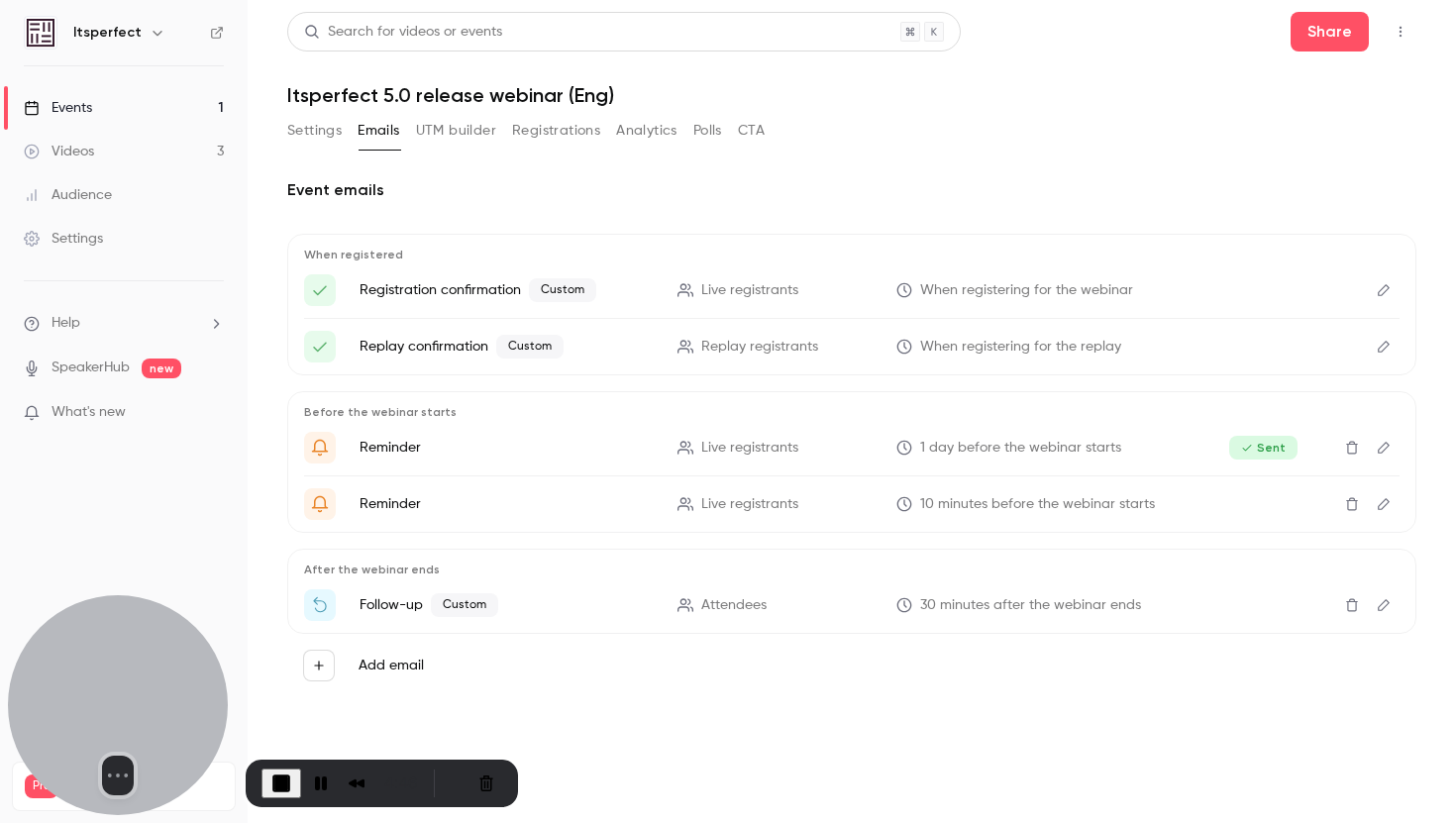 click 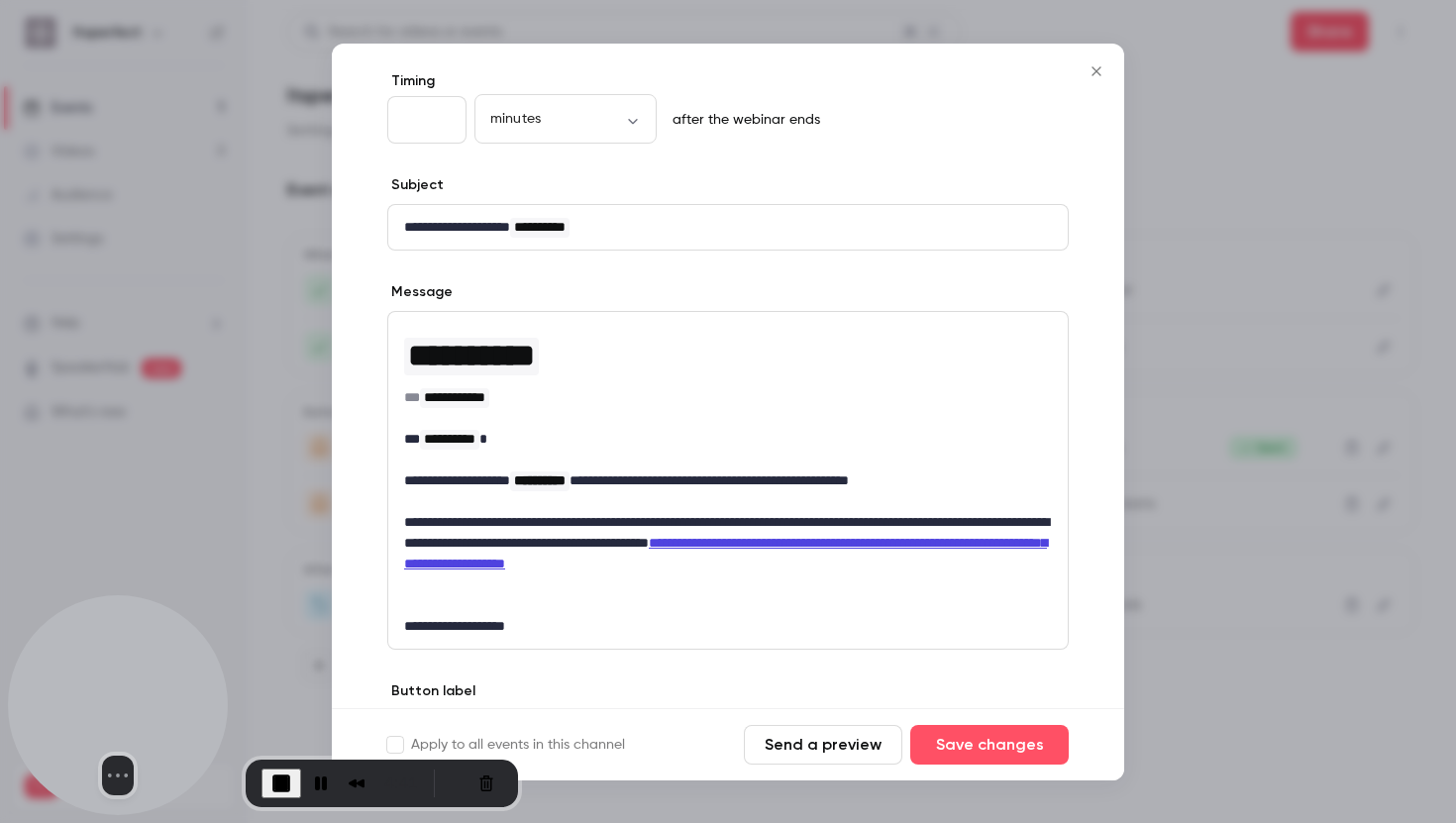 scroll, scrollTop: 211, scrollLeft: 0, axis: vertical 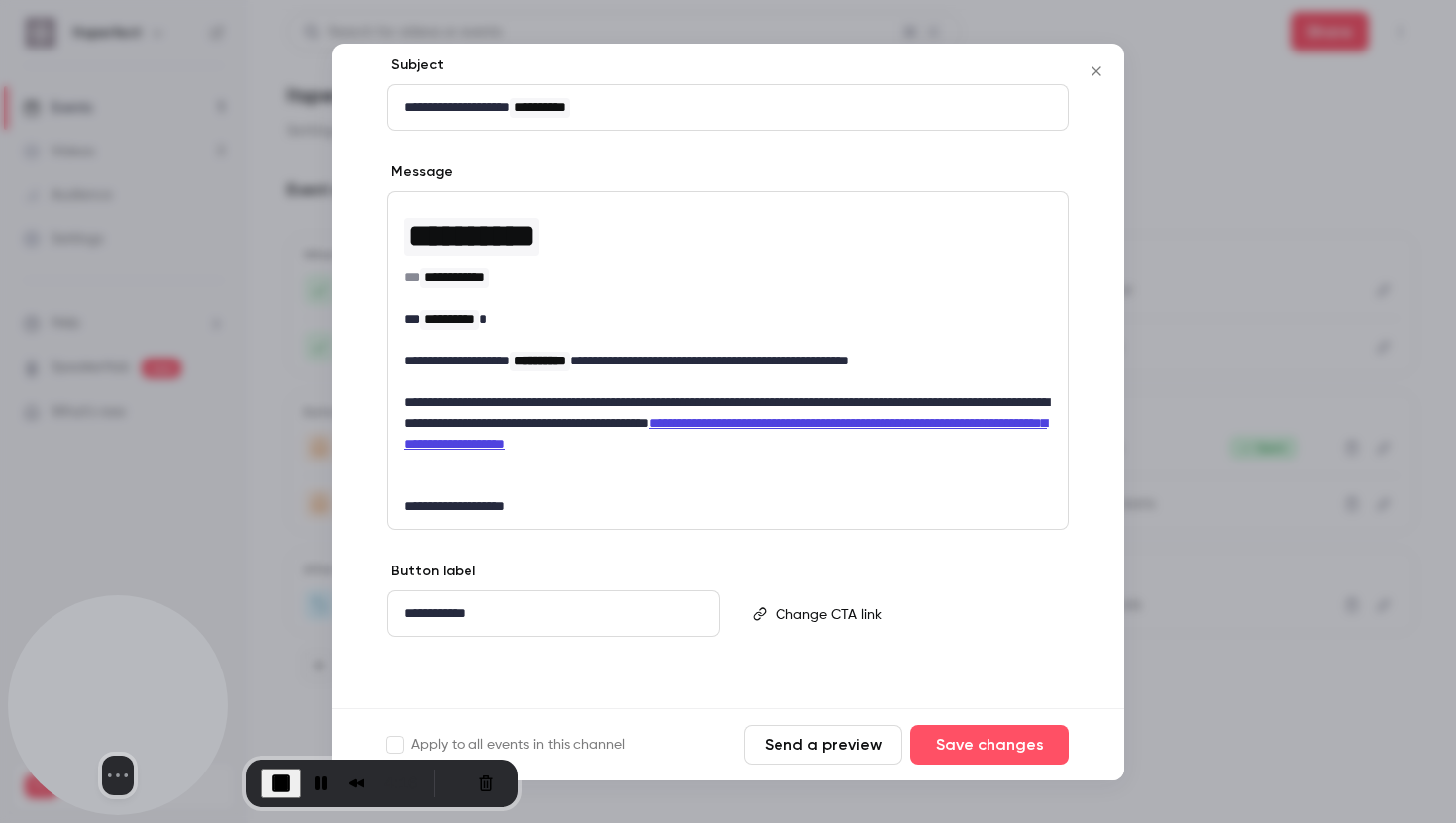 click on "**********" at bounding box center [728, 434] 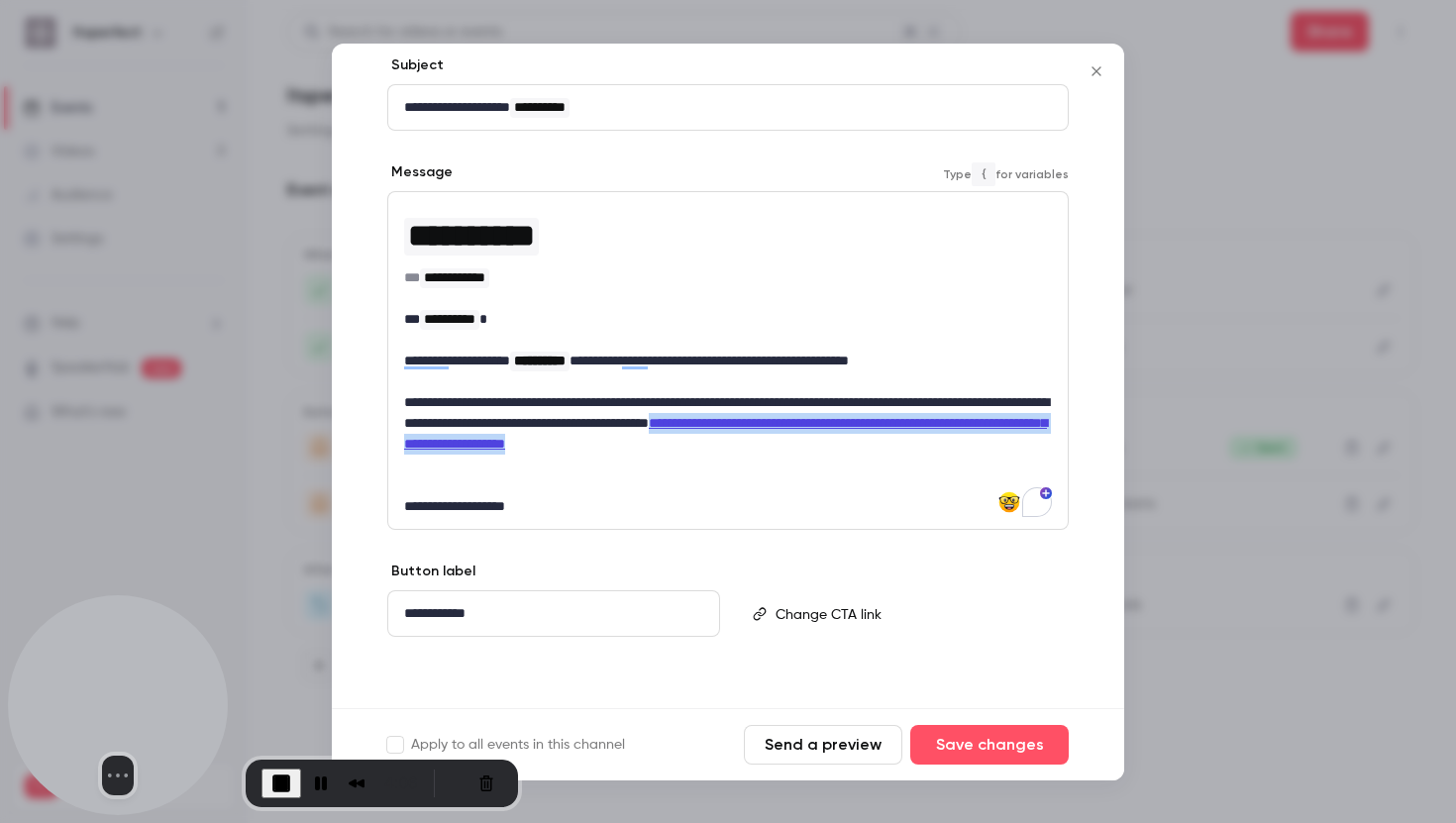 drag, startPoint x: 647, startPoint y: 461, endPoint x: 398, endPoint y: 443, distance: 249.64975 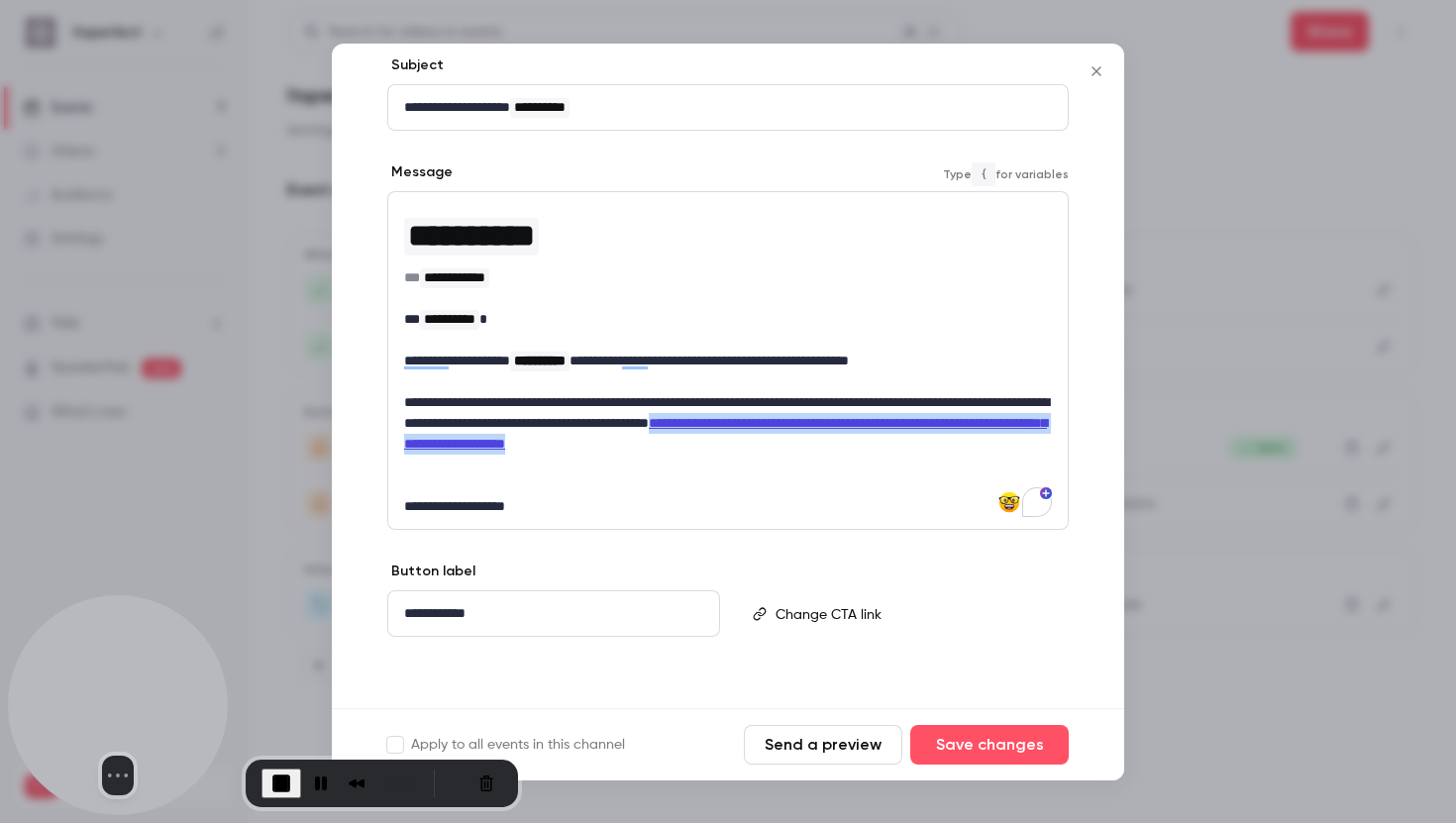 click on "**********" at bounding box center (728, 360) 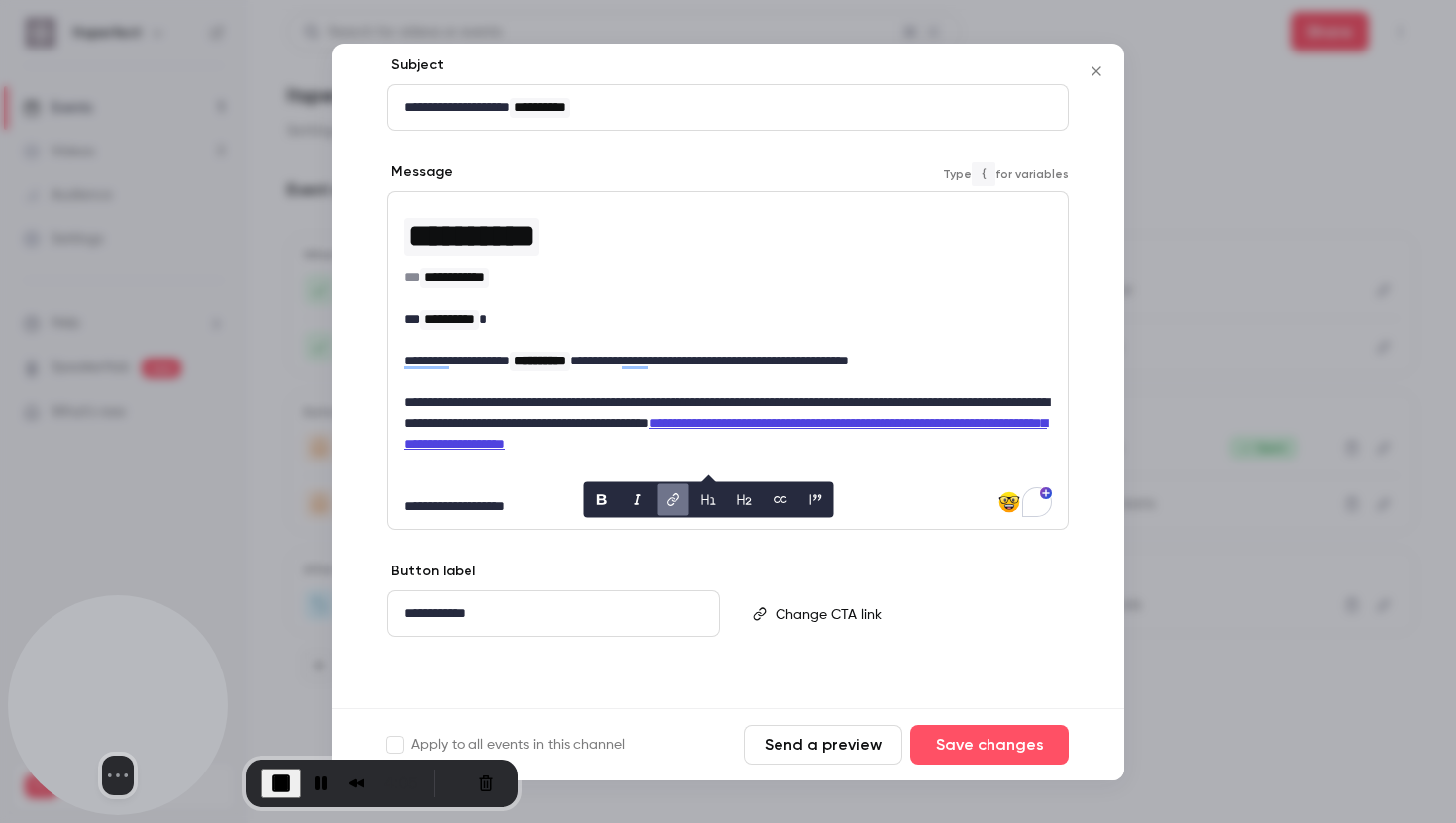 click at bounding box center (728, 485) 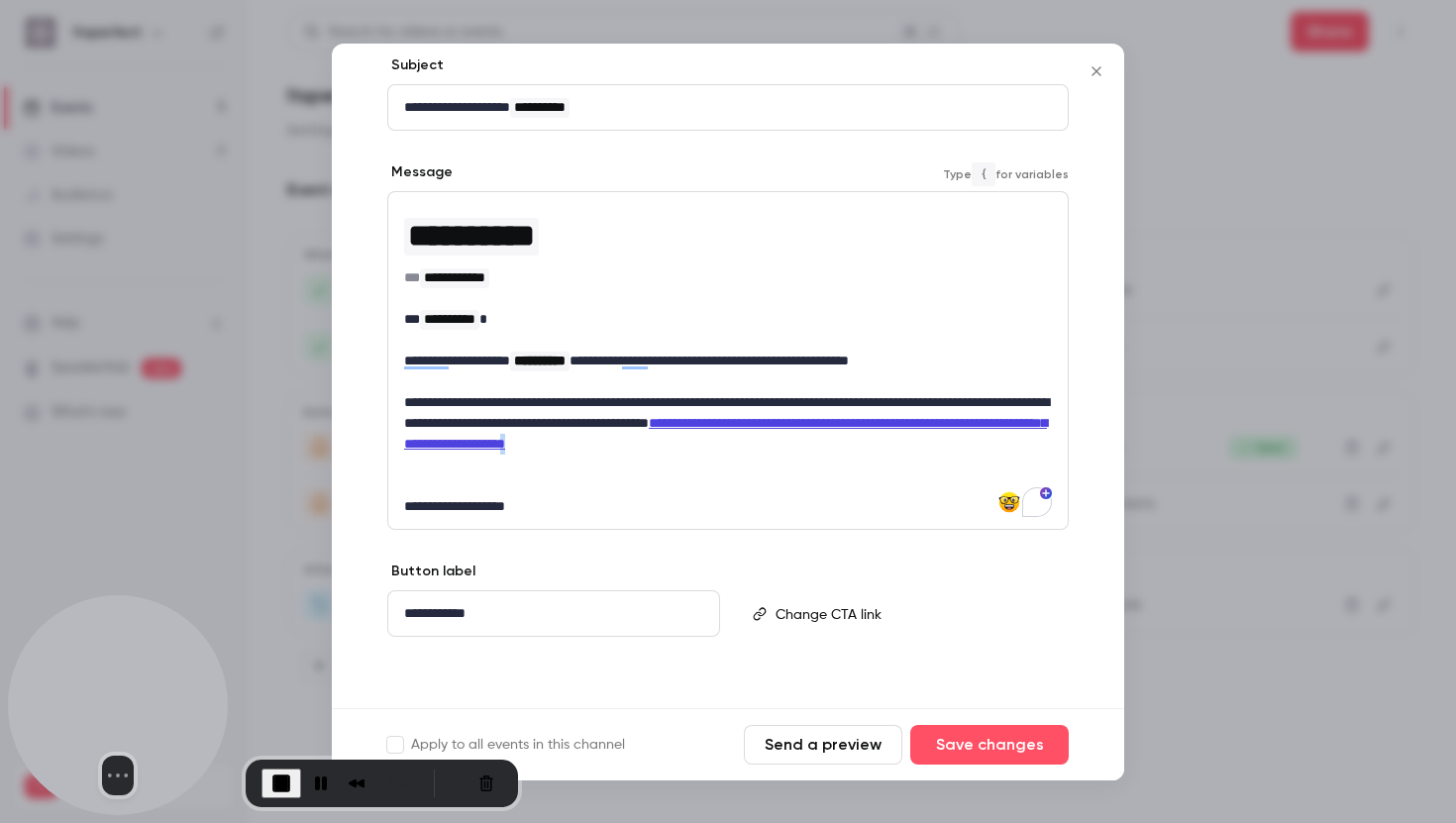 drag, startPoint x: 500, startPoint y: 458, endPoint x: 479, endPoint y: 465, distance: 22.135944 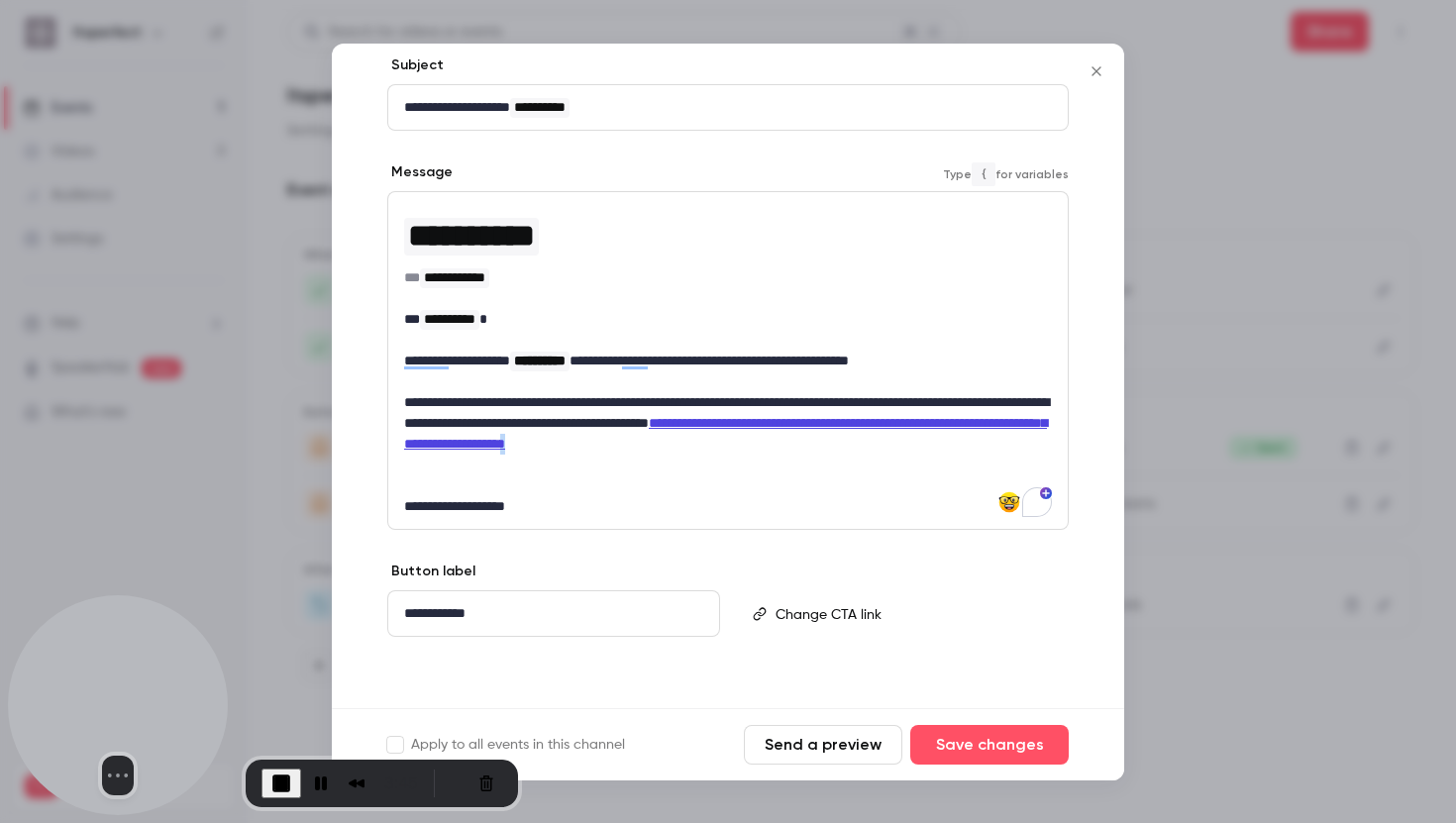 click on "**********" at bounding box center [728, 434] 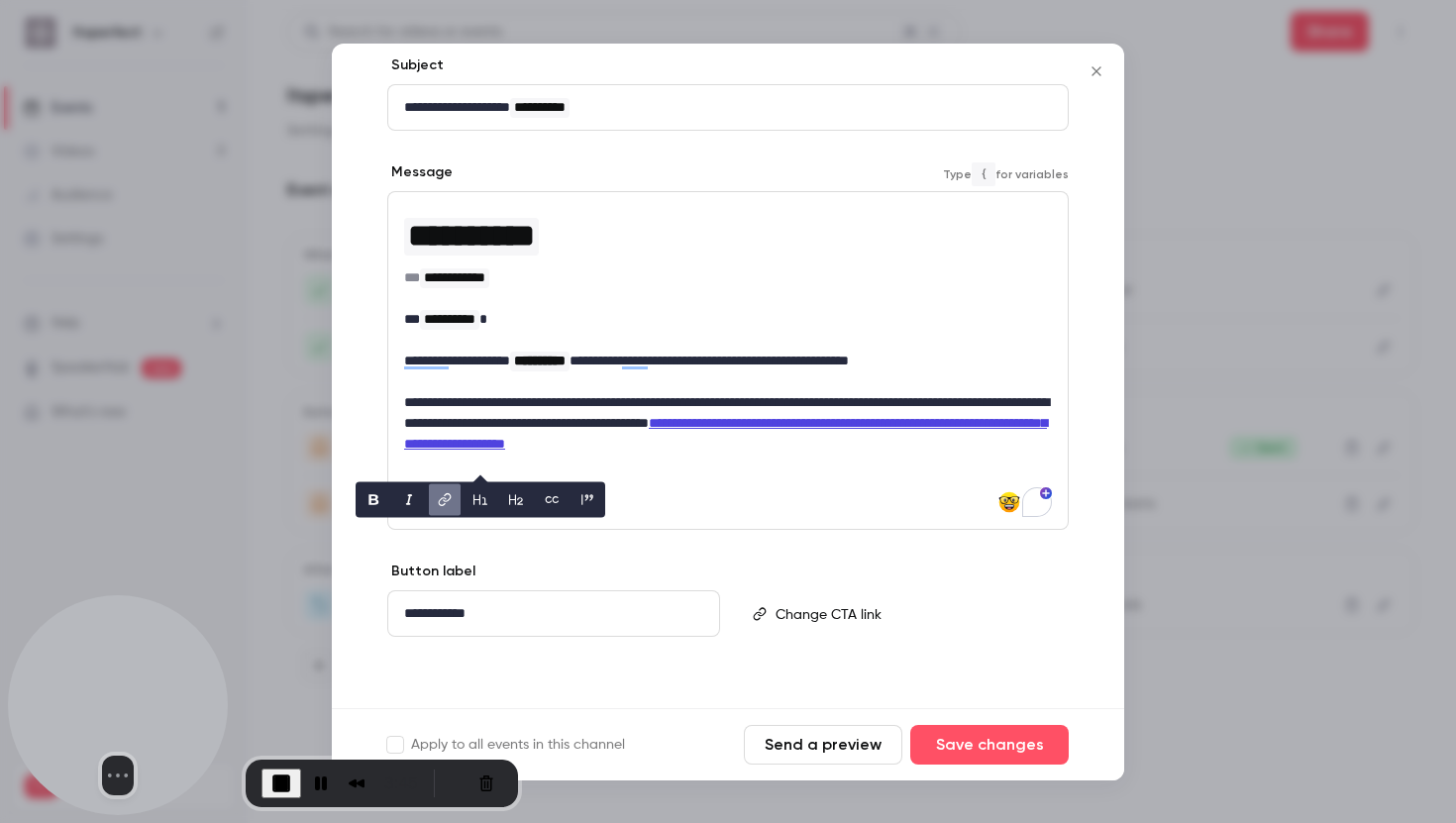 click at bounding box center [728, 485] 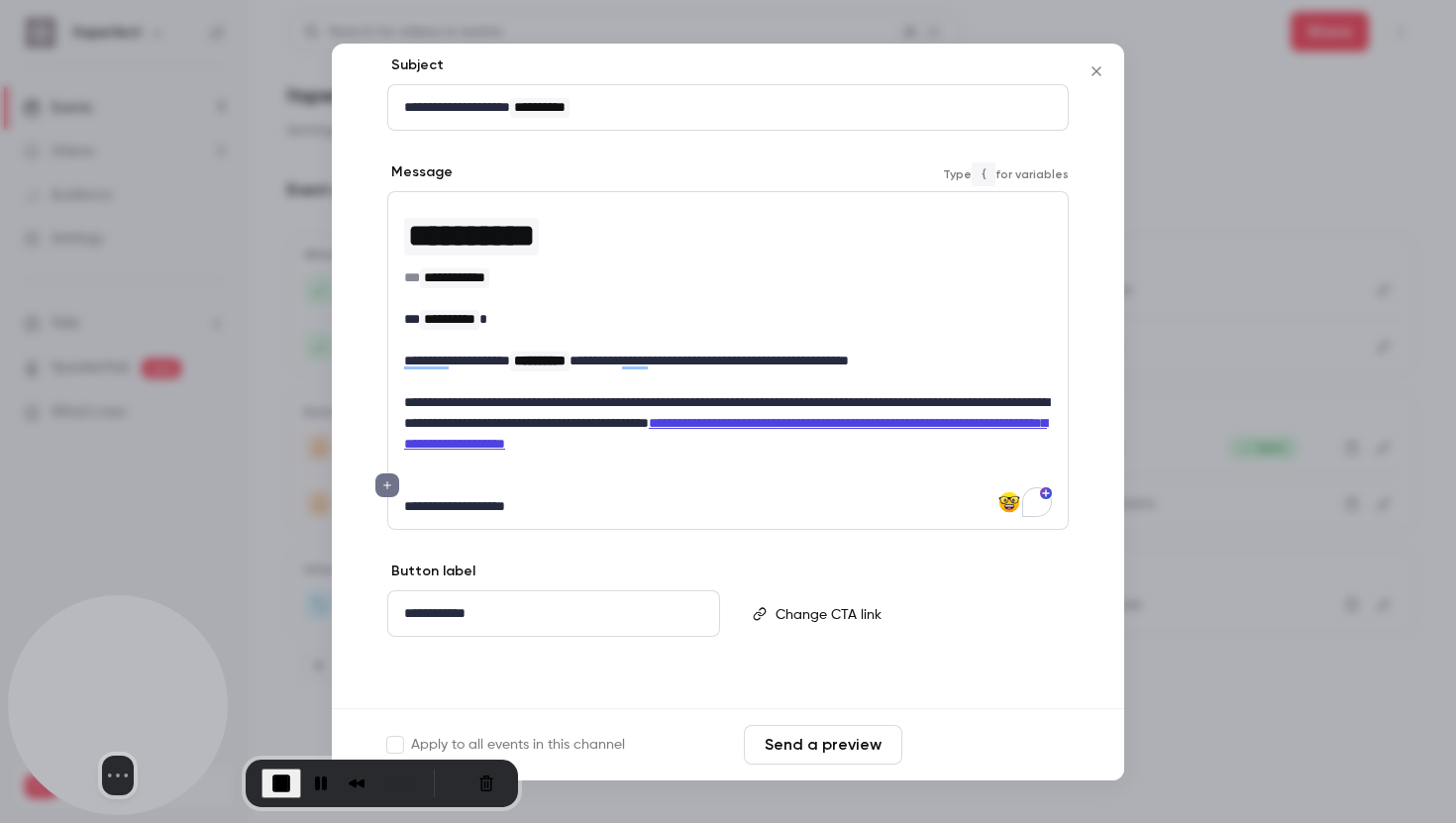 click on "Save changes" at bounding box center (989, 745) 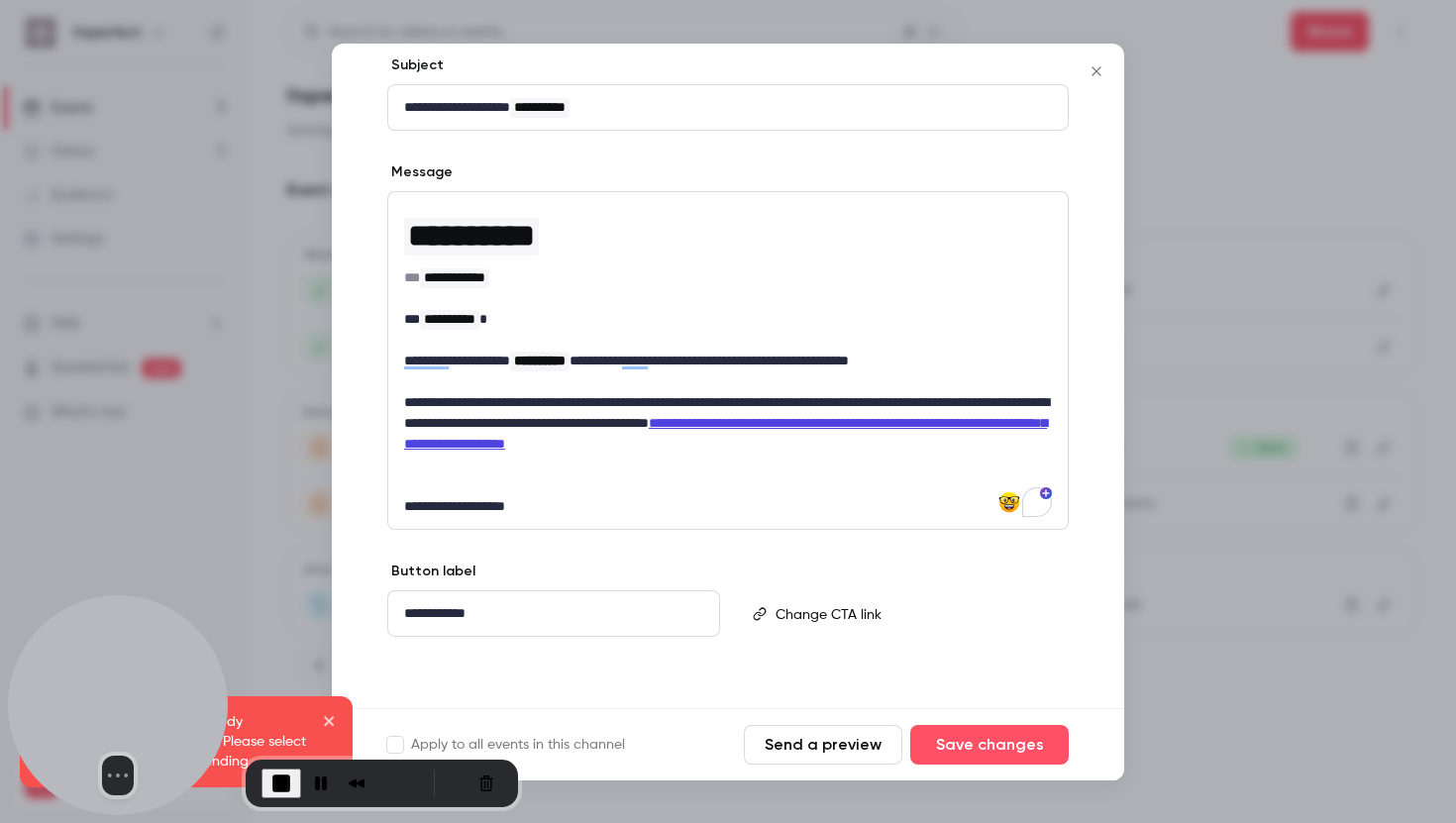 click 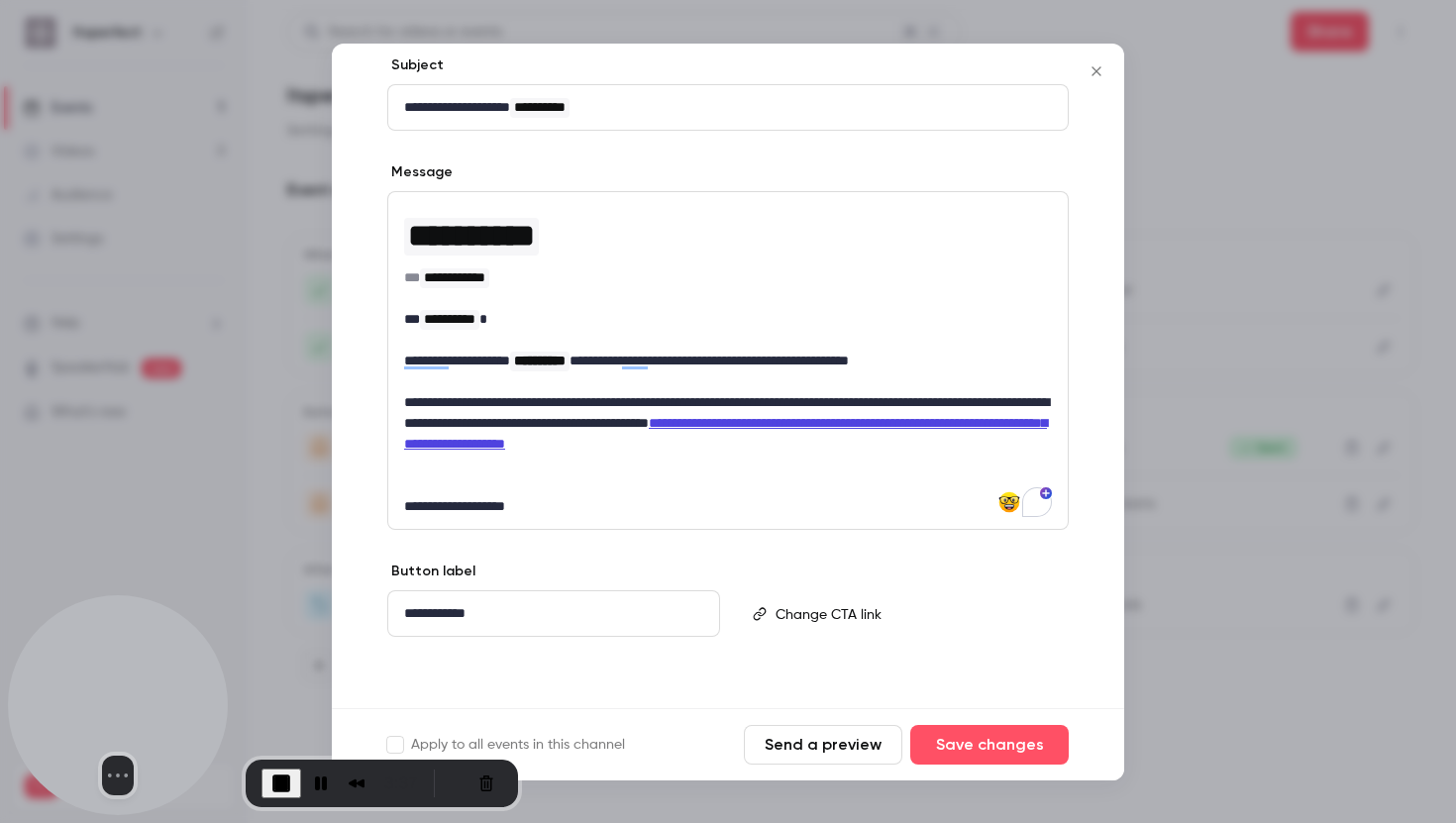 click on "Send a preview" at bounding box center [823, 745] 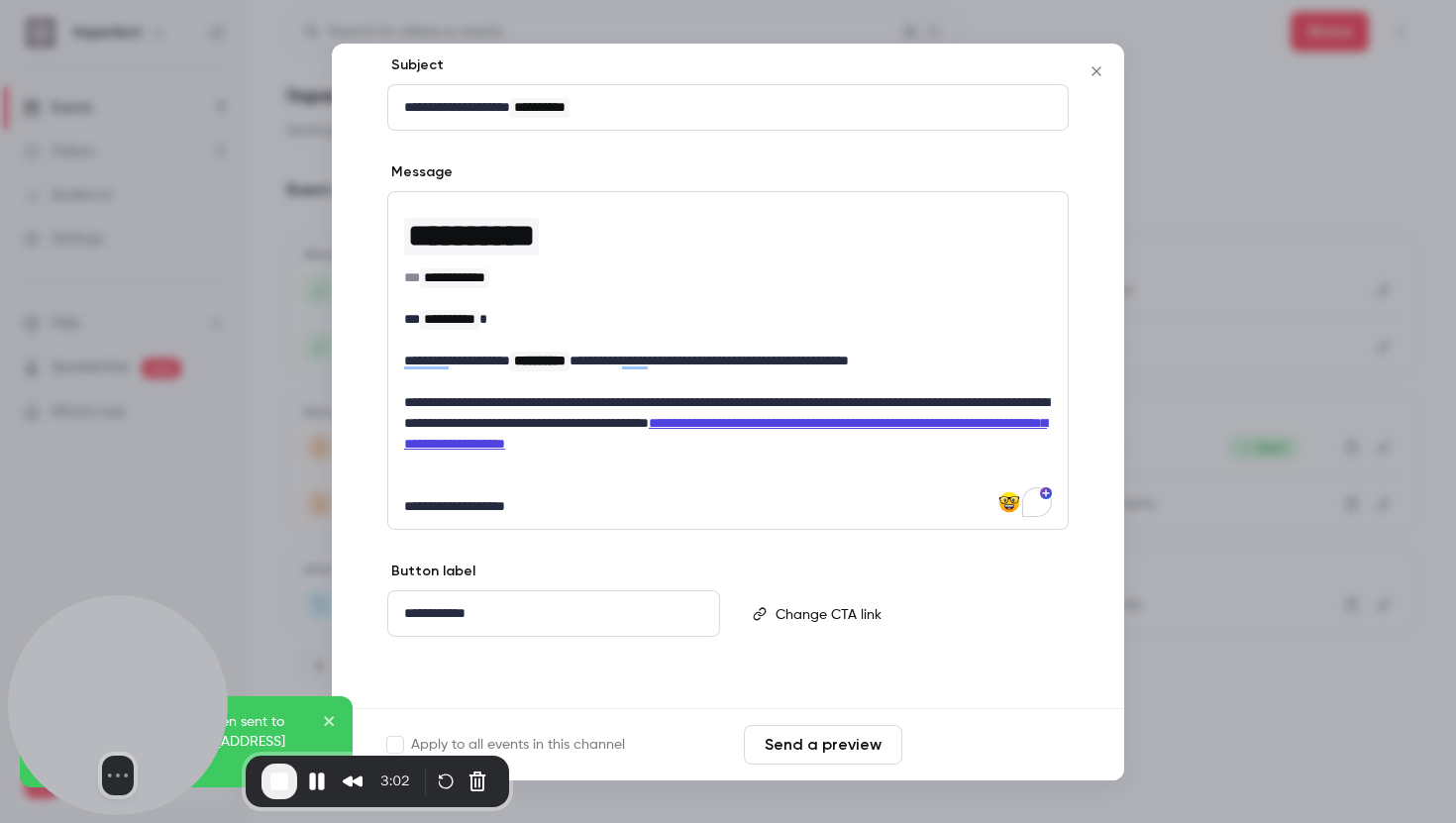 click on "Save changes" at bounding box center (989, 745) 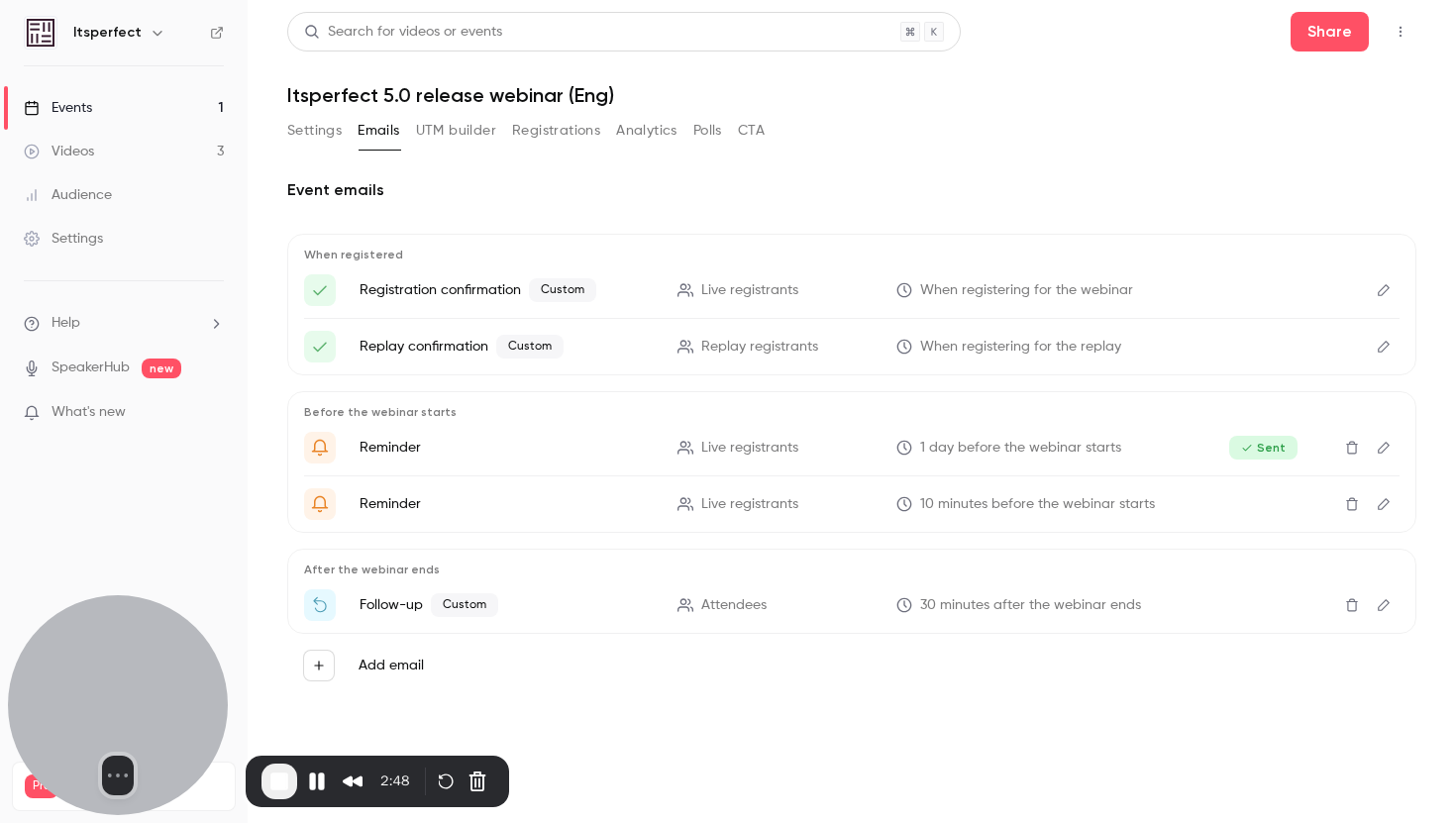 click 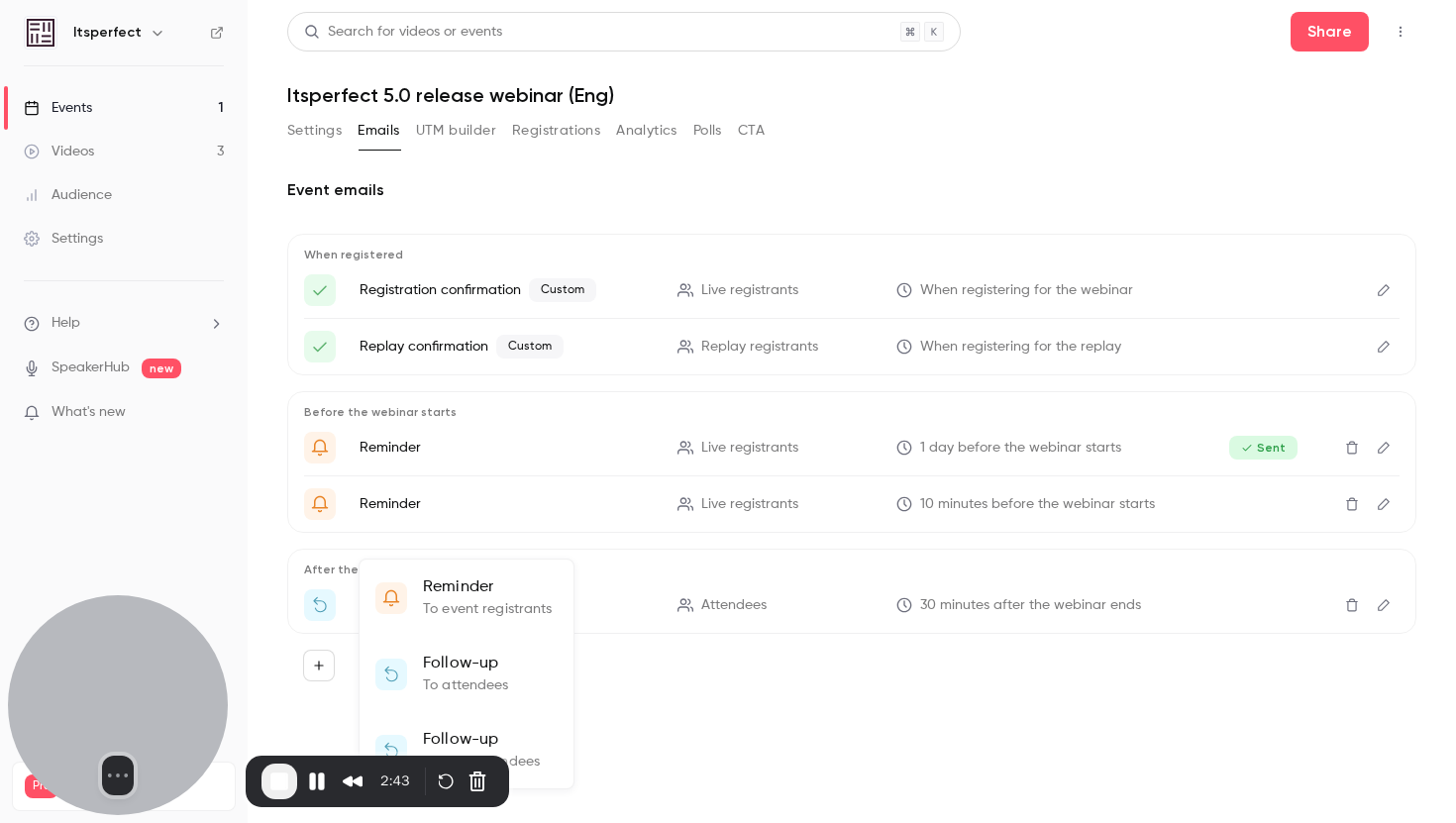 click on "Follow-up" at bounding box center [481, 740] 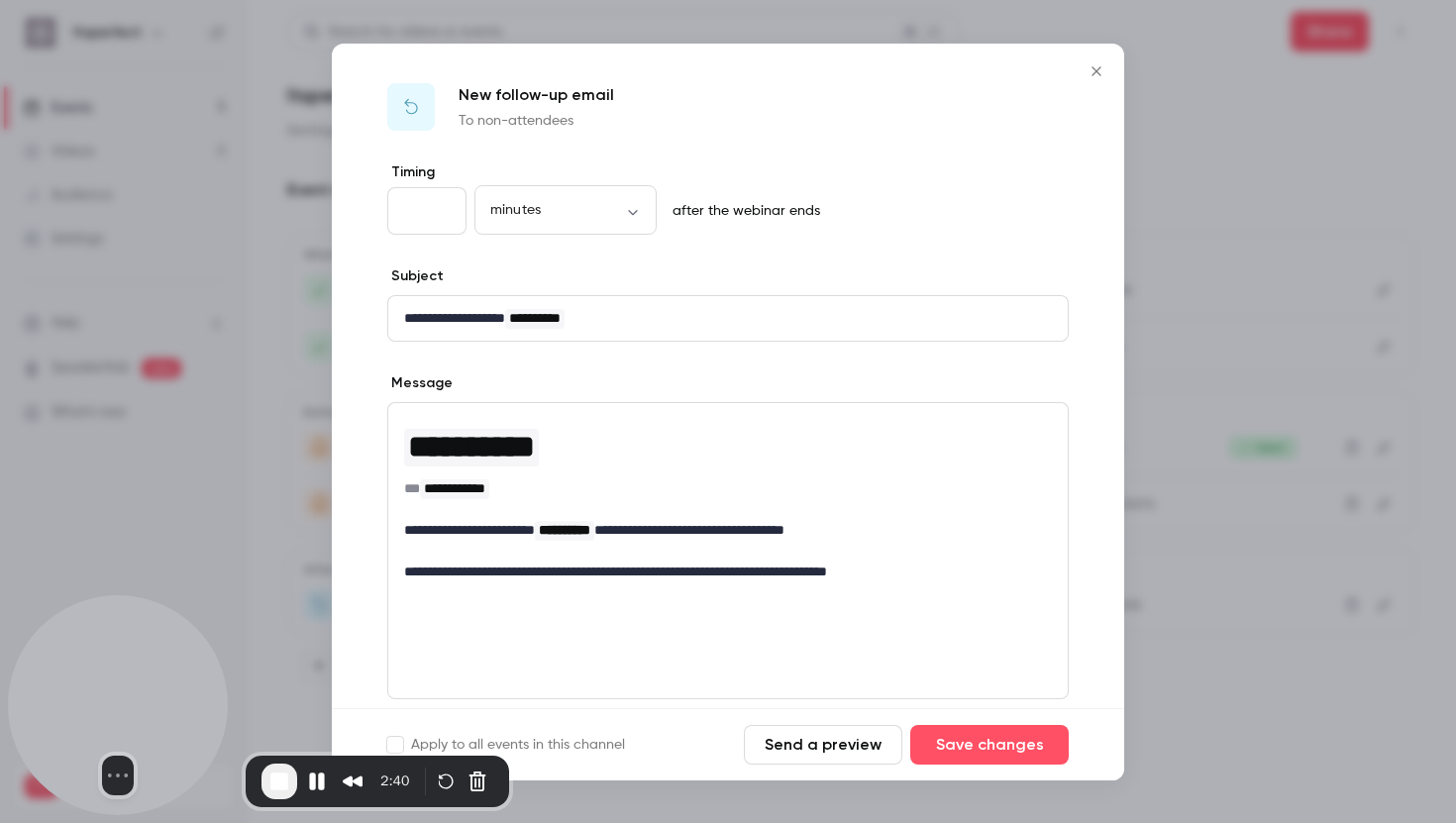 click at bounding box center (728, 551) 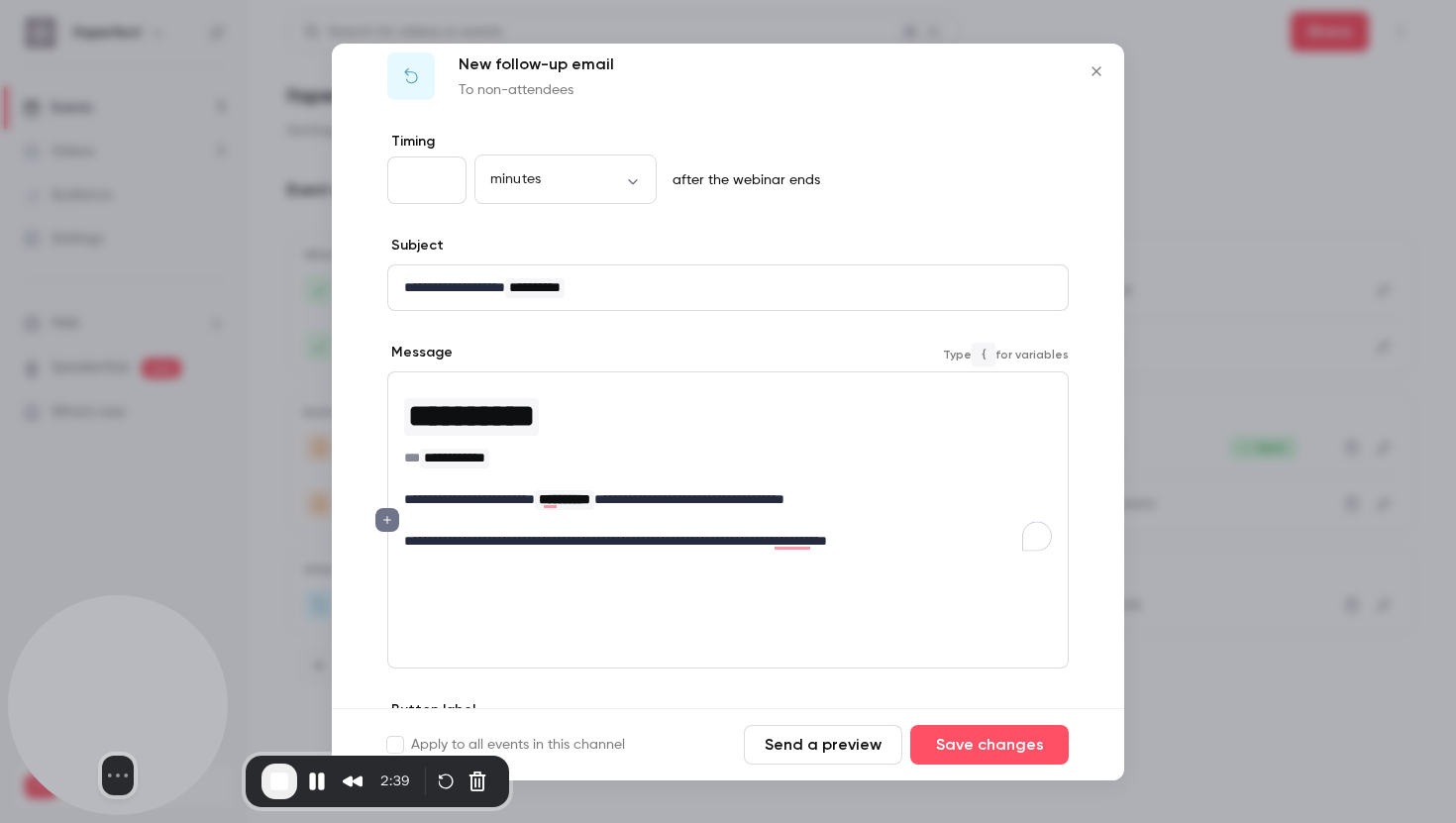 scroll, scrollTop: 98, scrollLeft: 0, axis: vertical 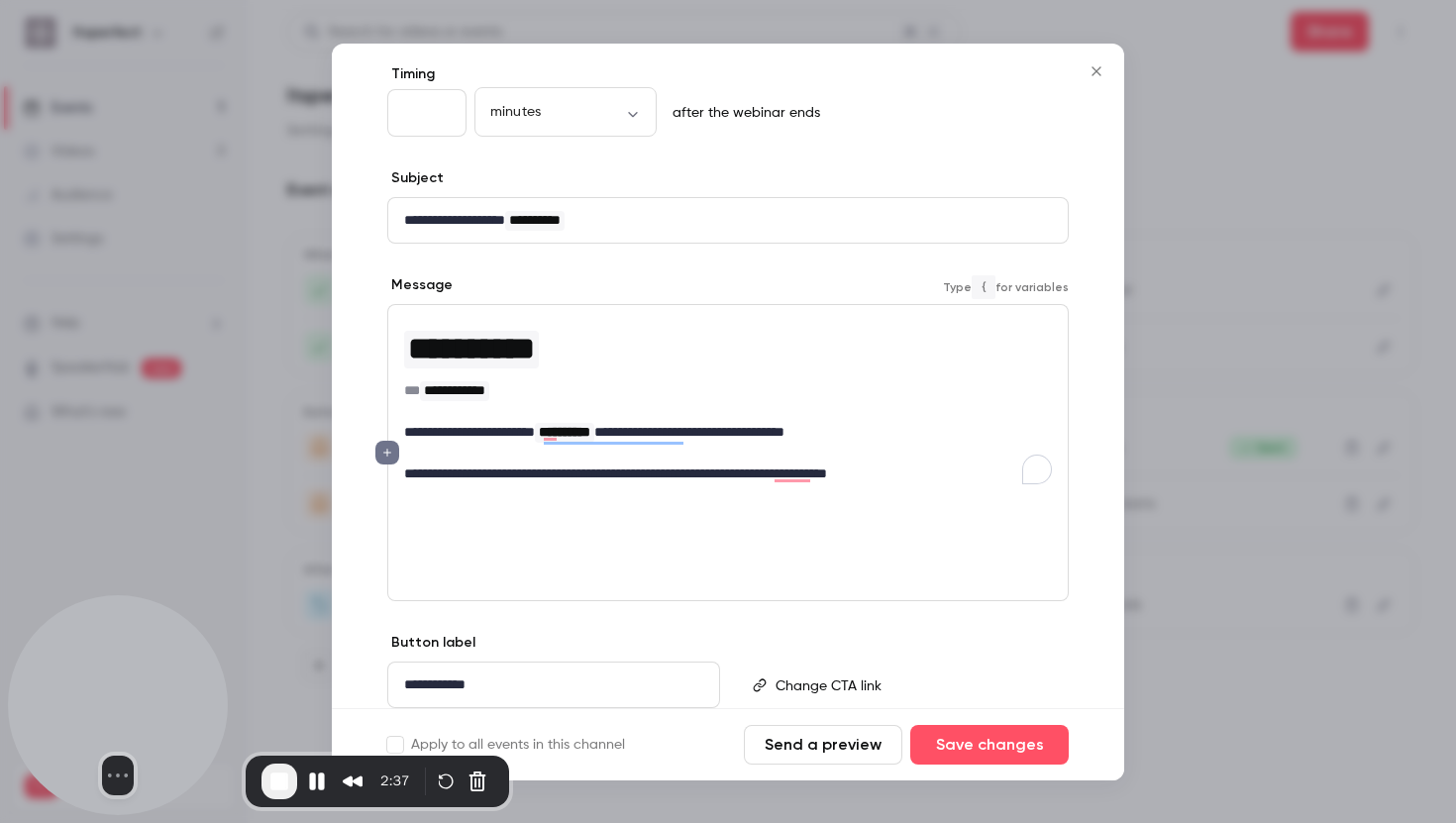 click on "**********" at bounding box center (728, 453) 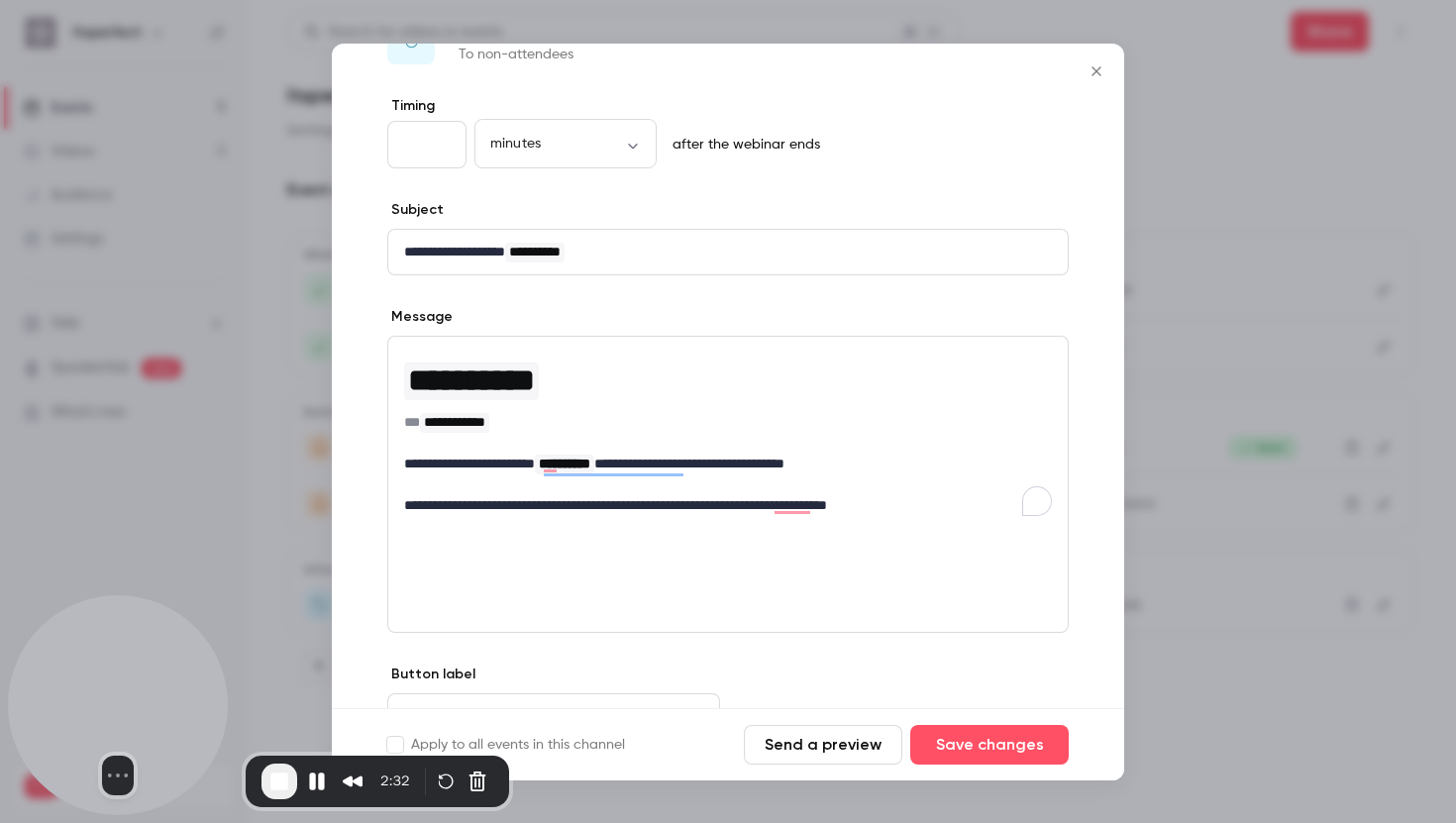 scroll, scrollTop: 0, scrollLeft: 0, axis: both 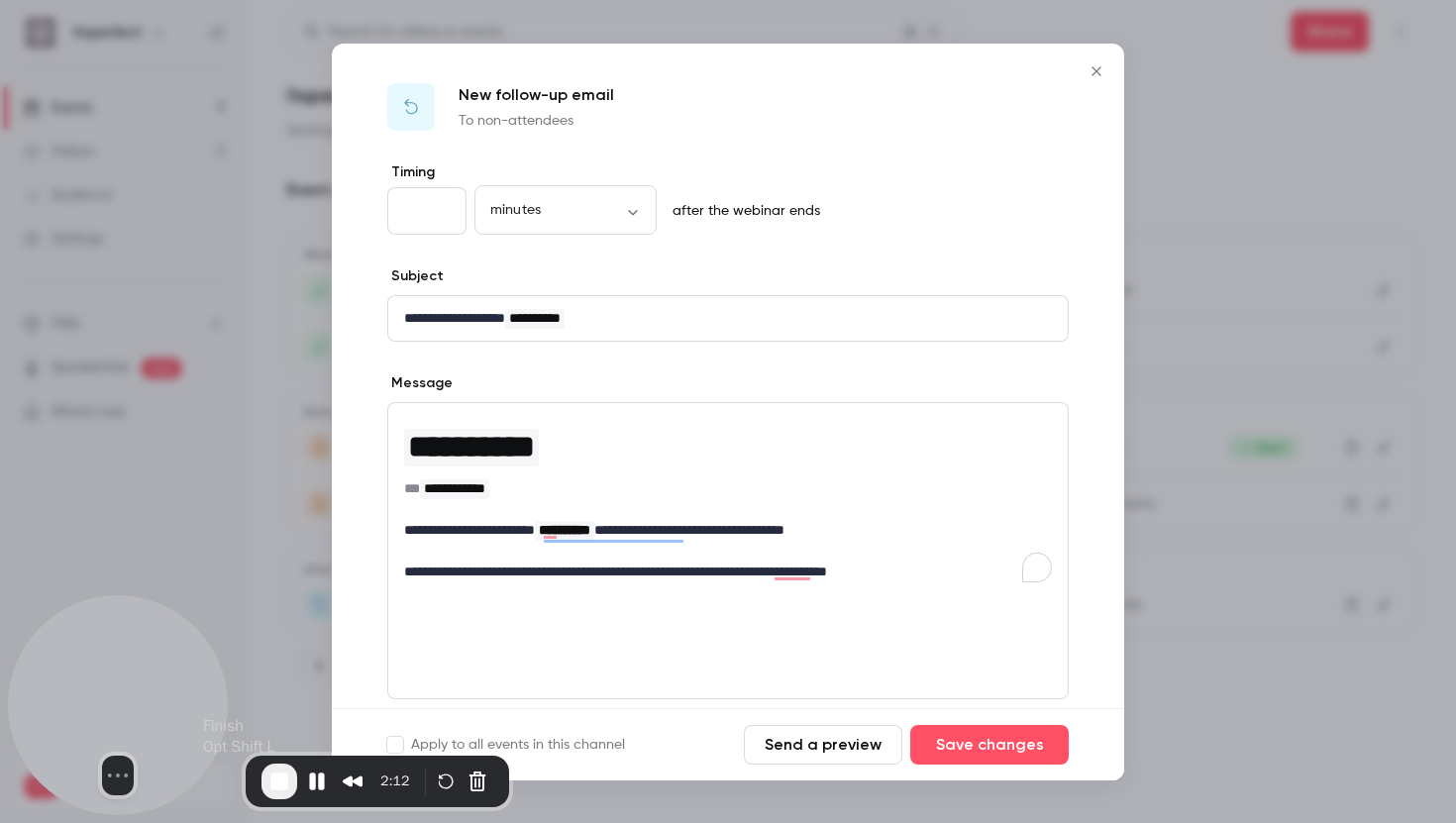 click at bounding box center [279, 781] 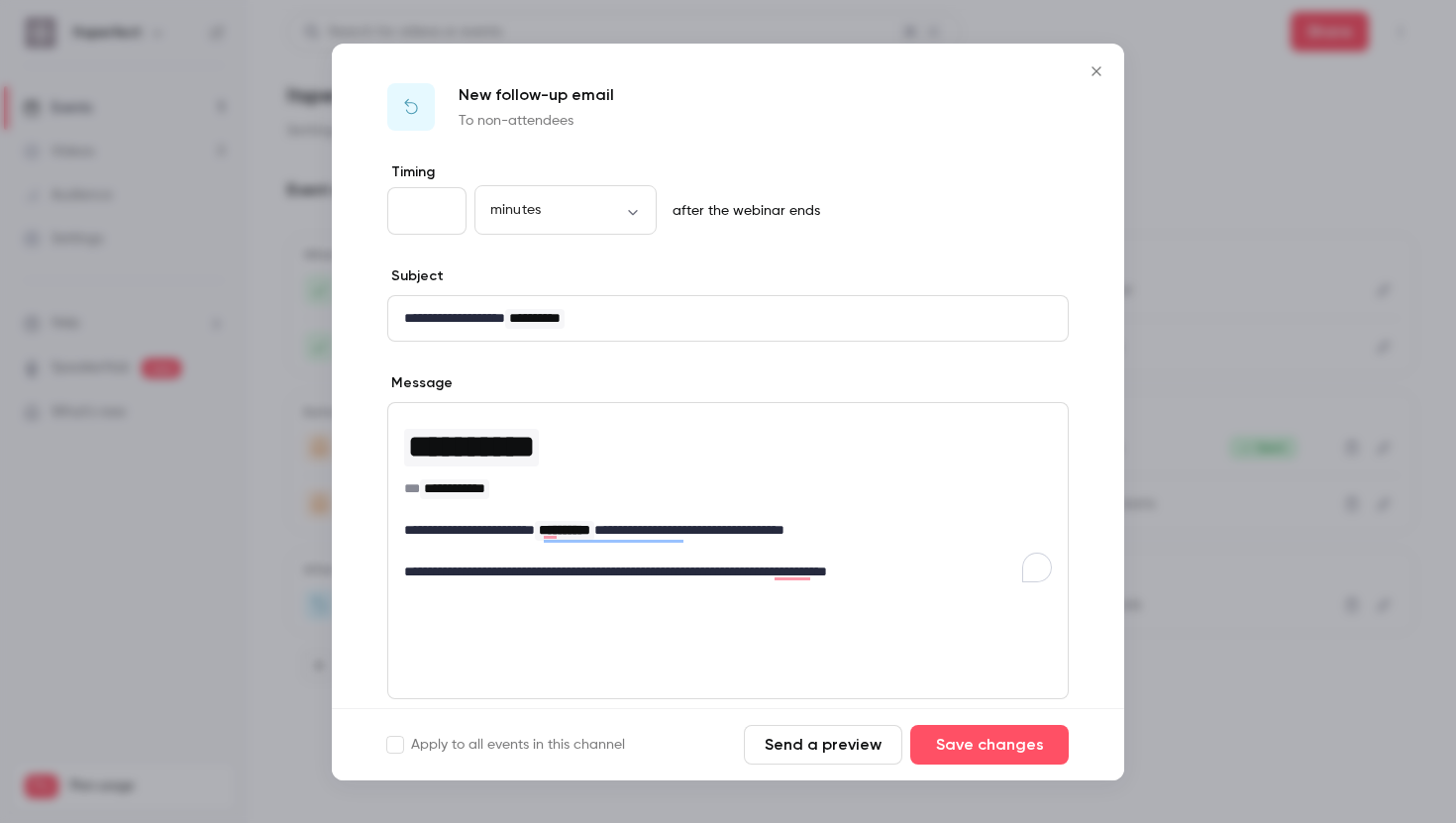 click on "New follow-up email To non-attendees" at bounding box center (728, 103) 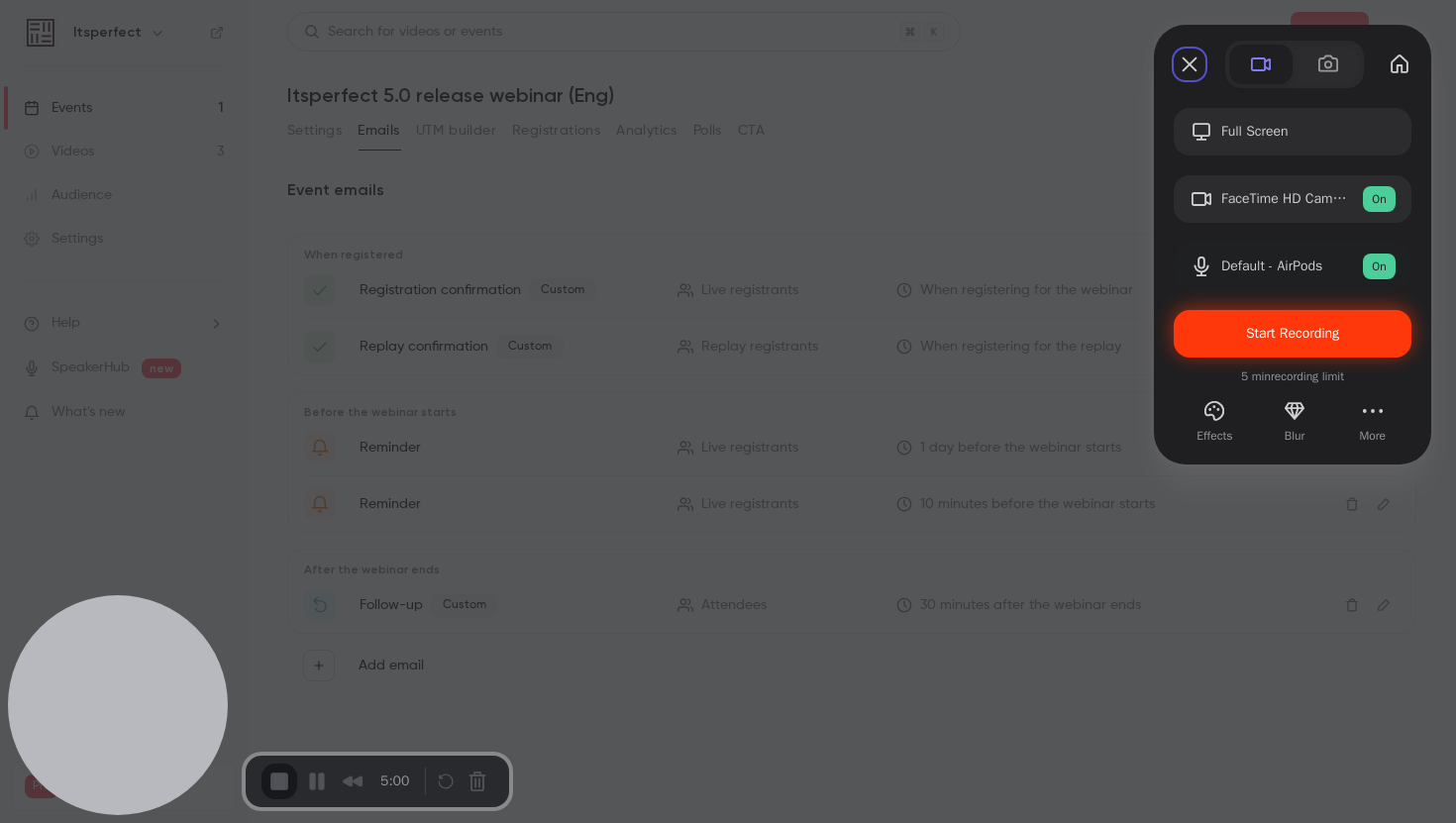 click on "Start Recording" at bounding box center (1293, 334) 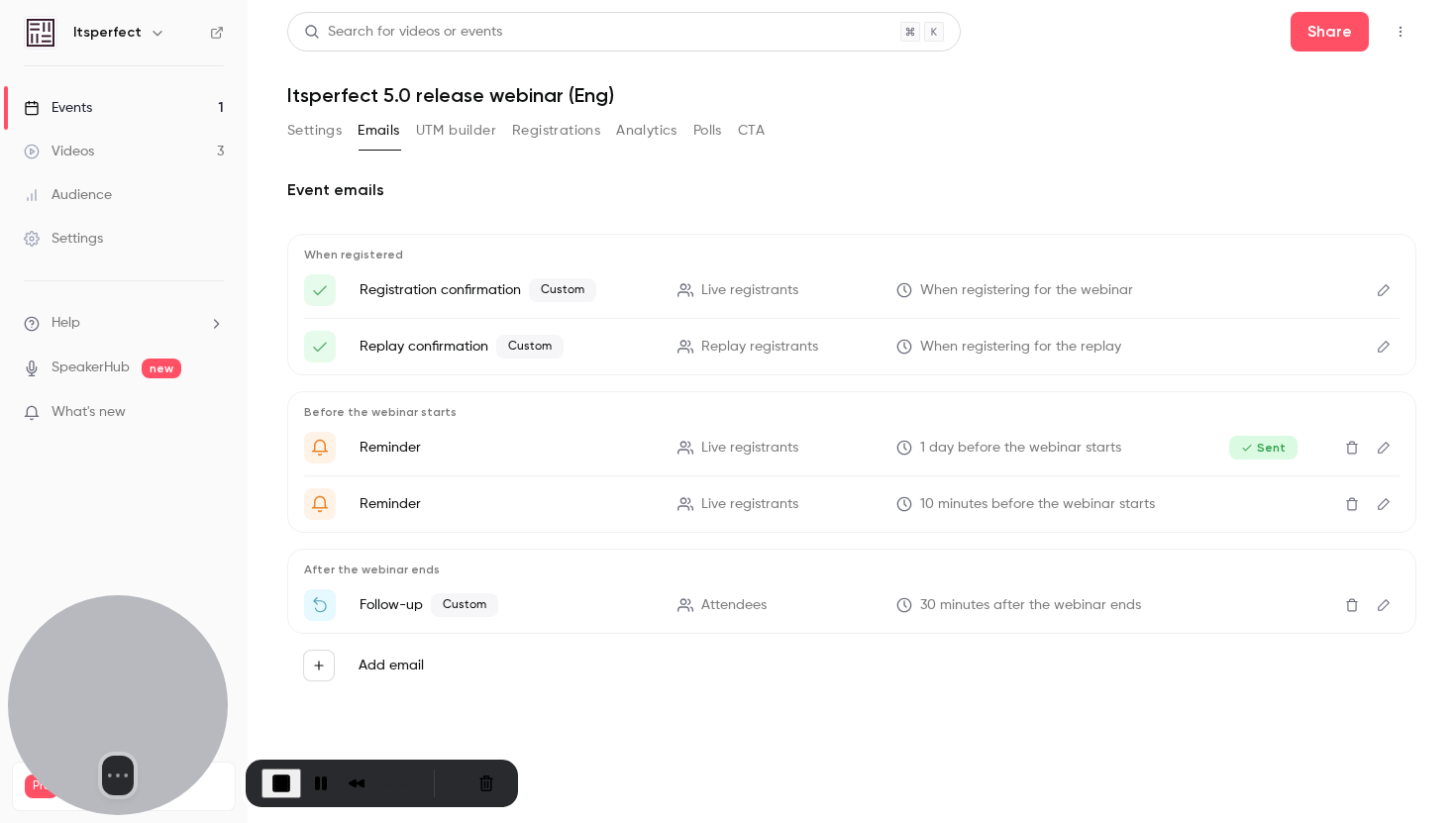 click on "Events" at bounding box center (57, 108) 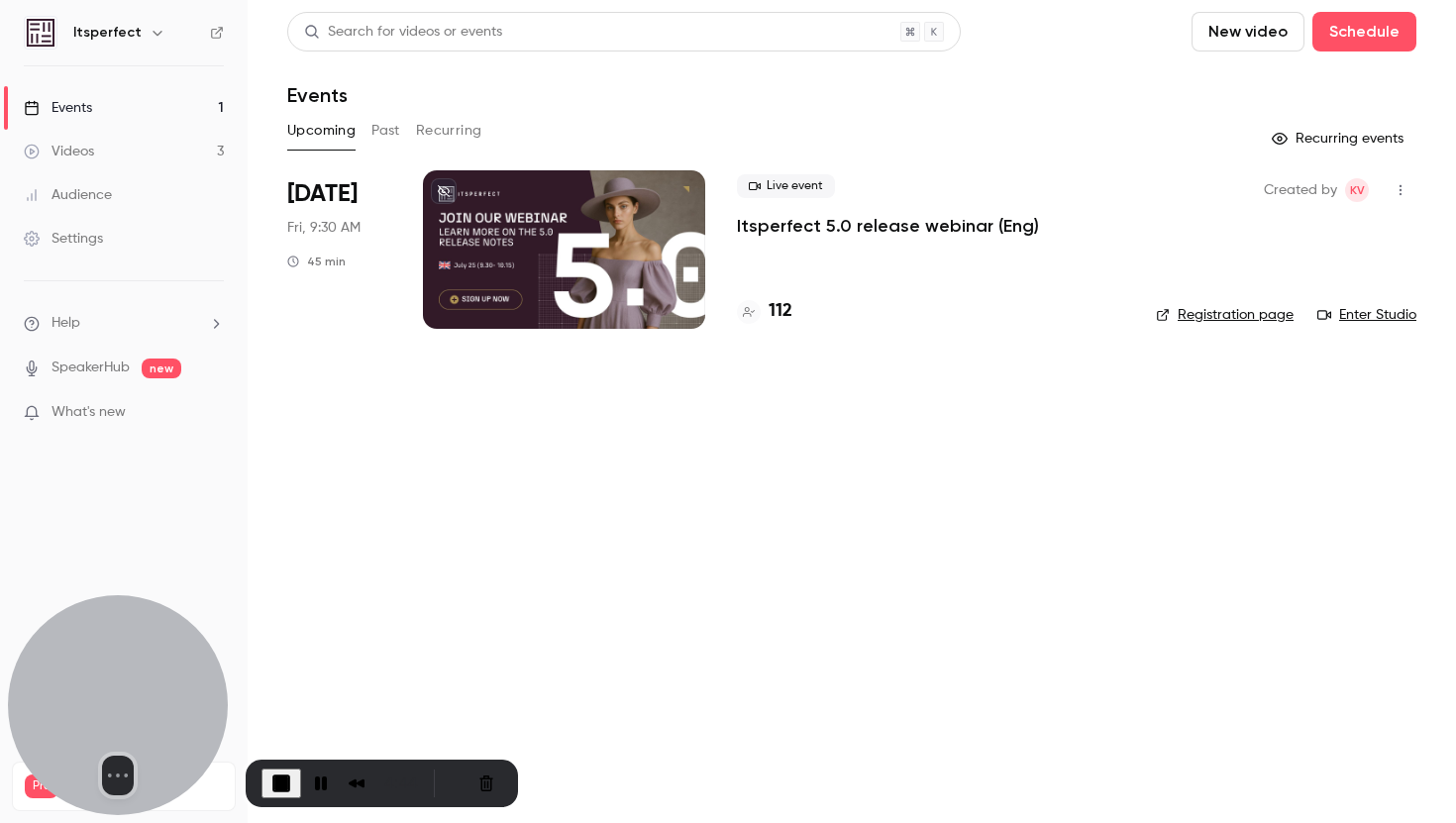 click at bounding box center [564, 250] 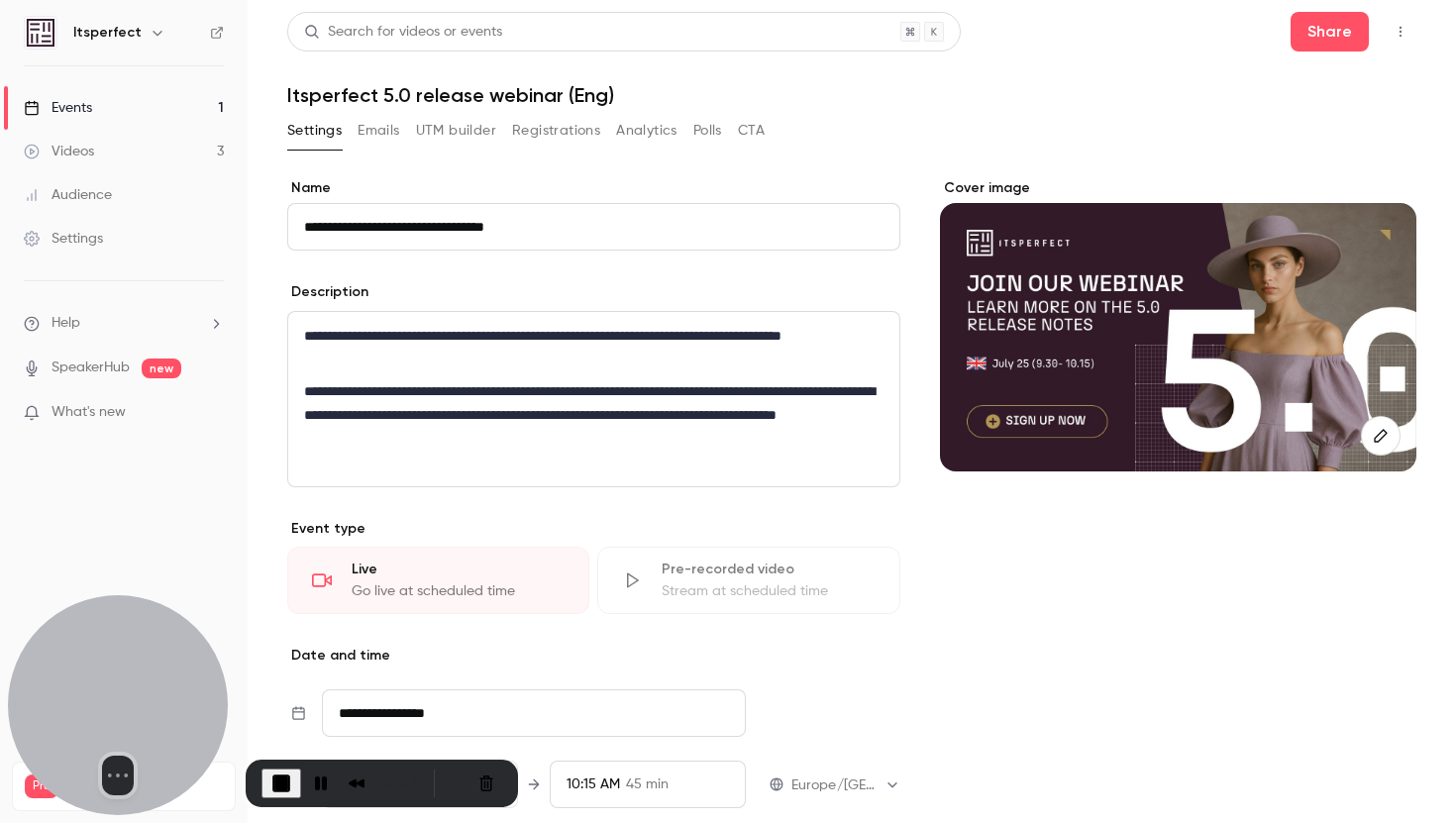 click on "Emails" at bounding box center (378, 131) 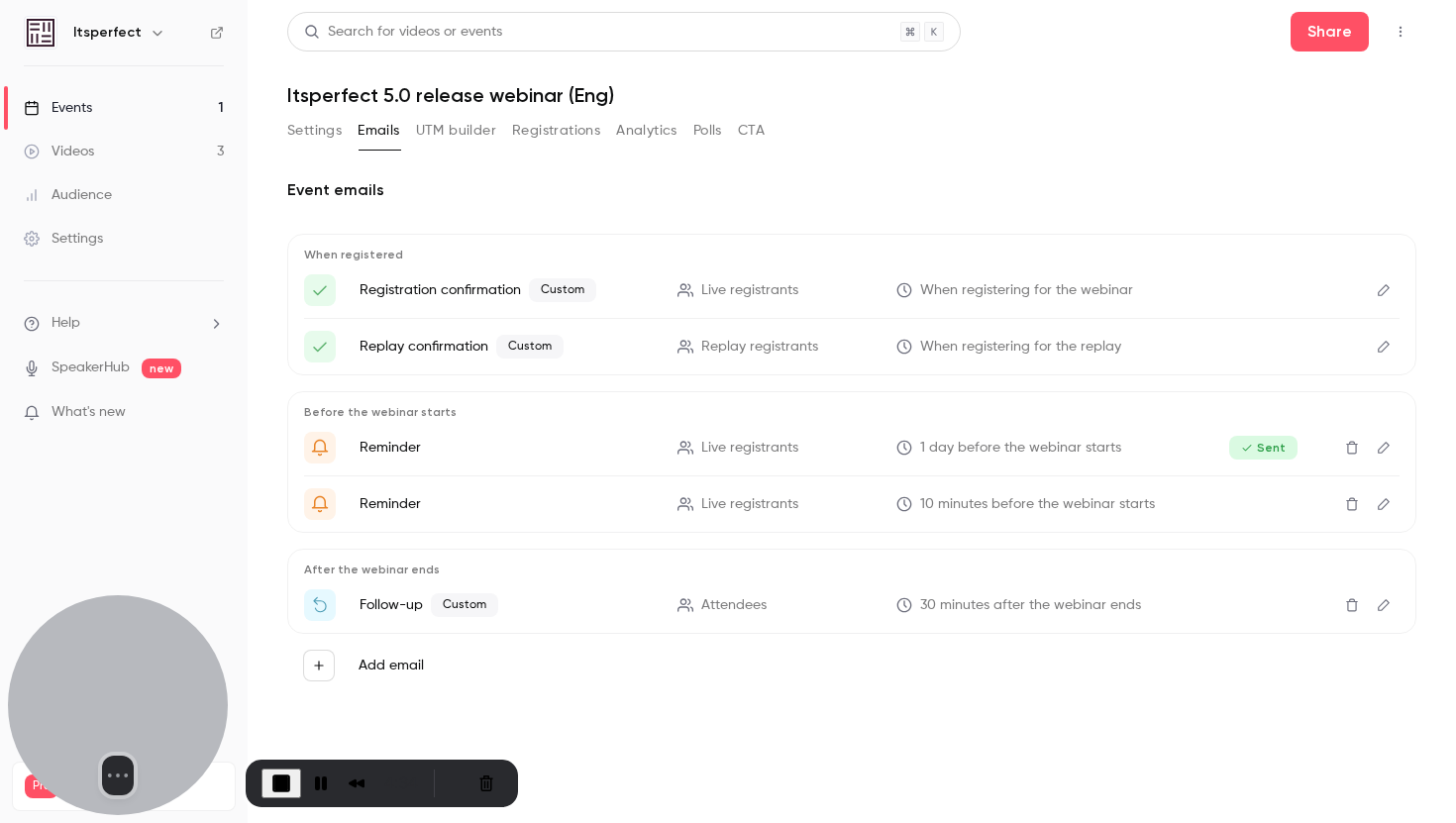 click 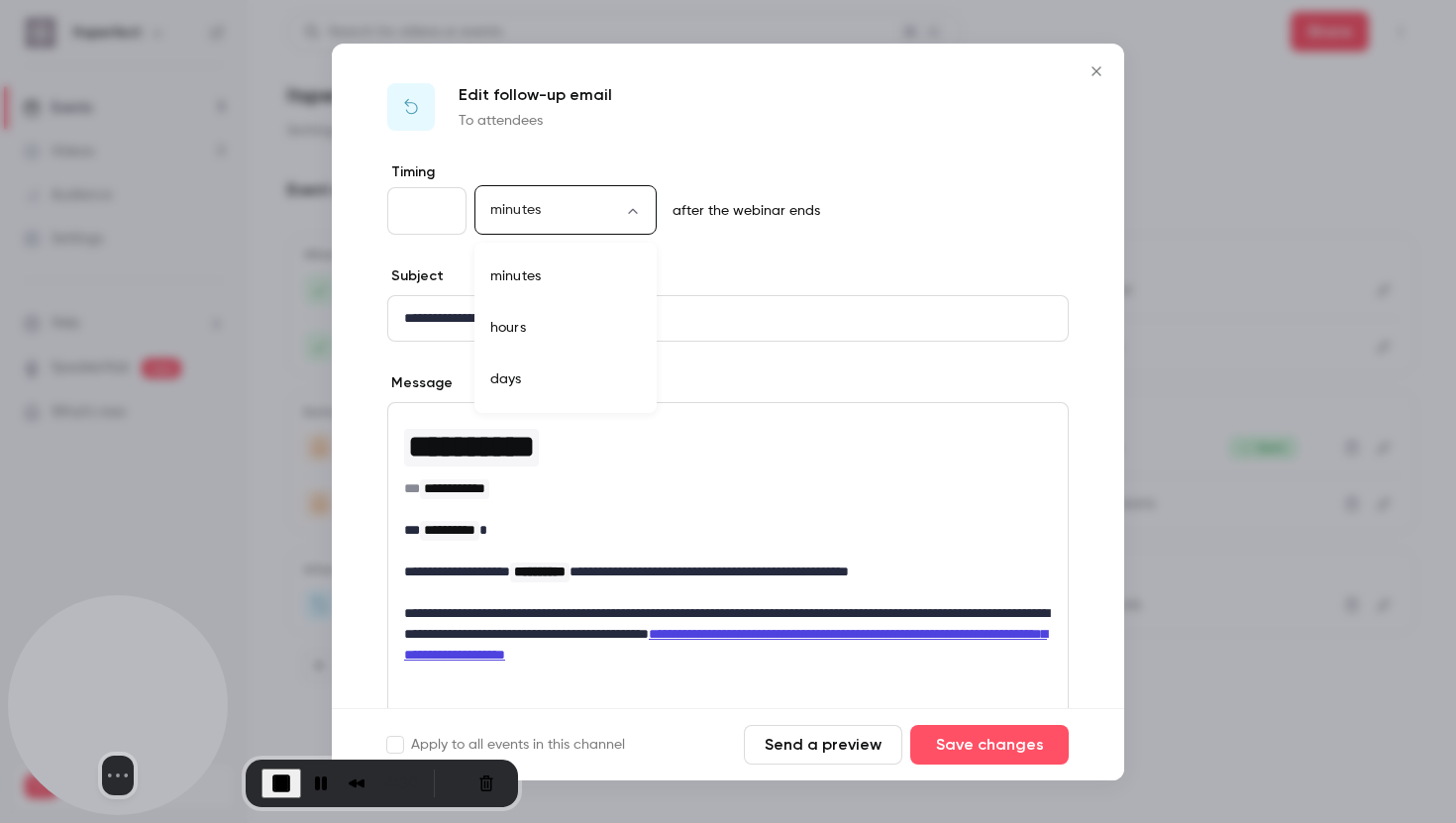 click on "**********" at bounding box center [728, 411] 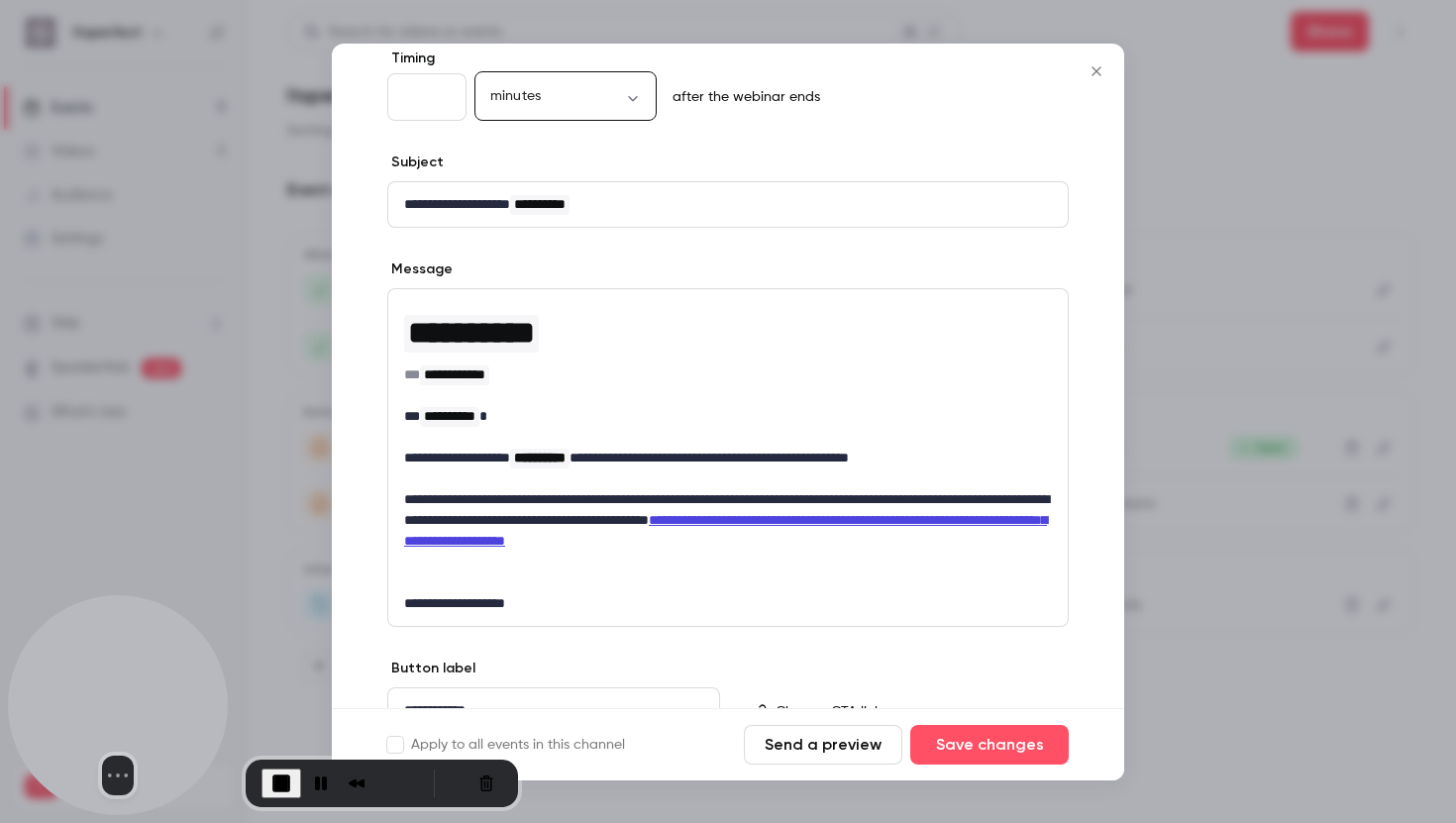 scroll, scrollTop: 143, scrollLeft: 0, axis: vertical 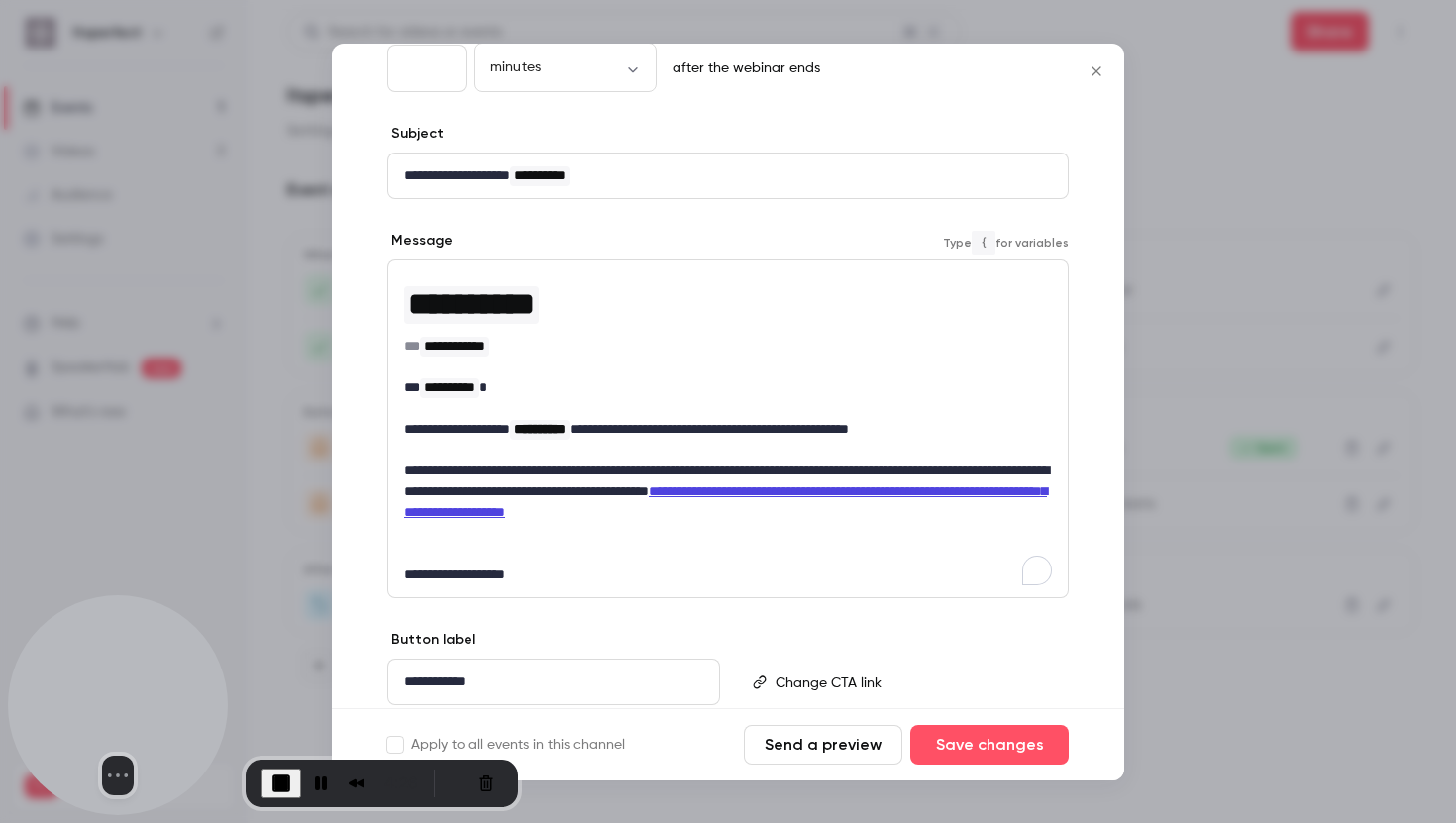 click on "**********" at bounding box center (471, 304) 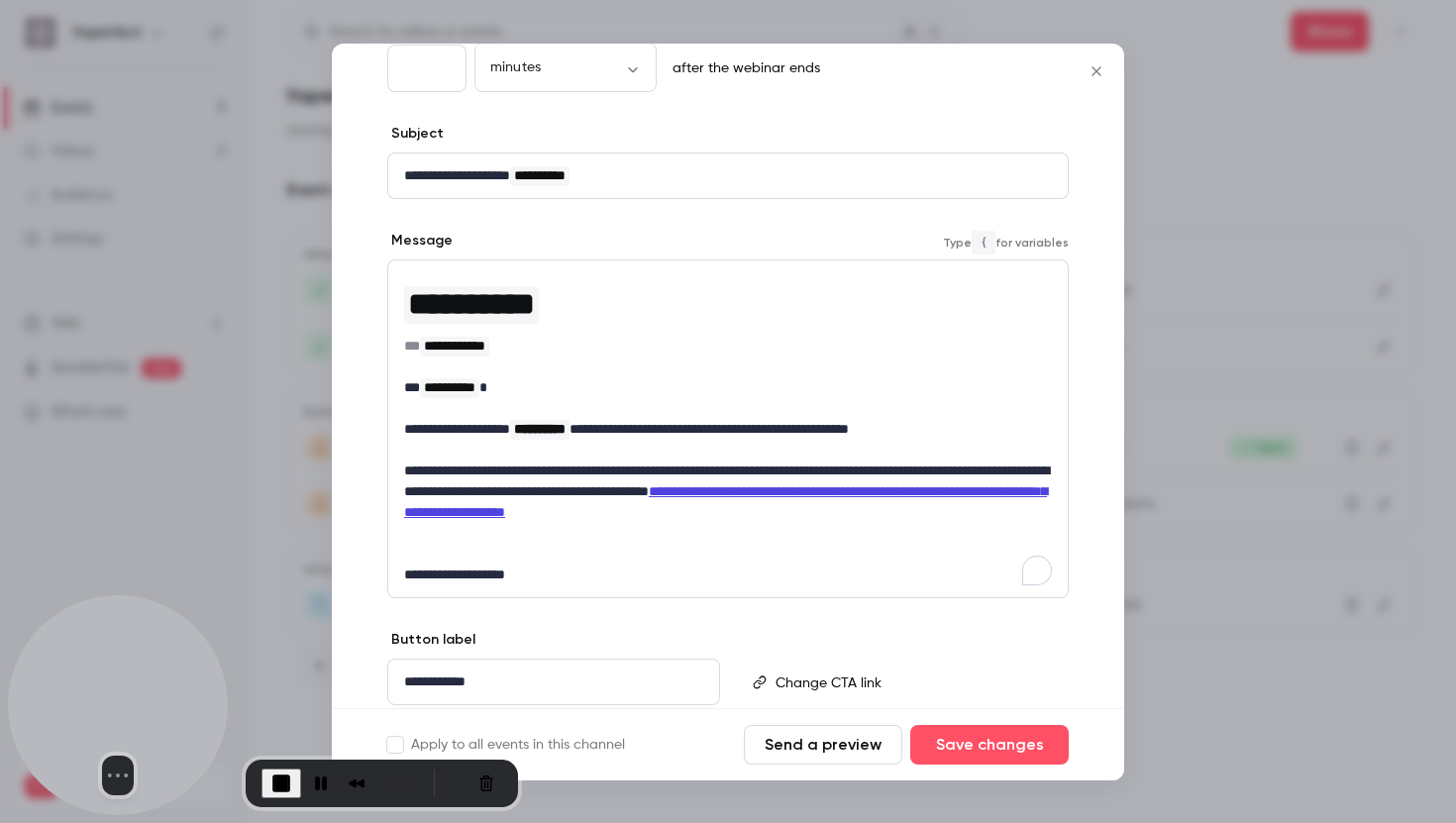 click on "**********" at bounding box center (471, 304) 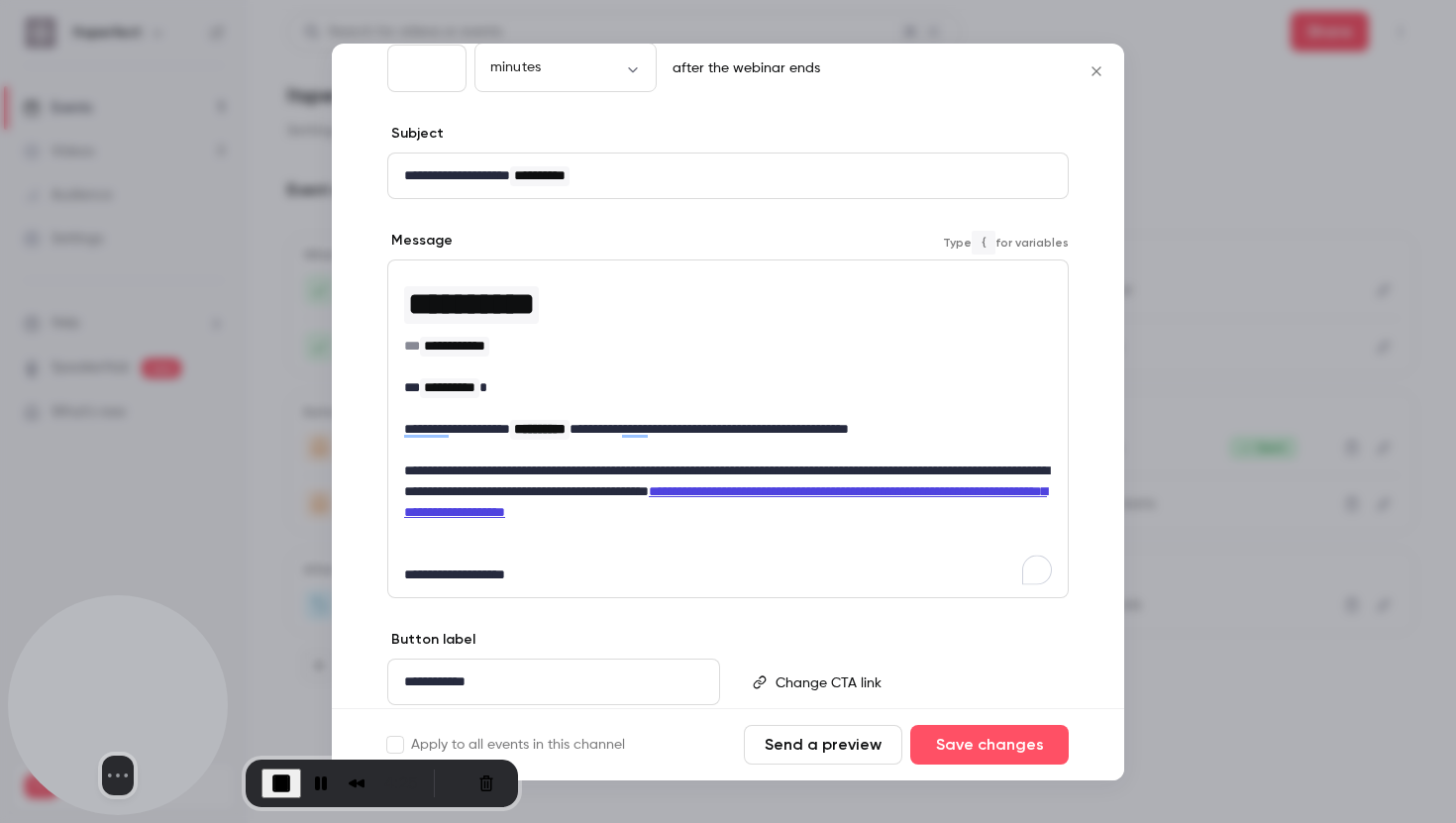 click on "**********" at bounding box center [471, 304] 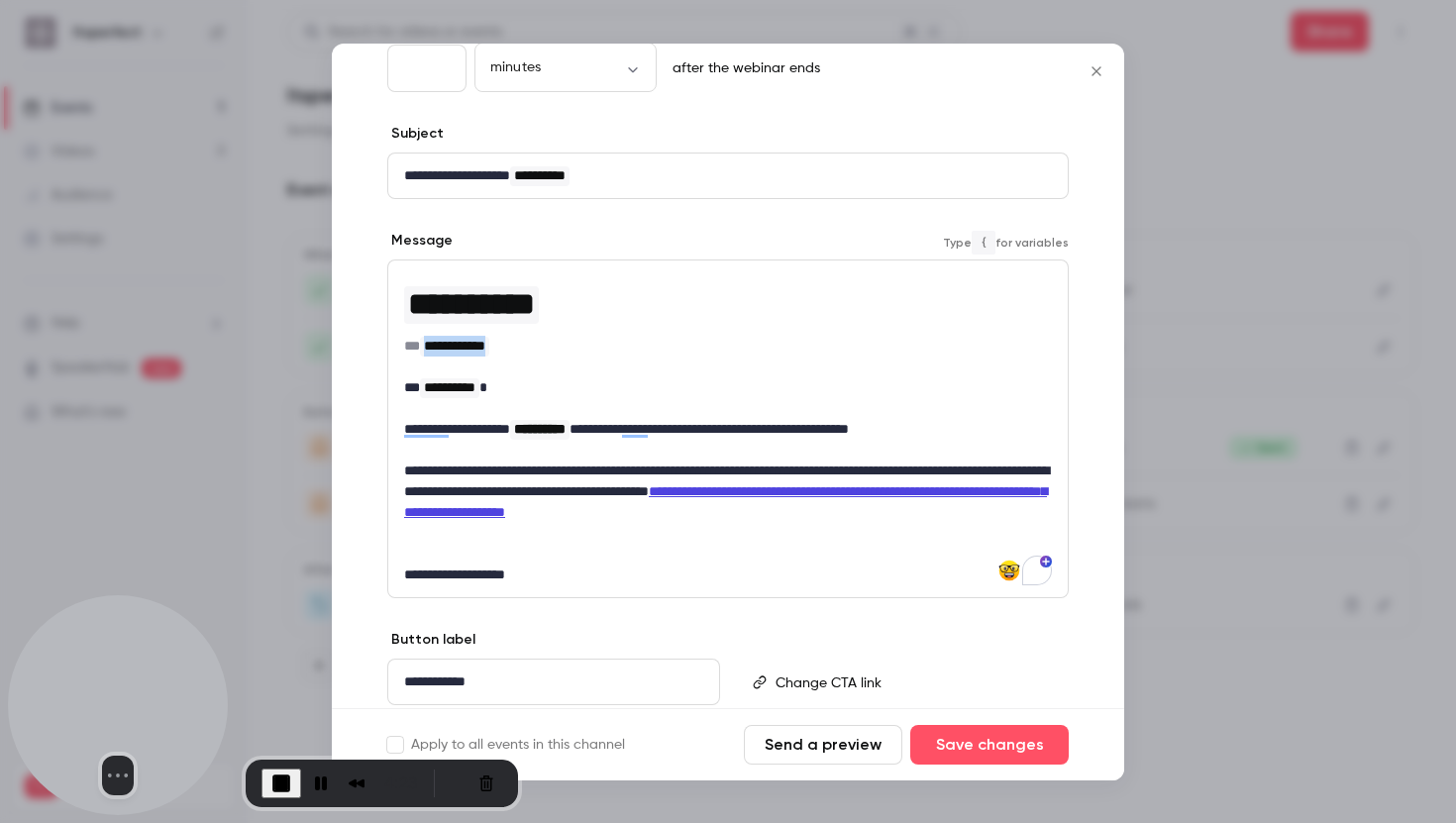 drag, startPoint x: 431, startPoint y: 342, endPoint x: 521, endPoint y: 350, distance: 90.354856 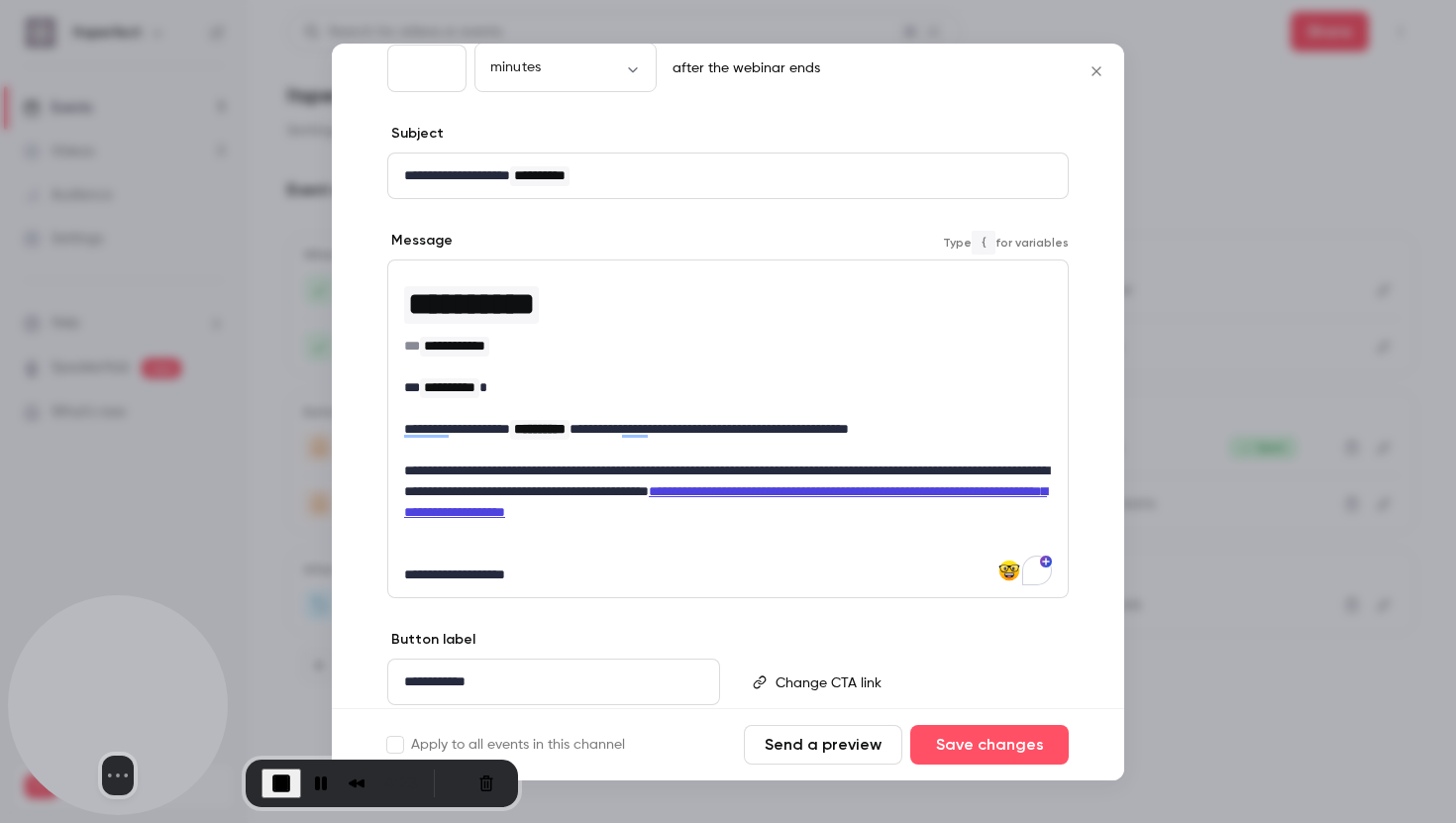 click at bounding box center (728, 408) 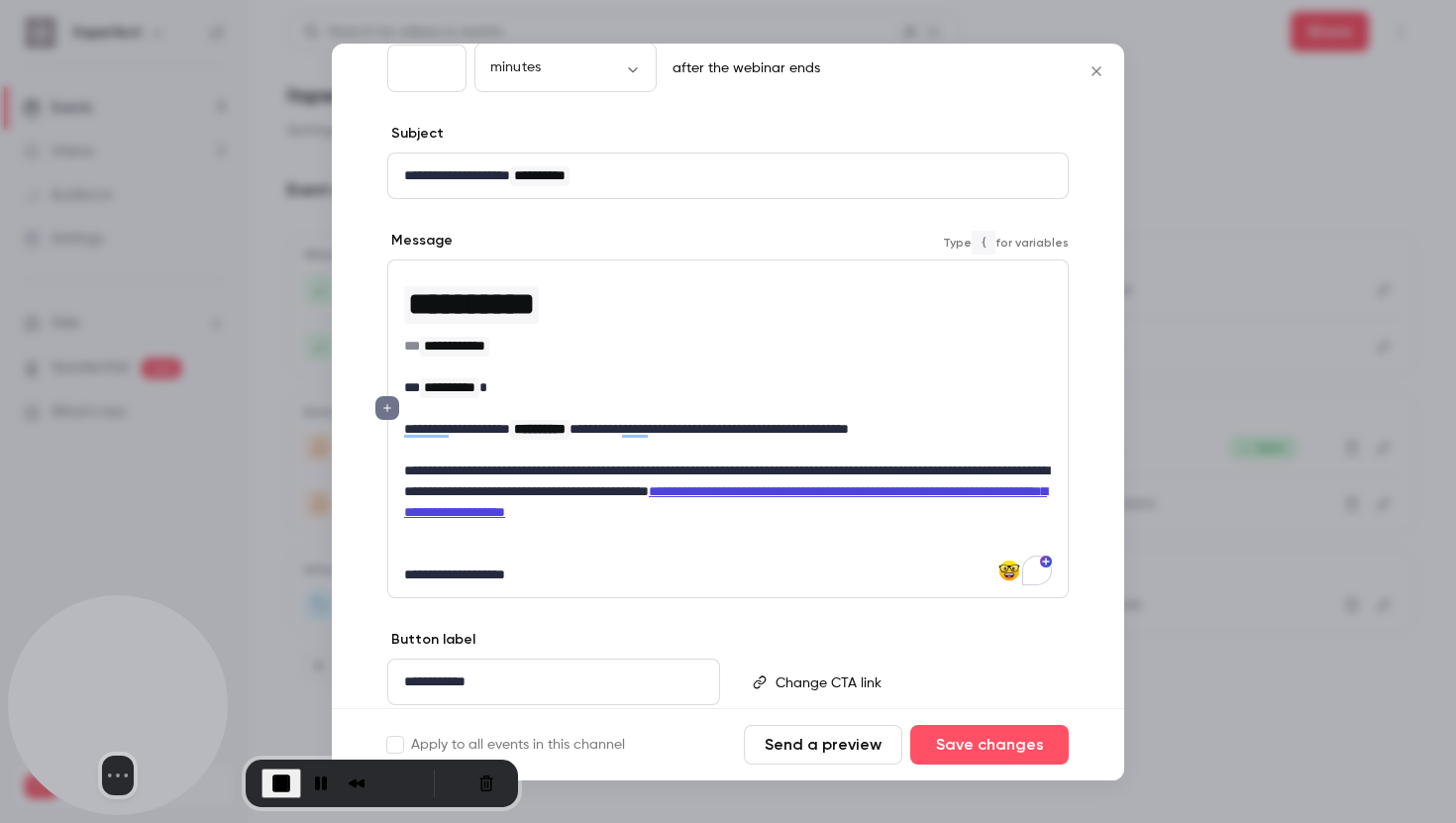 click at bounding box center [728, 366] 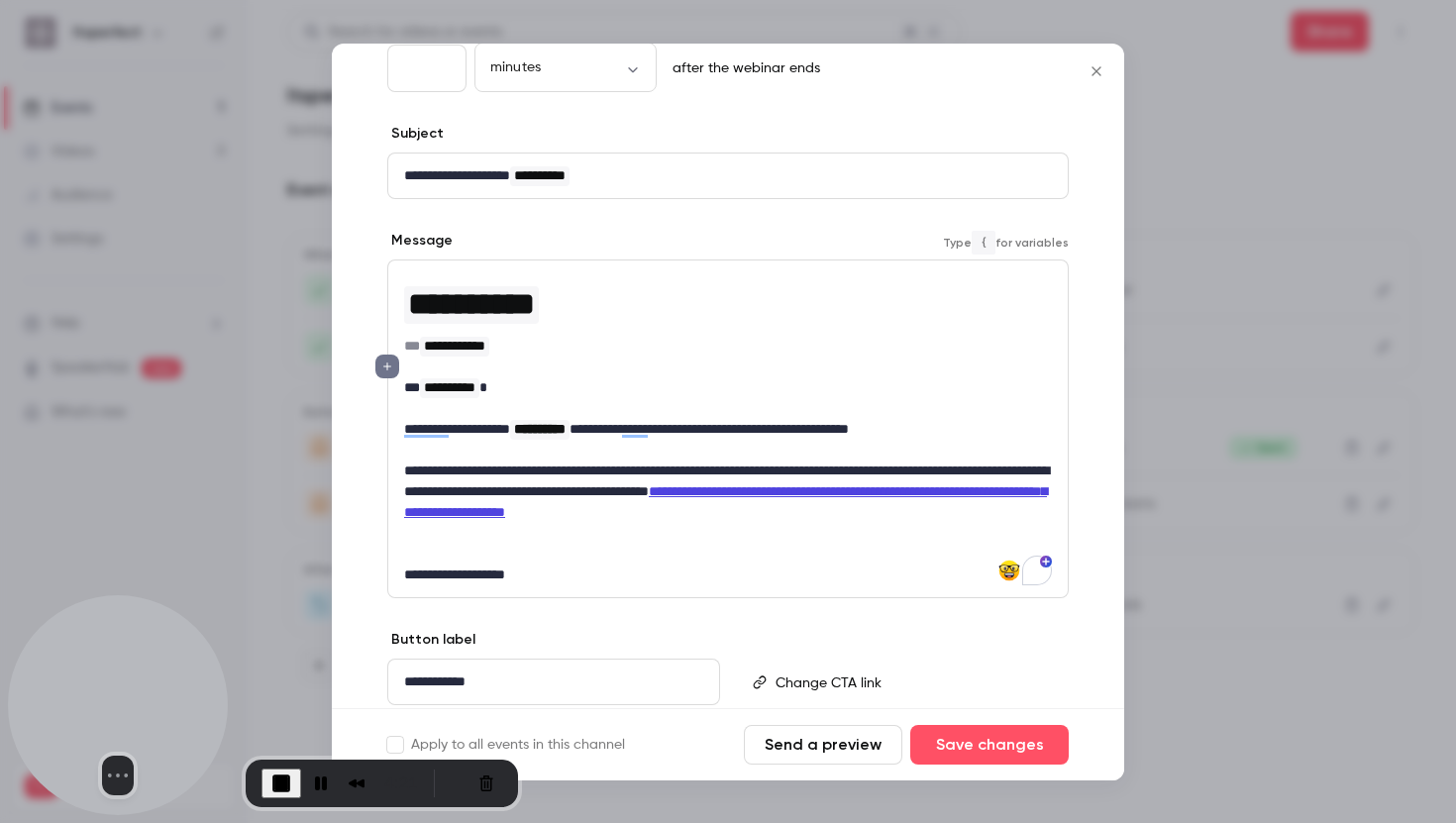 click on "**********" at bounding box center (728, 387) 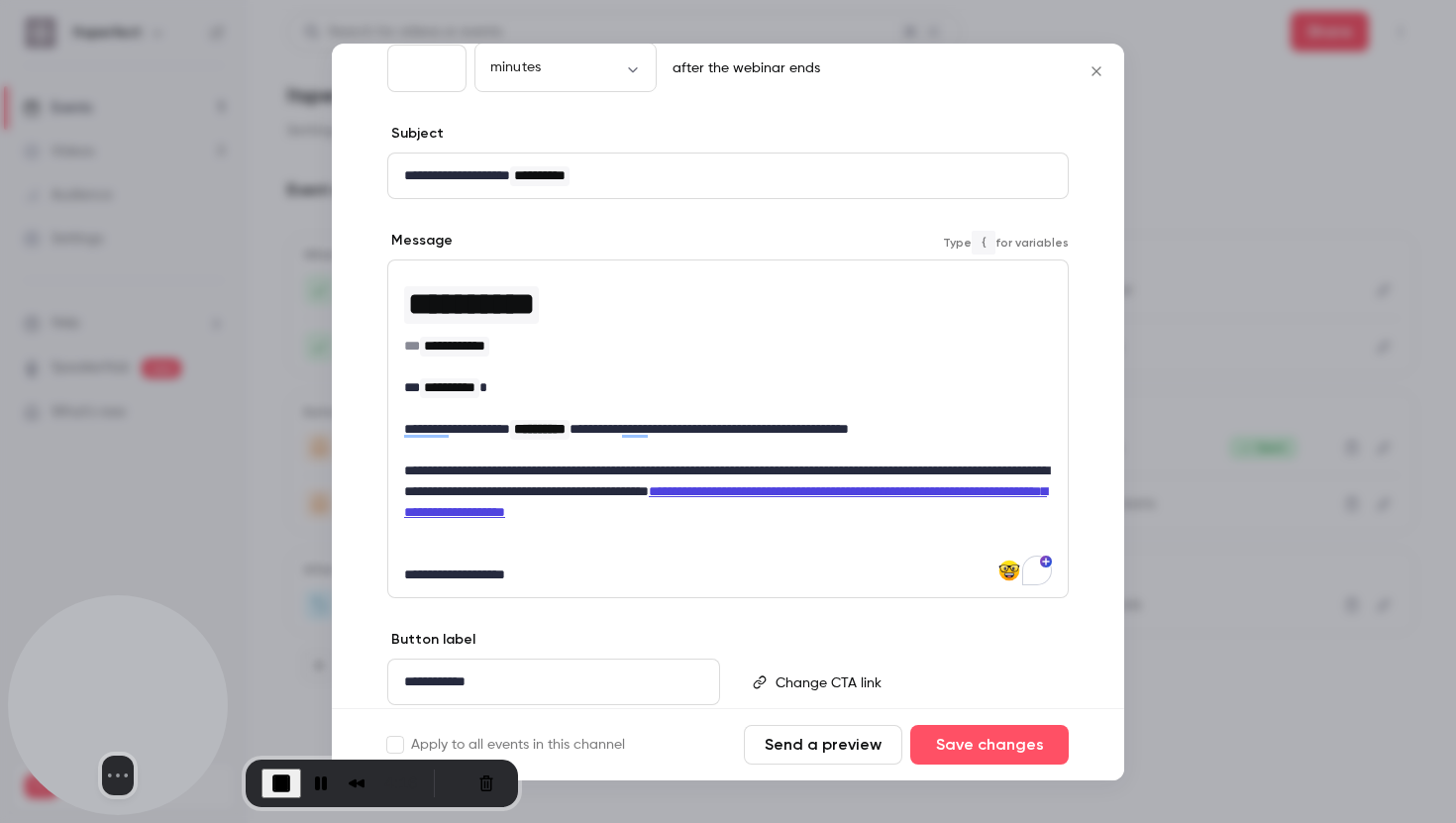 type 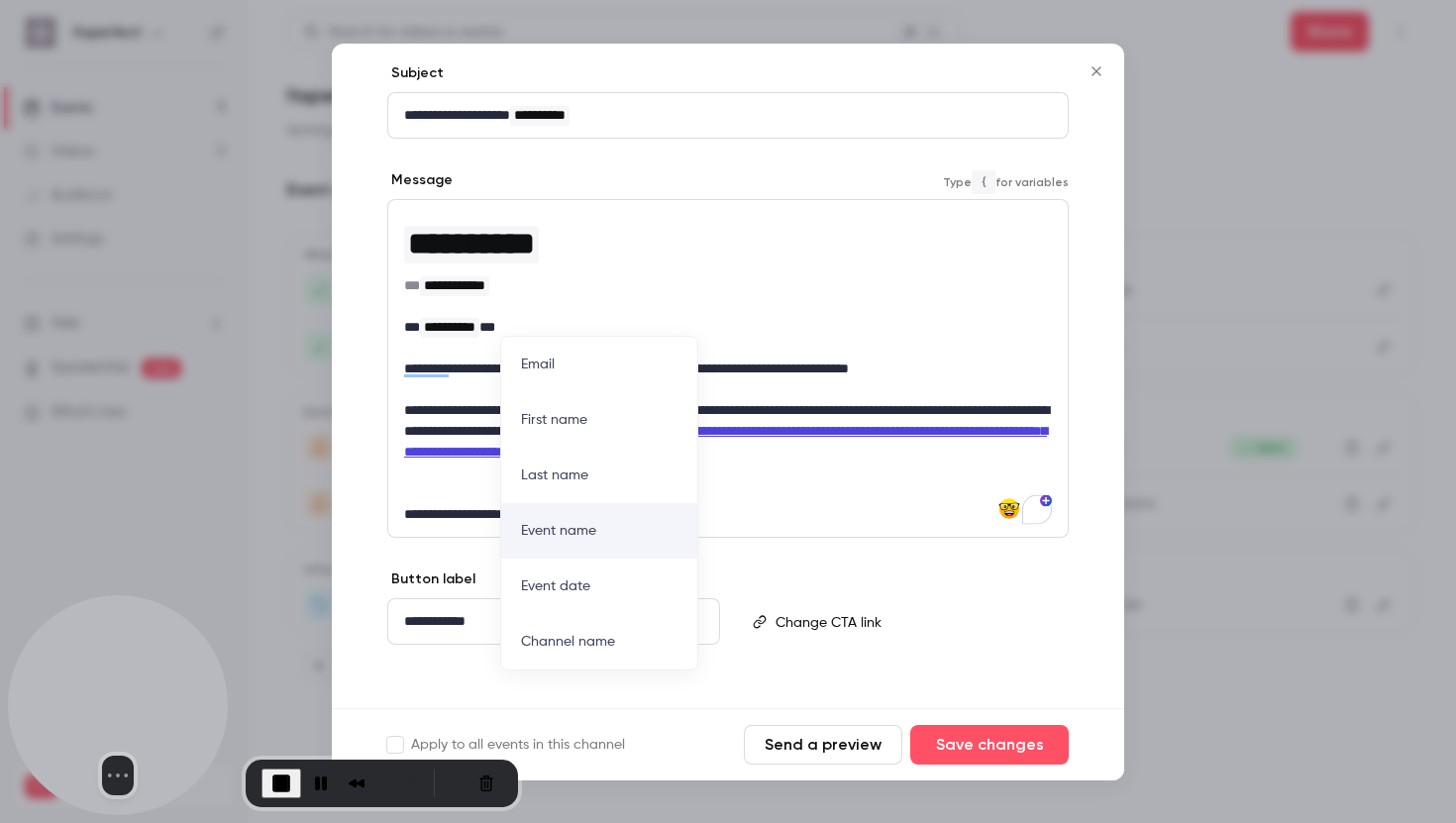 scroll, scrollTop: 211, scrollLeft: 0, axis: vertical 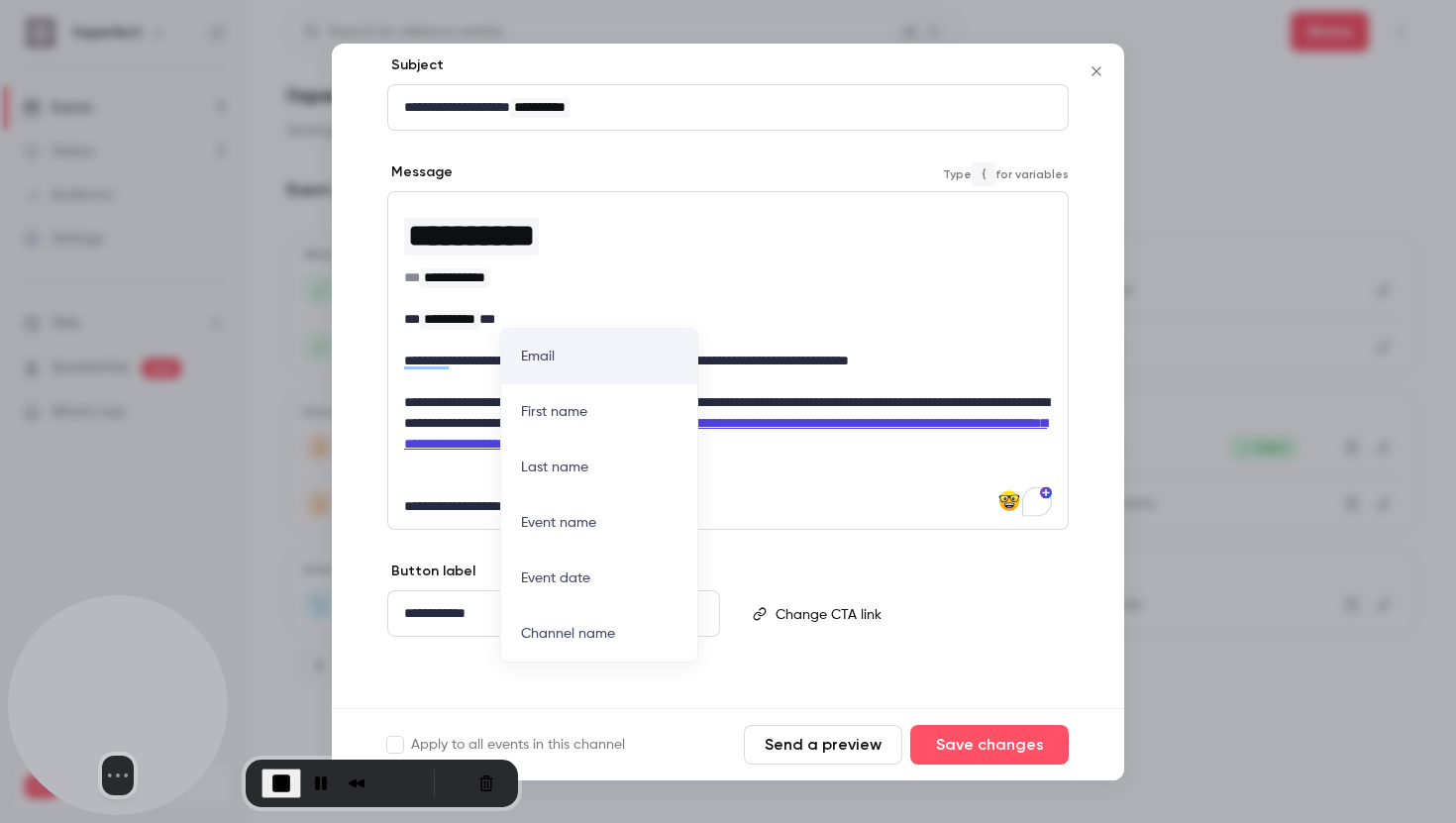 click on "**********" at bounding box center [728, 319] 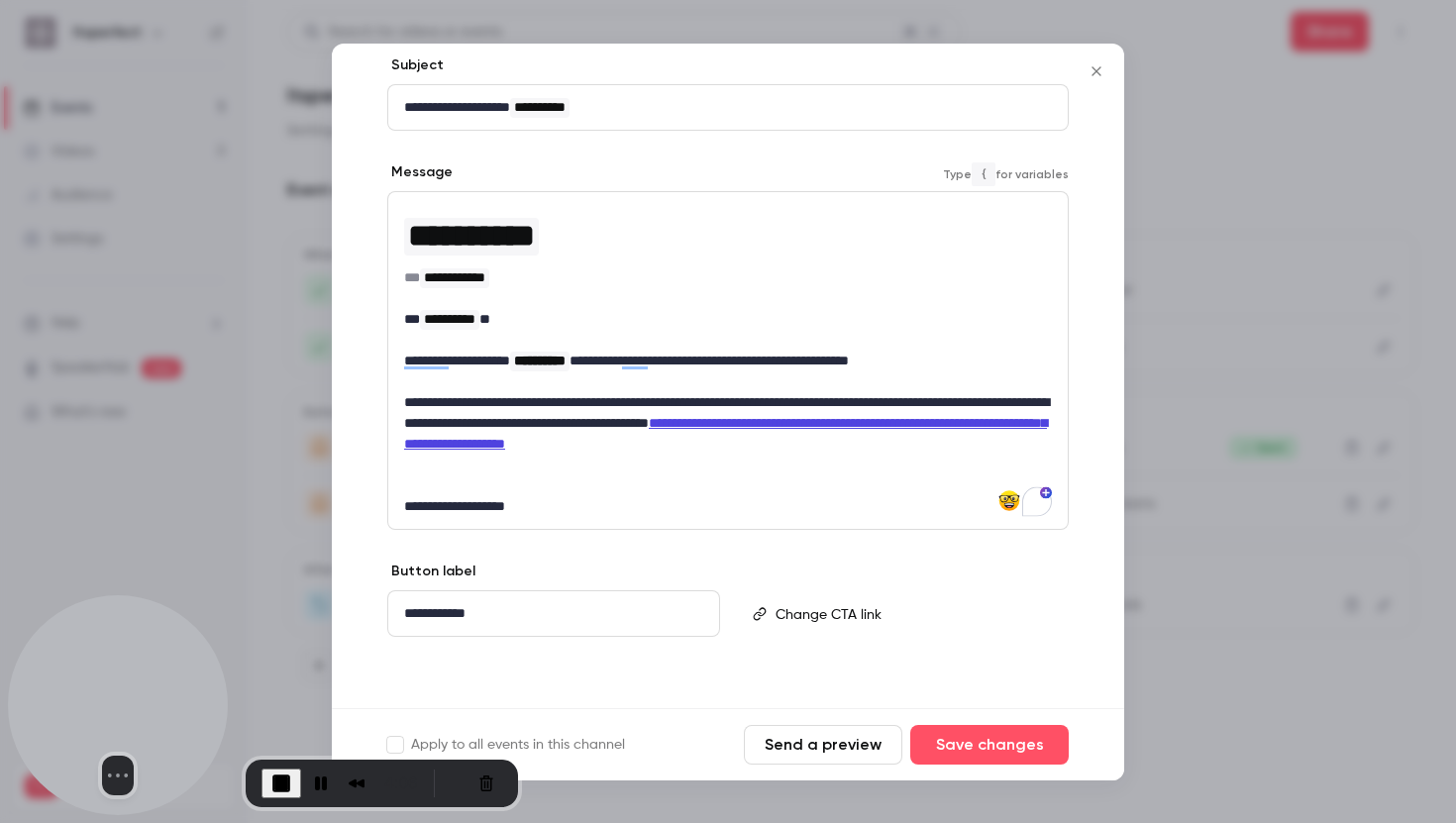 click at bounding box center [728, 298] 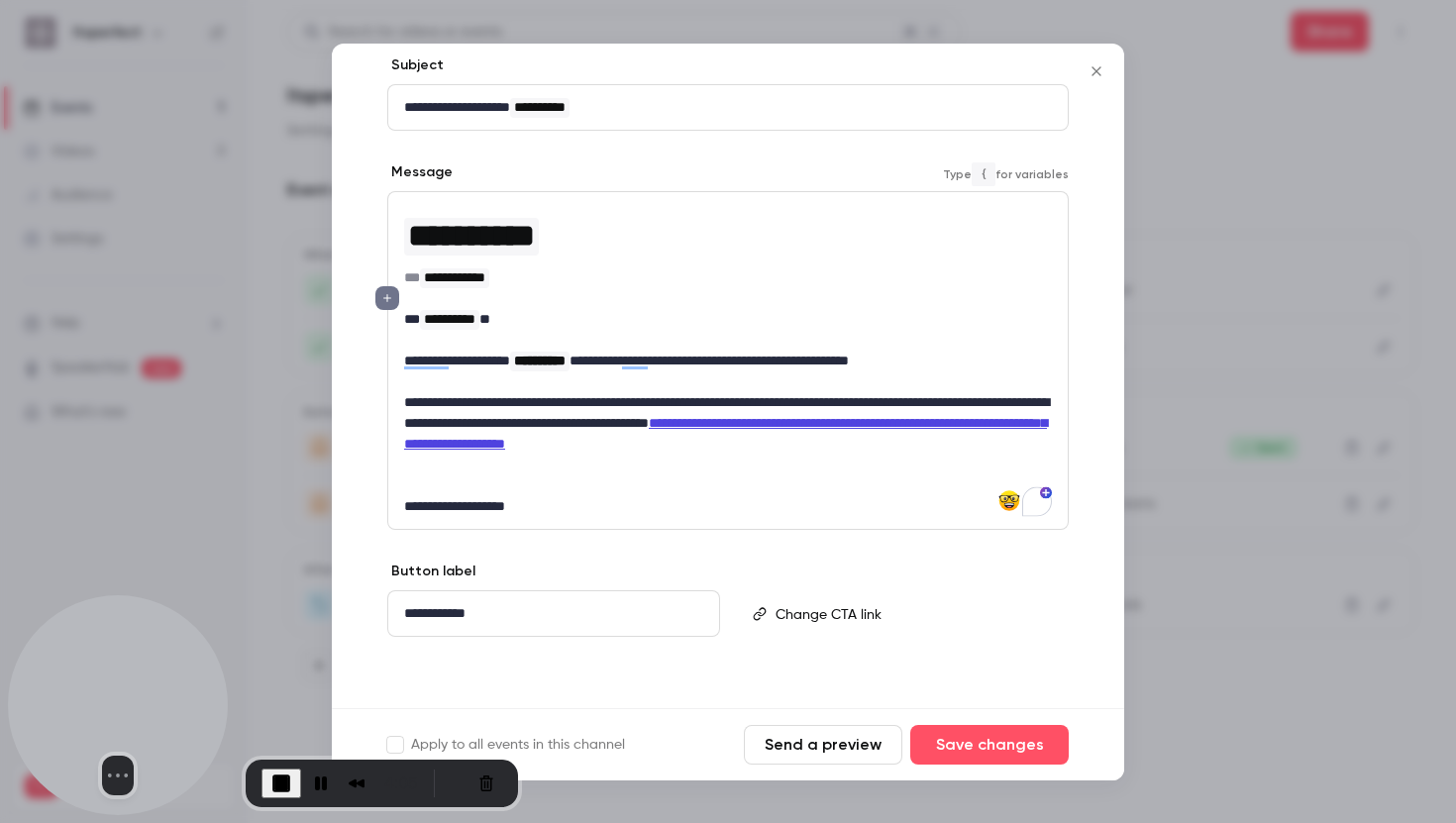 click on "**********" at bounding box center (728, 319) 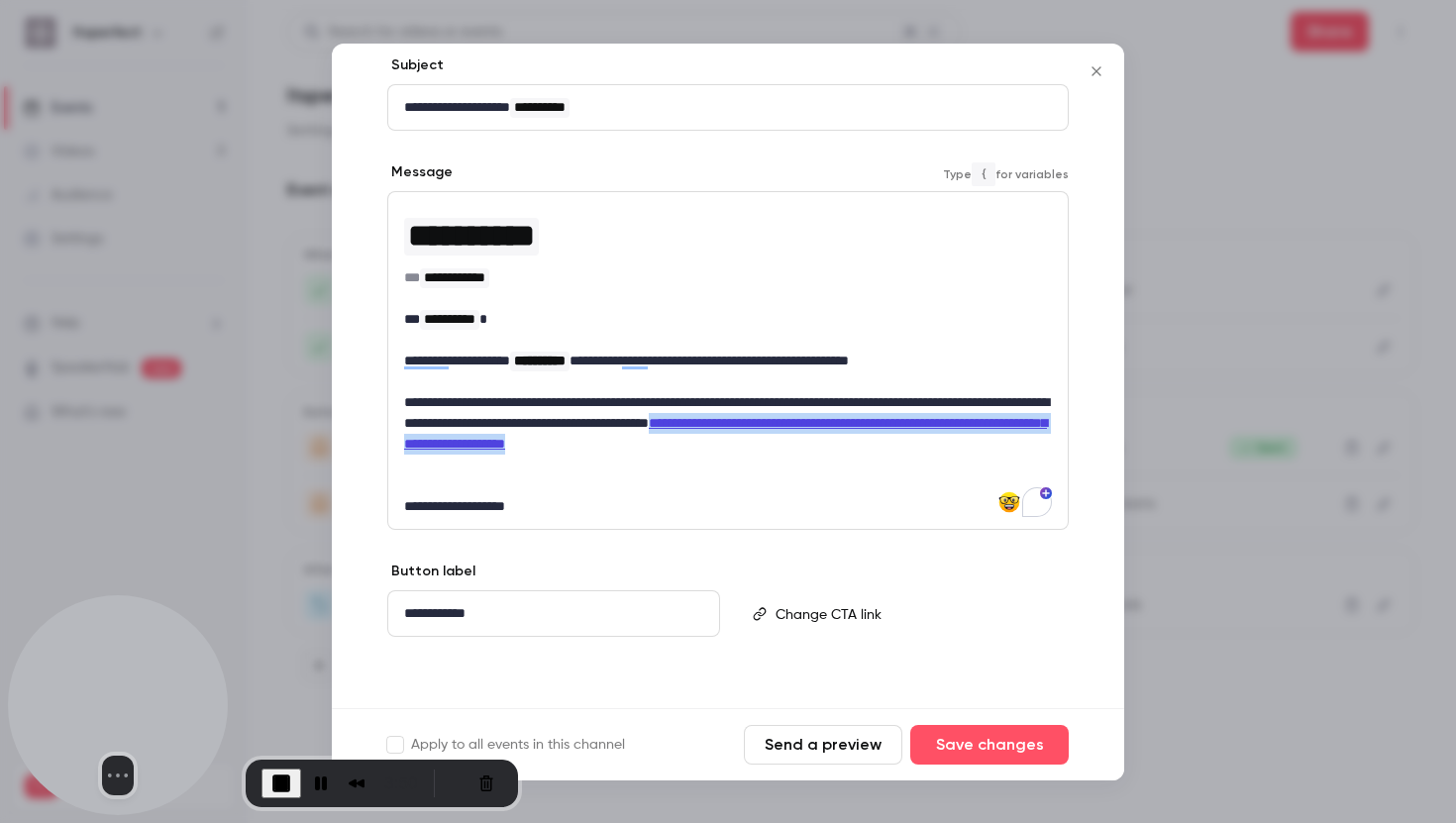 drag, startPoint x: 493, startPoint y: 461, endPoint x: 399, endPoint y: 440, distance: 96.31718 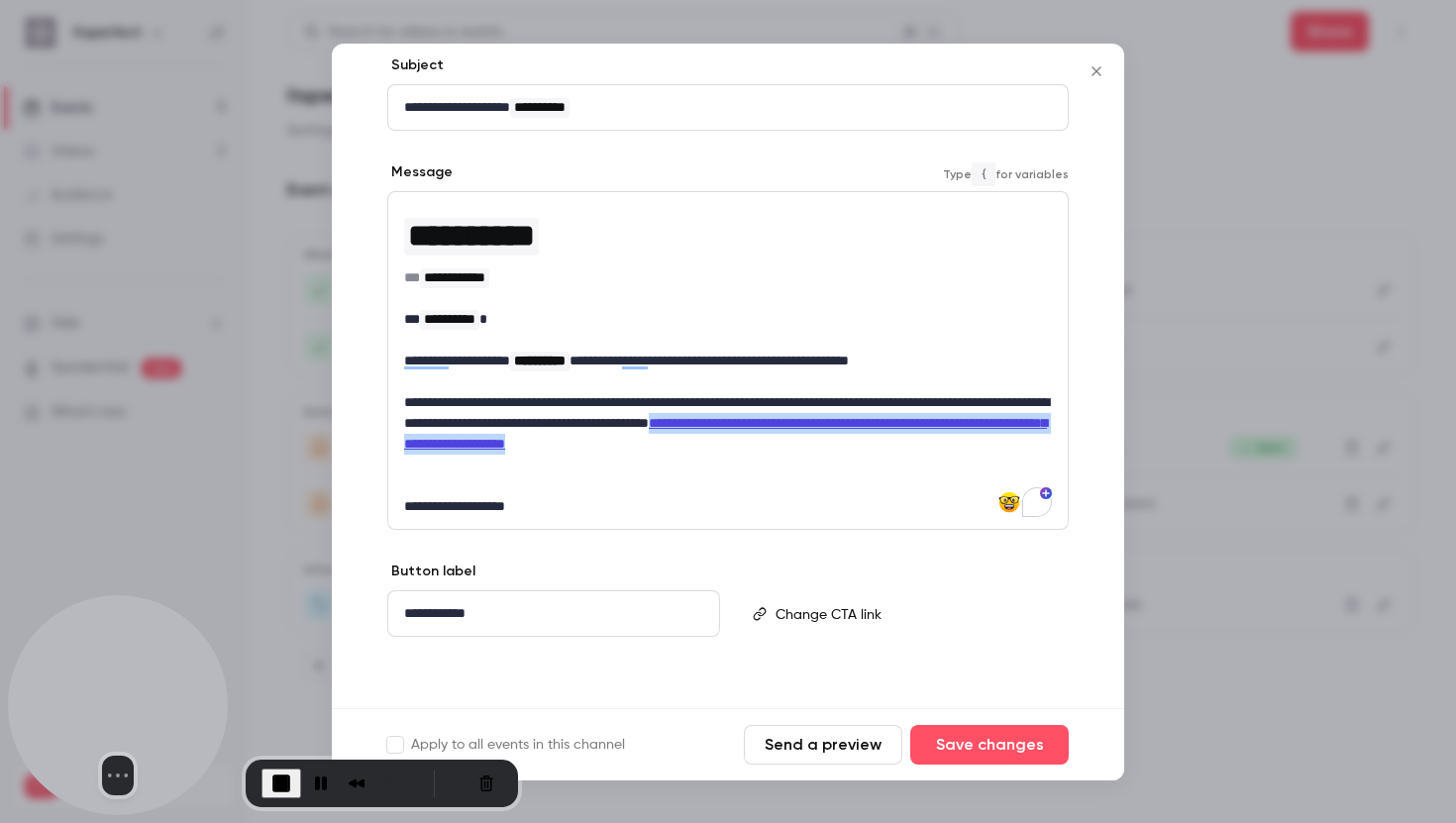 click on "**********" at bounding box center (728, 360) 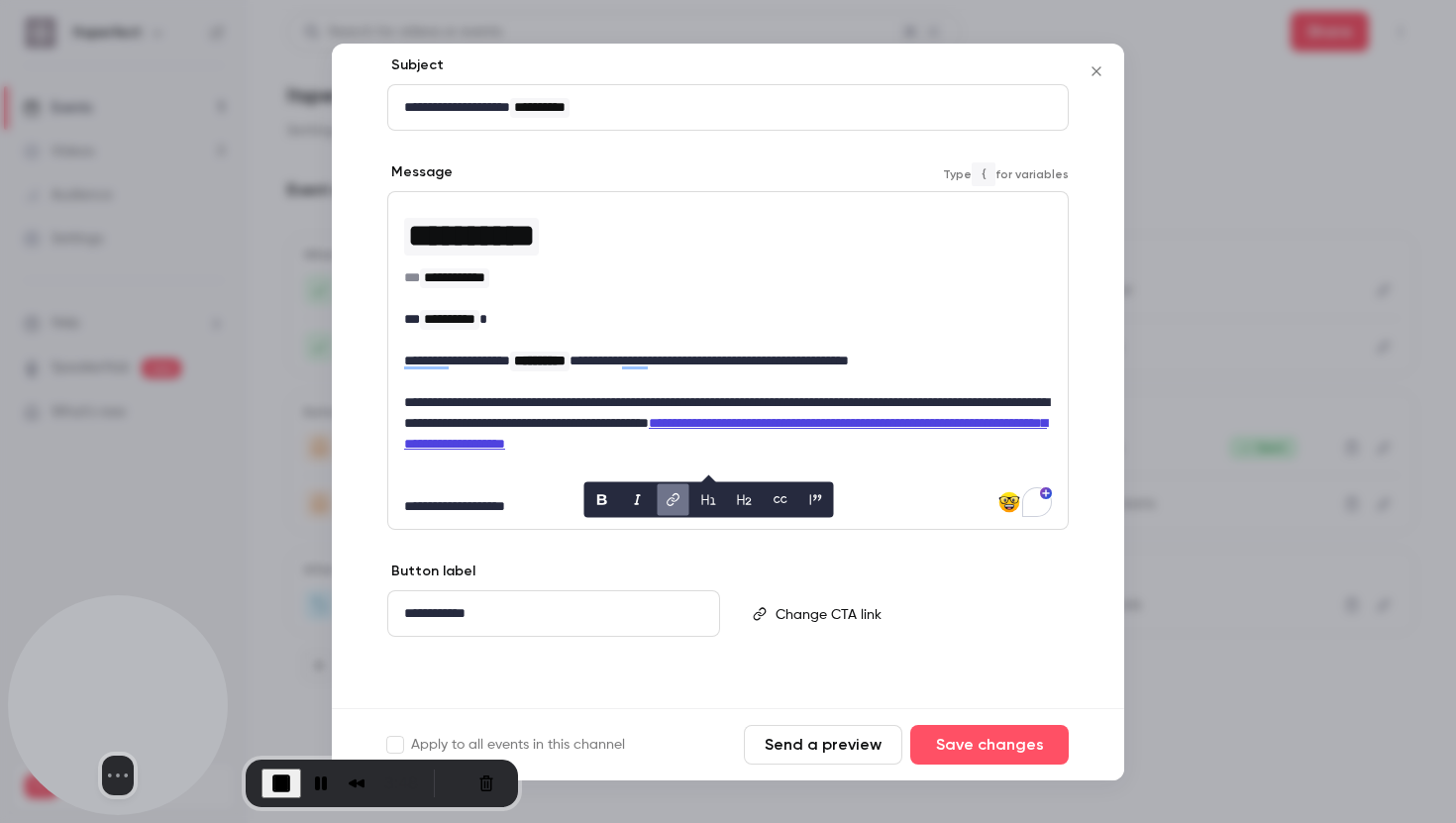 click on "**********" at bounding box center (728, 434) 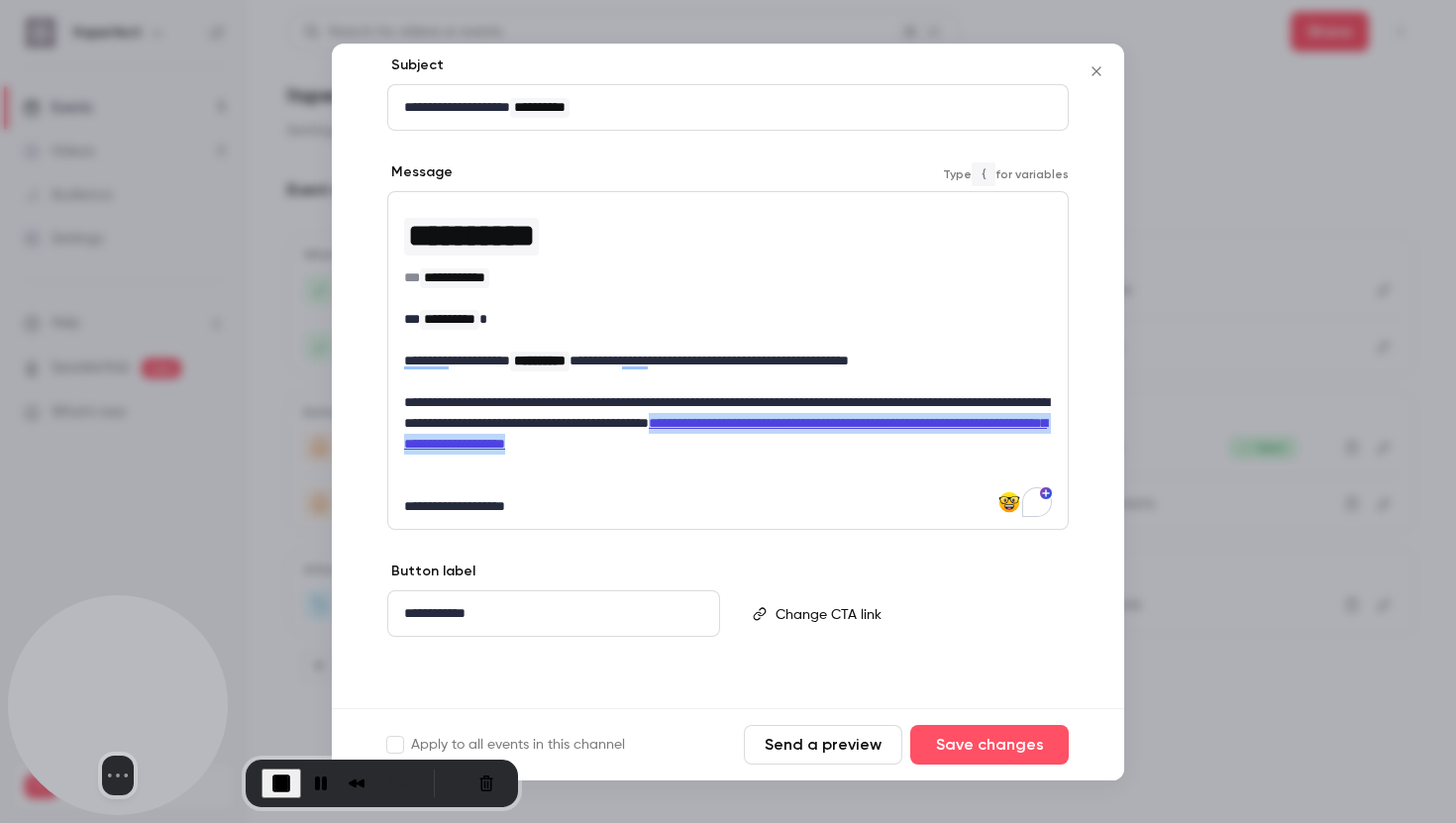drag, startPoint x: 497, startPoint y: 471, endPoint x: 406, endPoint y: 443, distance: 95.210294 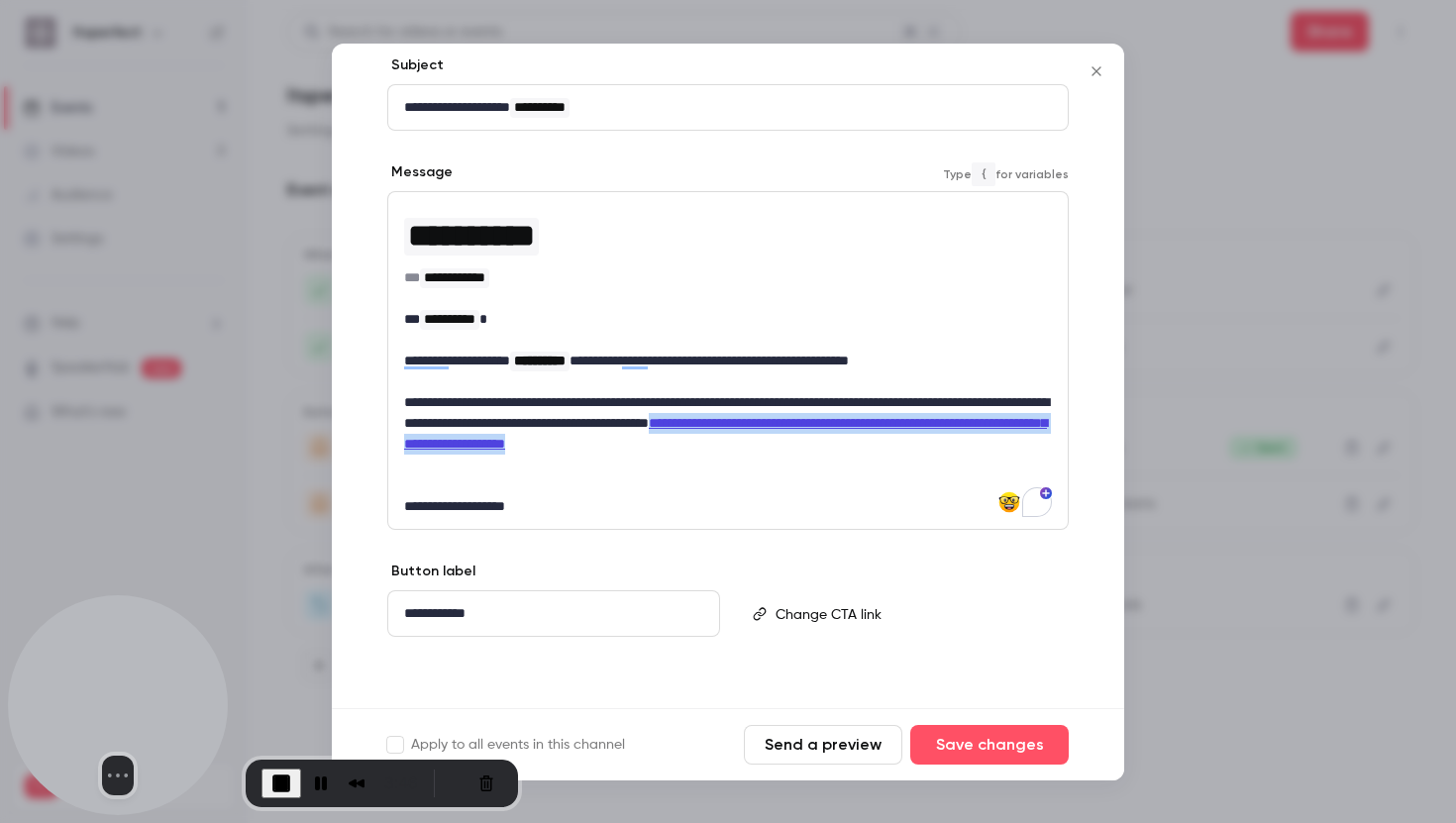 click on "**********" at bounding box center (728, 434) 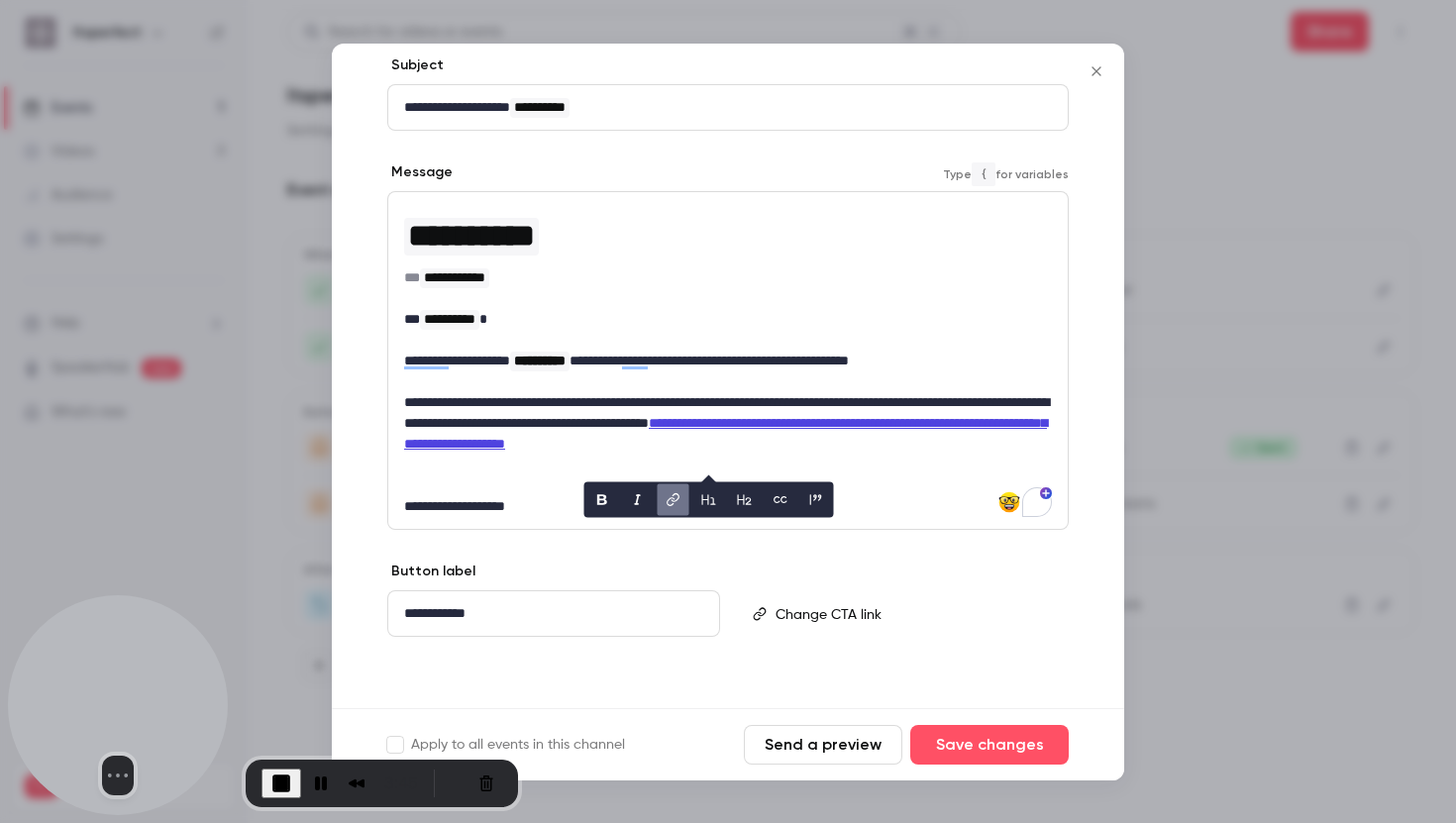 click on "**********" at bounding box center [728, 434] 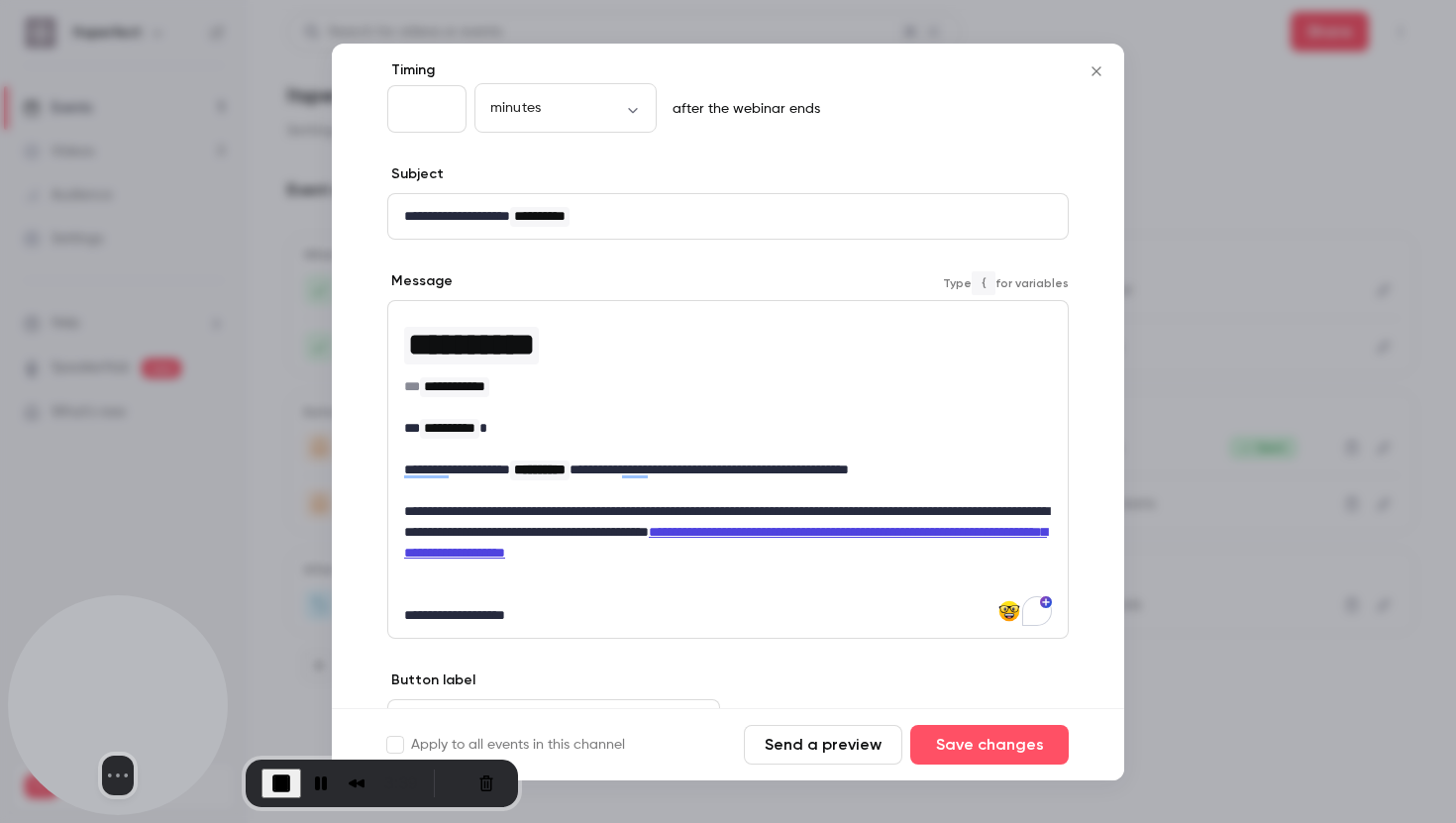 scroll, scrollTop: 211, scrollLeft: 0, axis: vertical 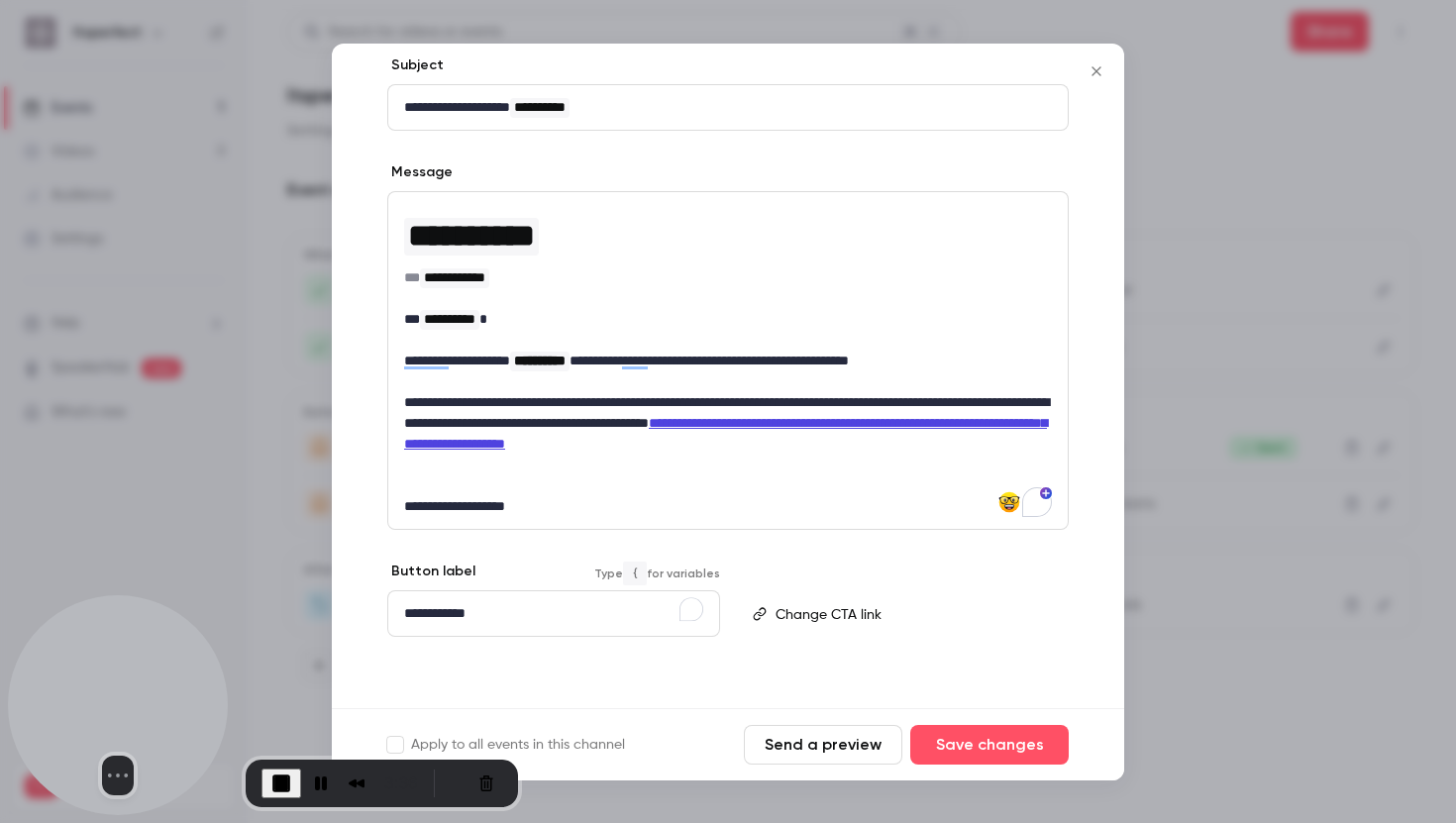 drag, startPoint x: 513, startPoint y: 611, endPoint x: 501, endPoint y: 606, distance: 13 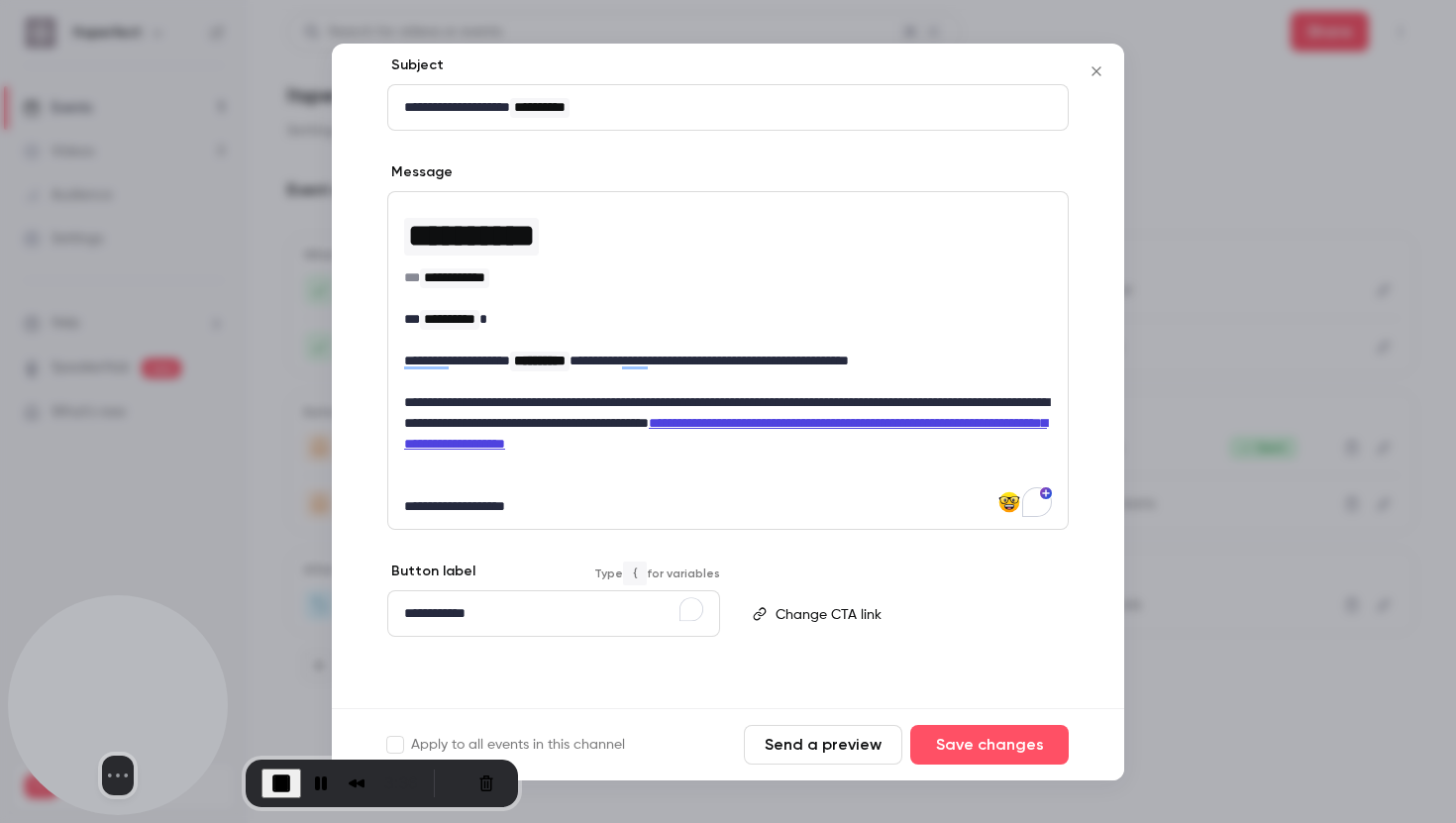 click on "**********" at bounding box center (554, 613) 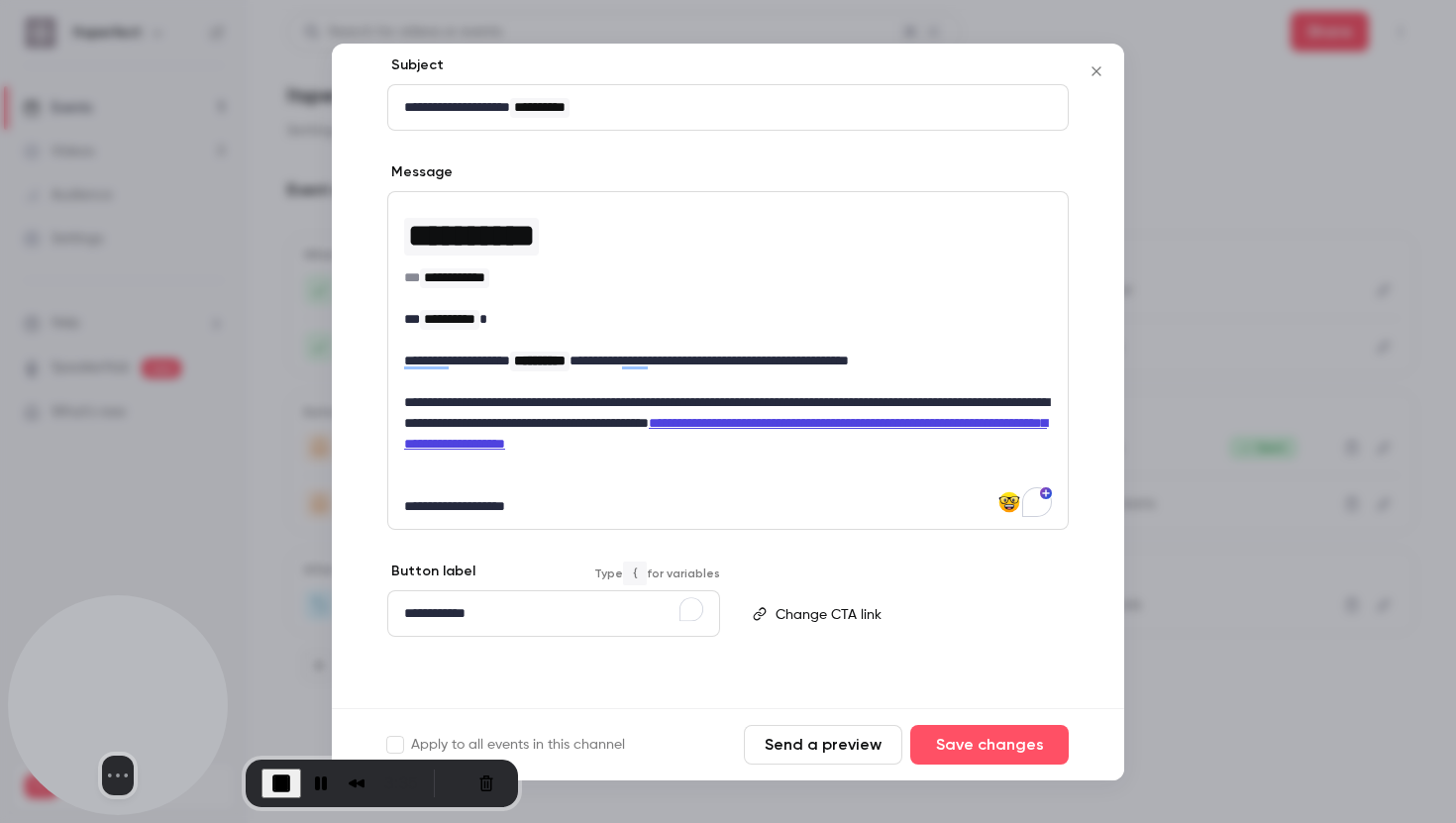 click on "**********" at bounding box center (554, 613) 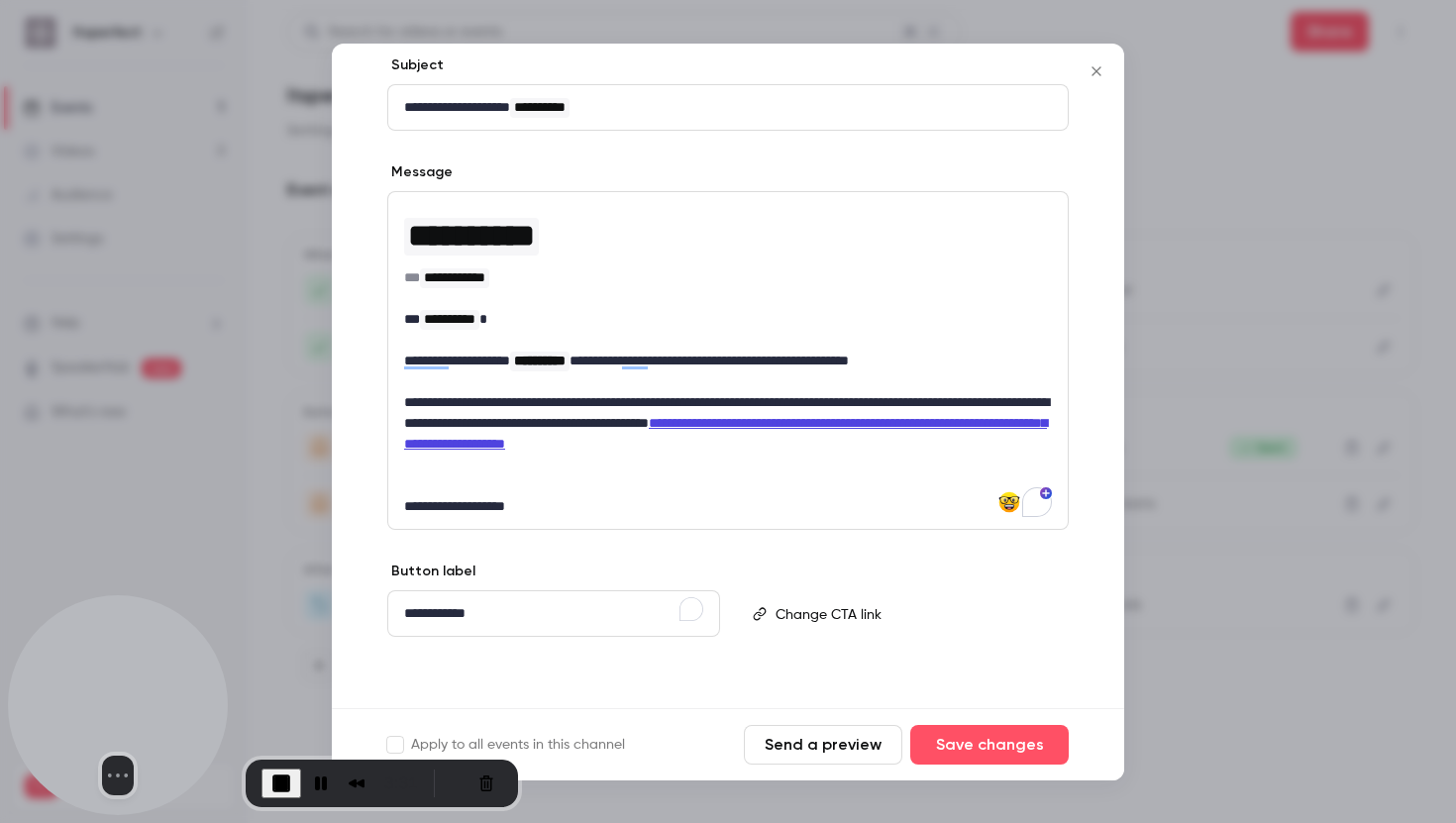 click on "Send a preview" at bounding box center (823, 745) 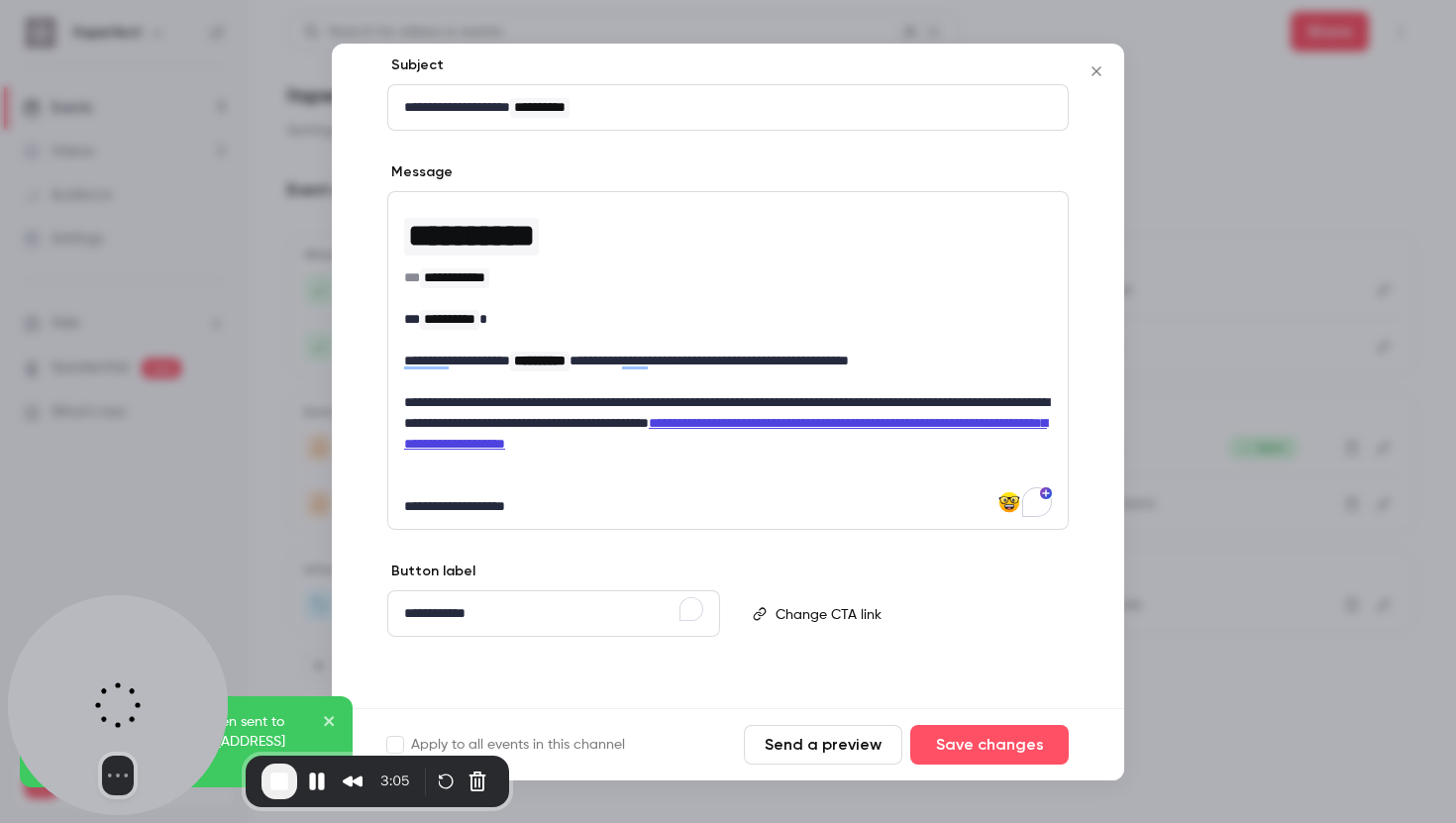 click at bounding box center (728, 298) 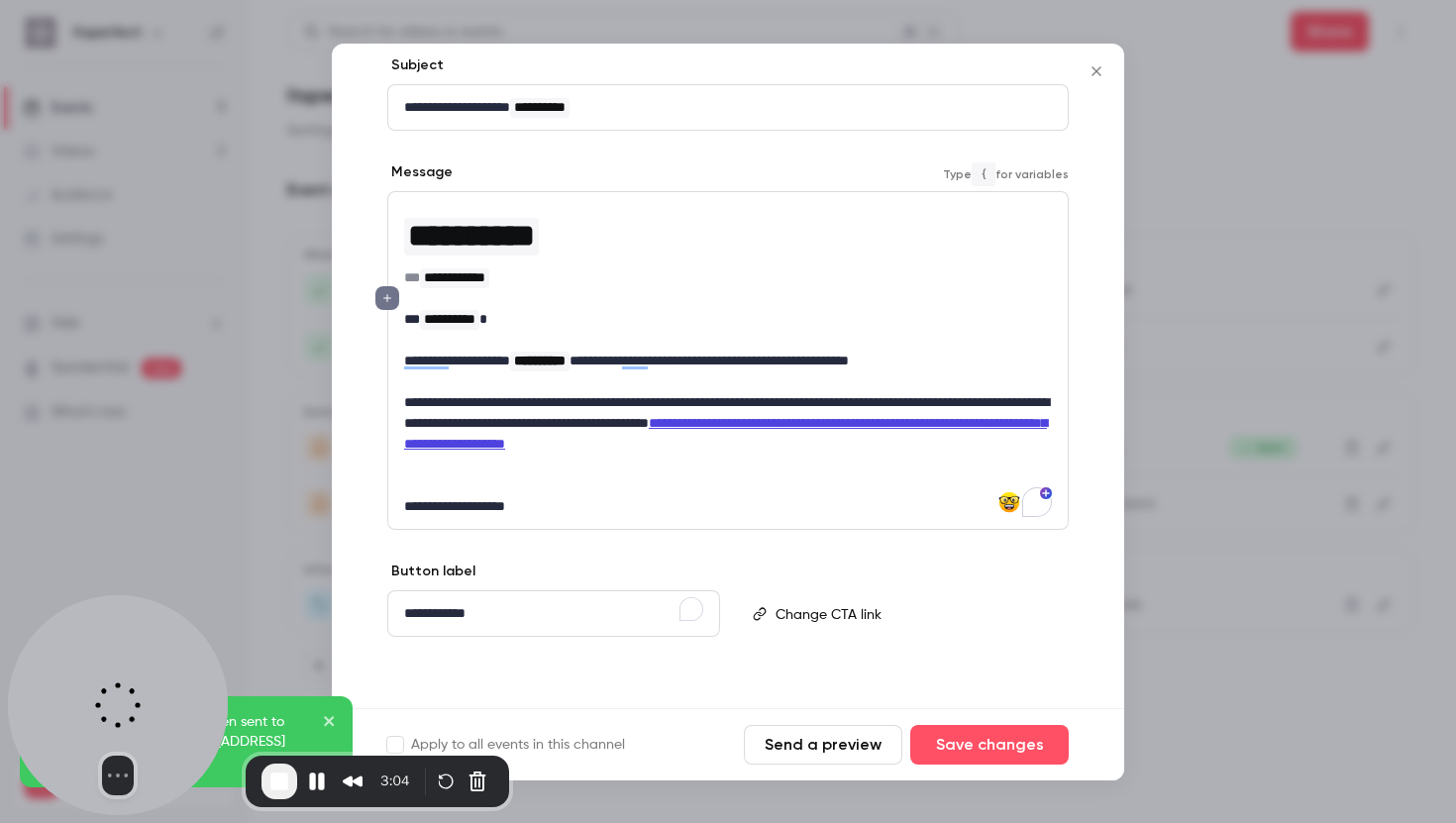 click on "**********" at bounding box center (728, 360) 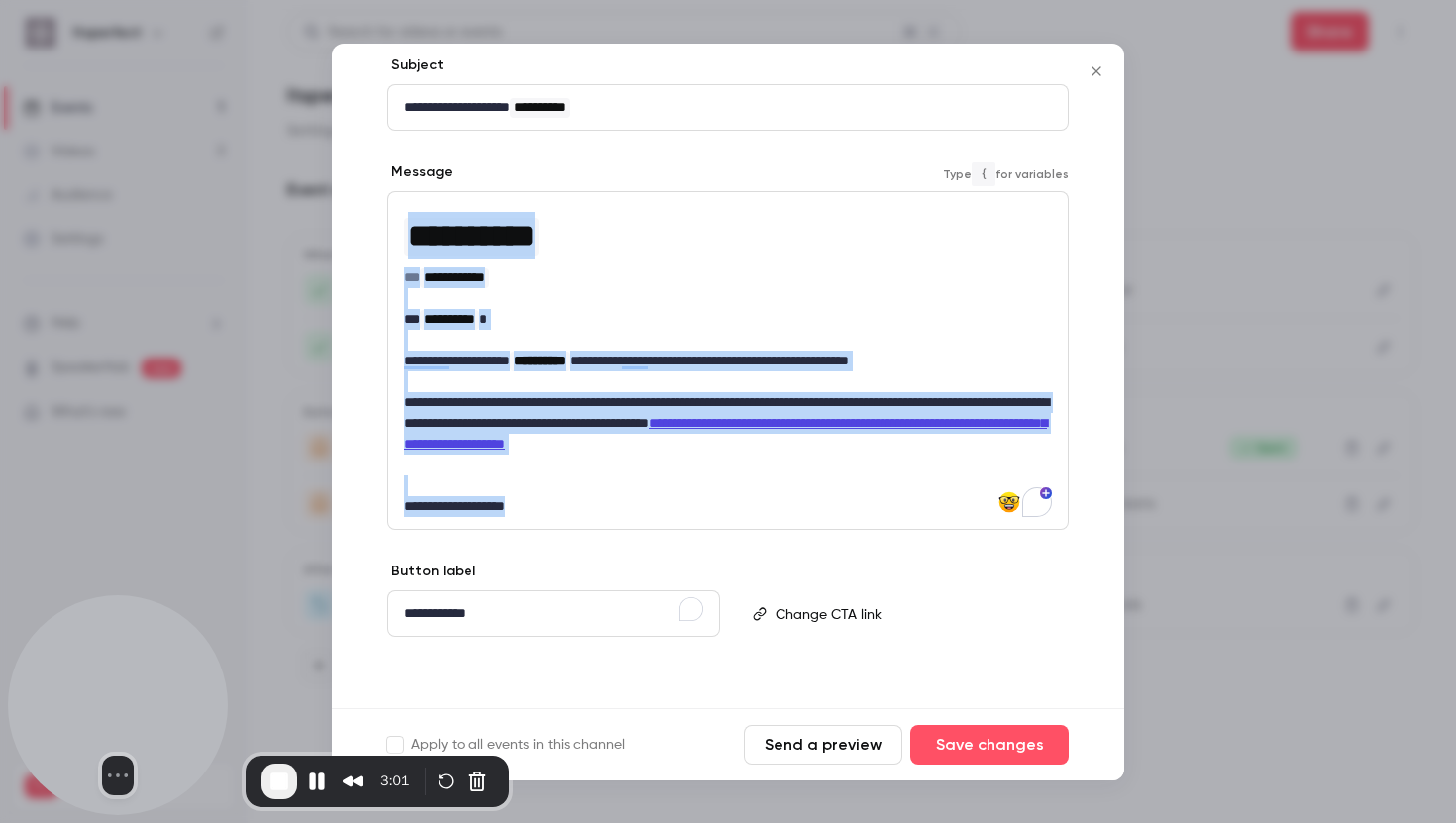 drag, startPoint x: 604, startPoint y: 507, endPoint x: 385, endPoint y: 199, distance: 377.92195 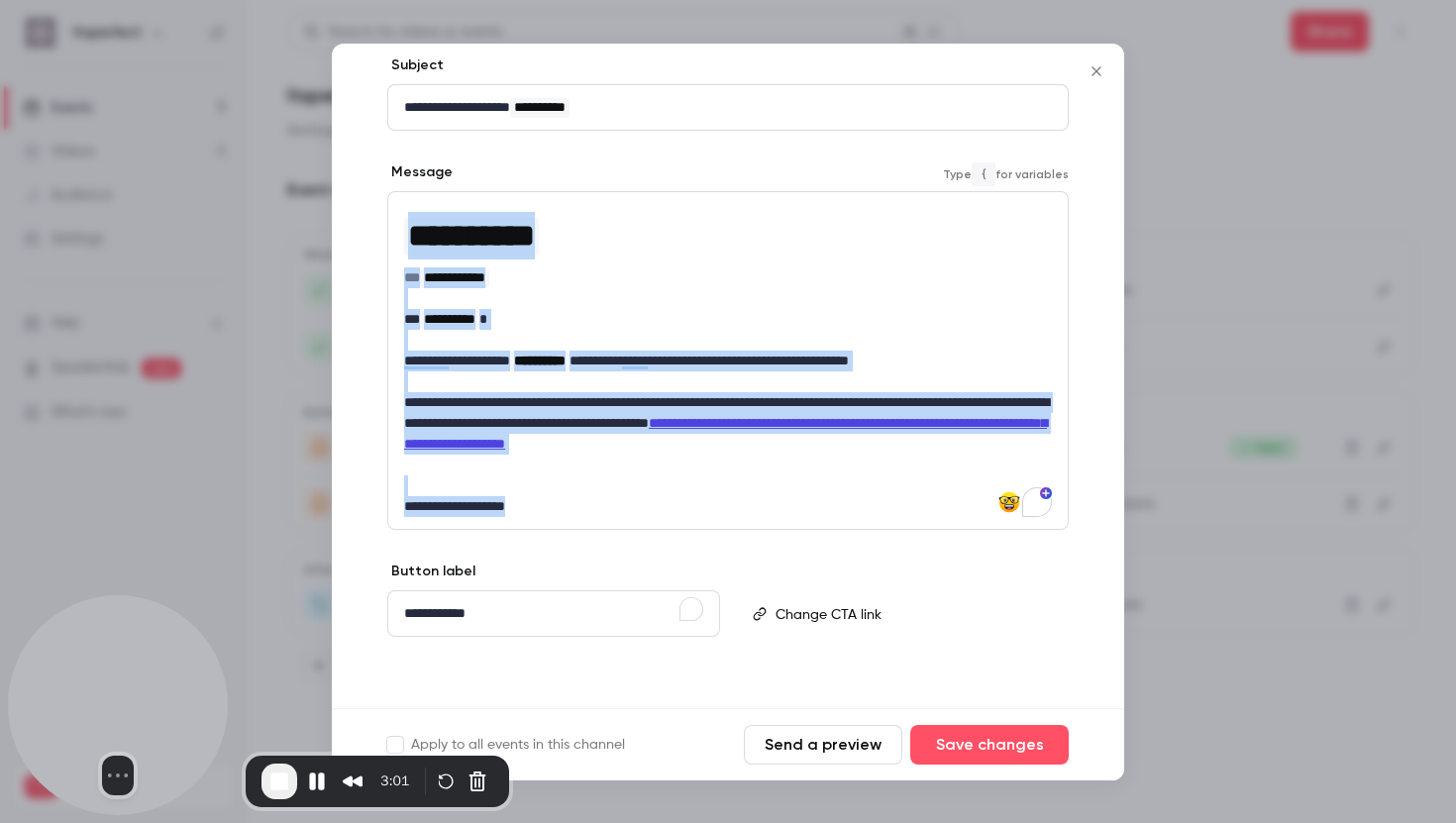 click on "**********" at bounding box center (728, 330) 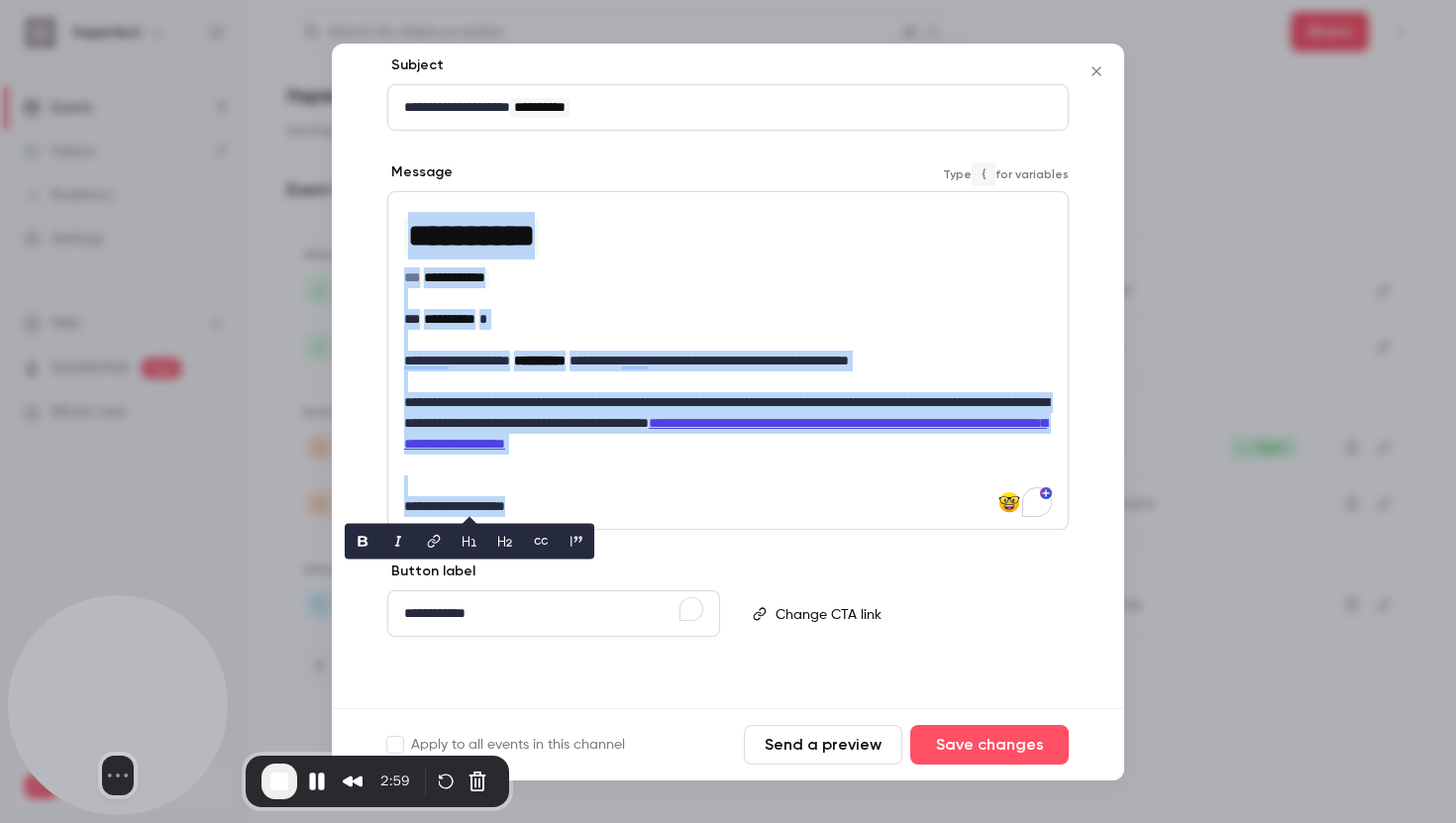click at bounding box center [728, 340] 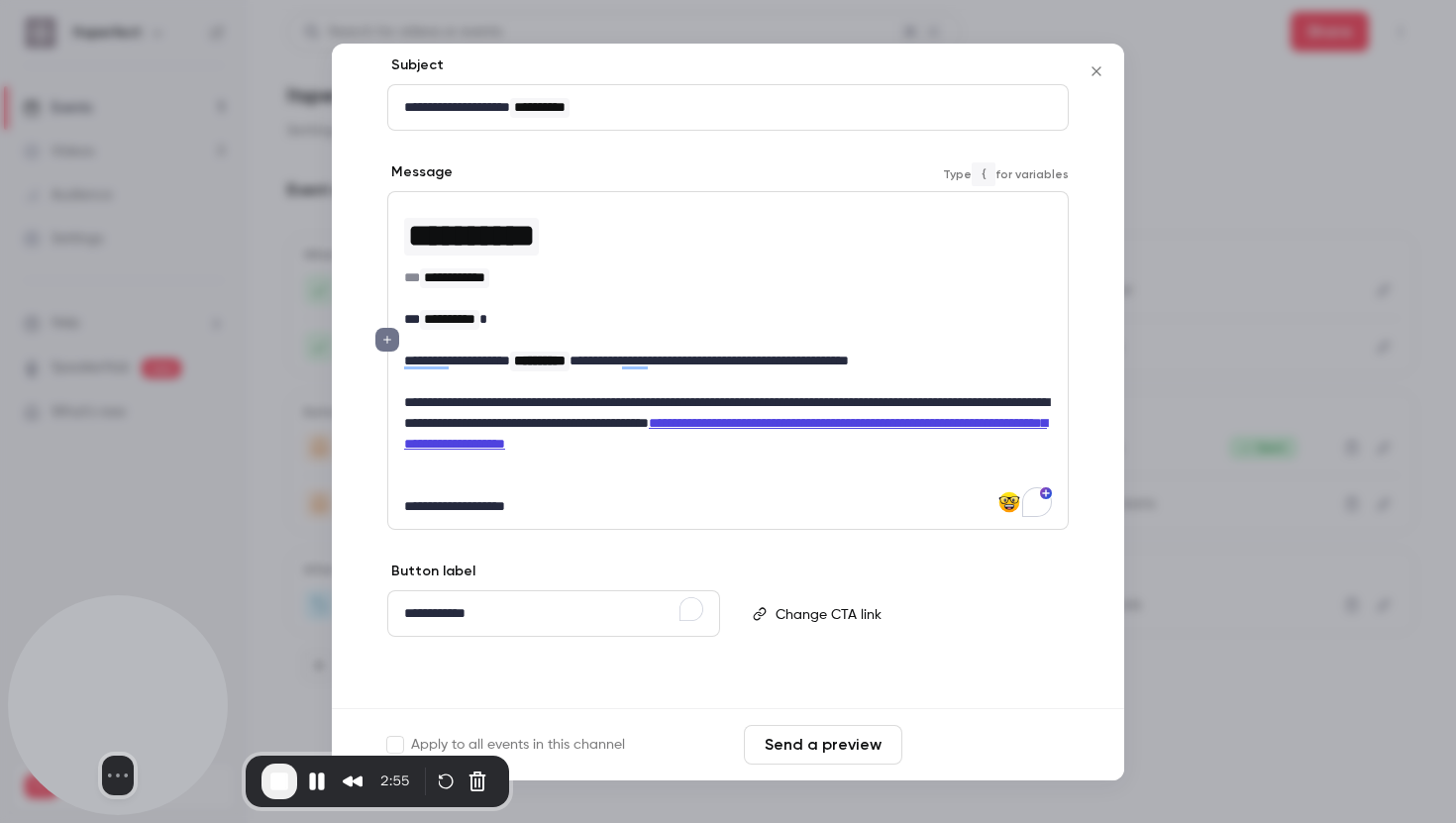 click on "Save changes" at bounding box center [989, 745] 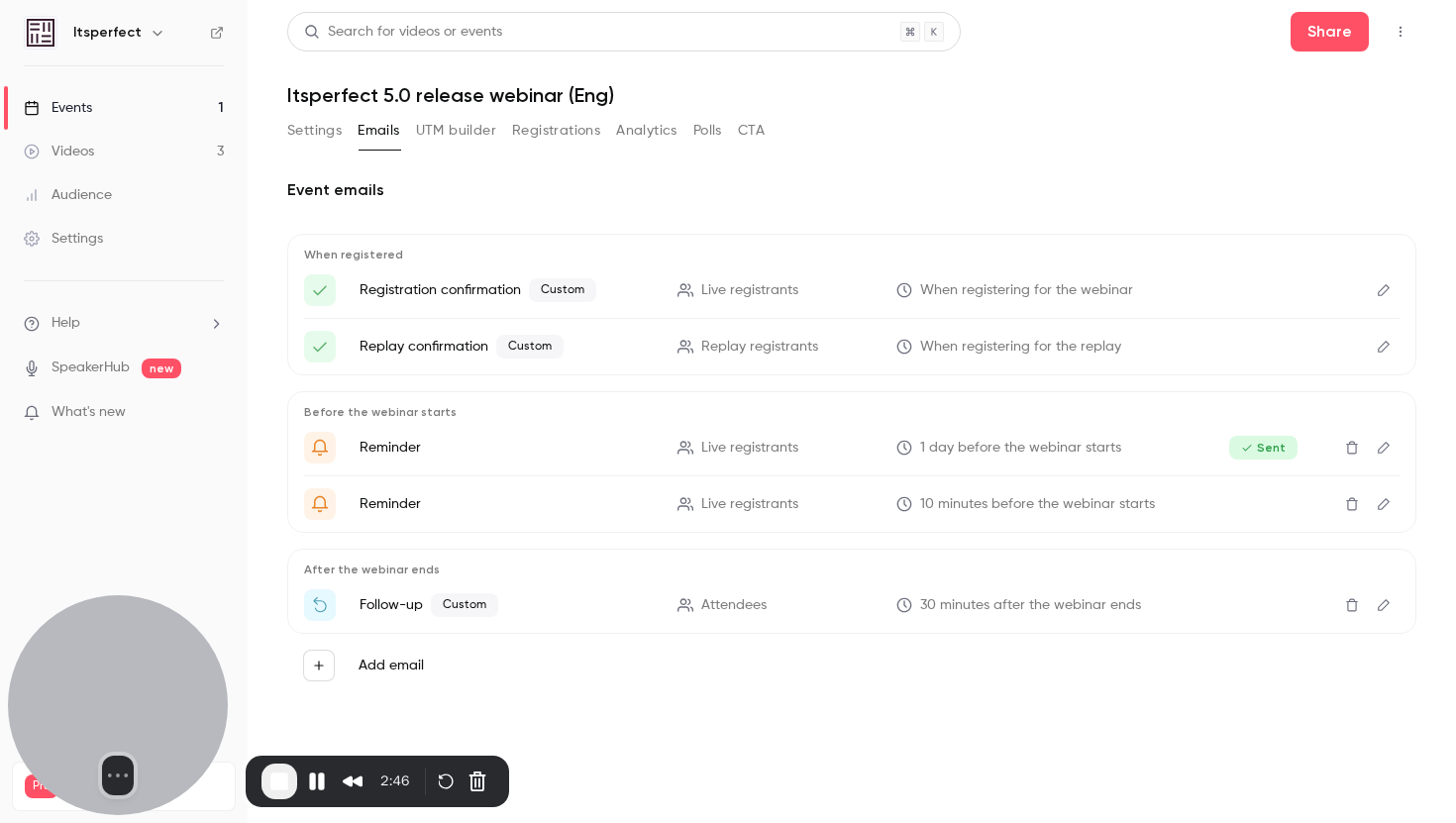 click on "Add email" at bounding box center [391, 666] 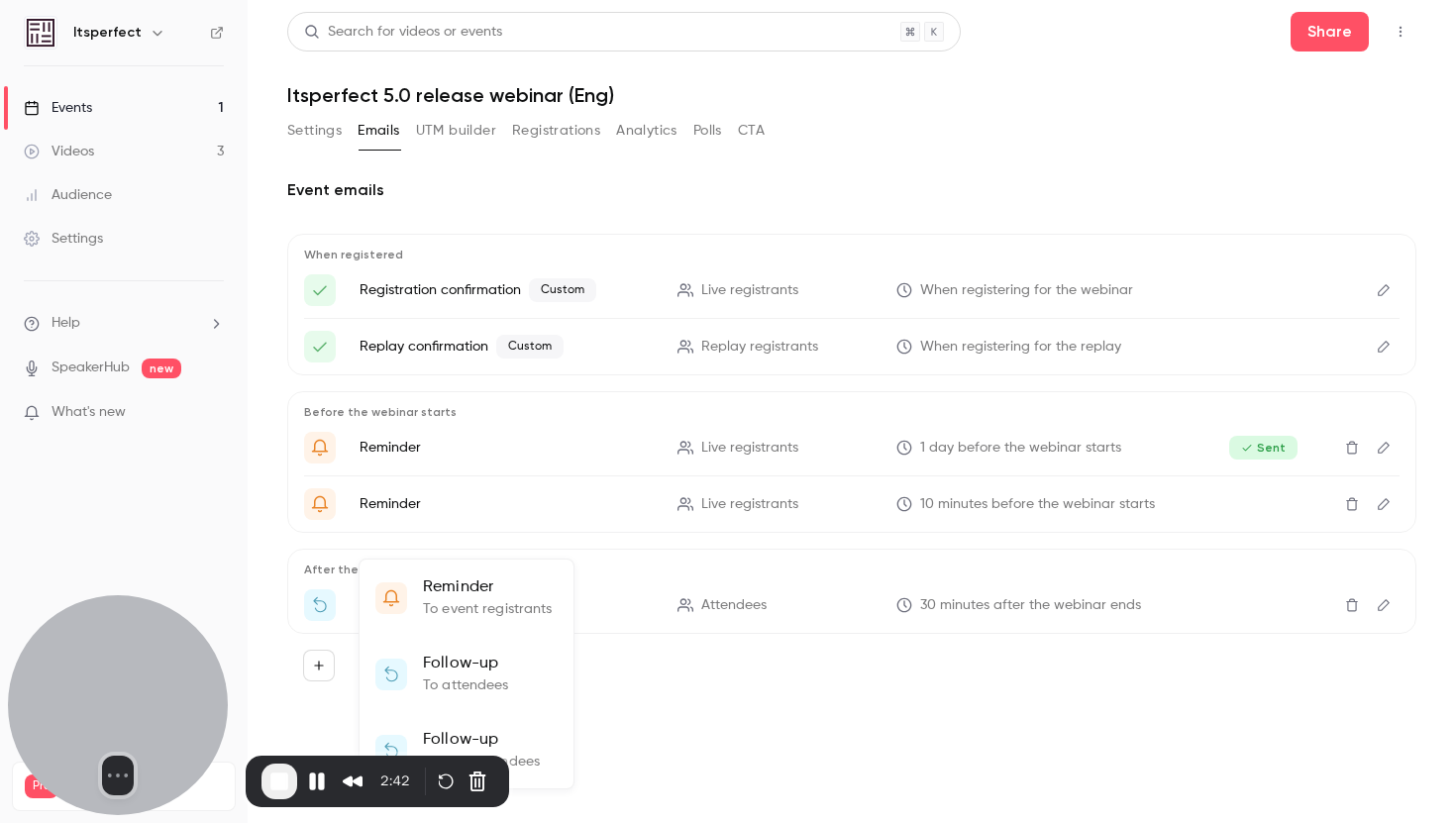 click on "Follow-up" at bounding box center (481, 740) 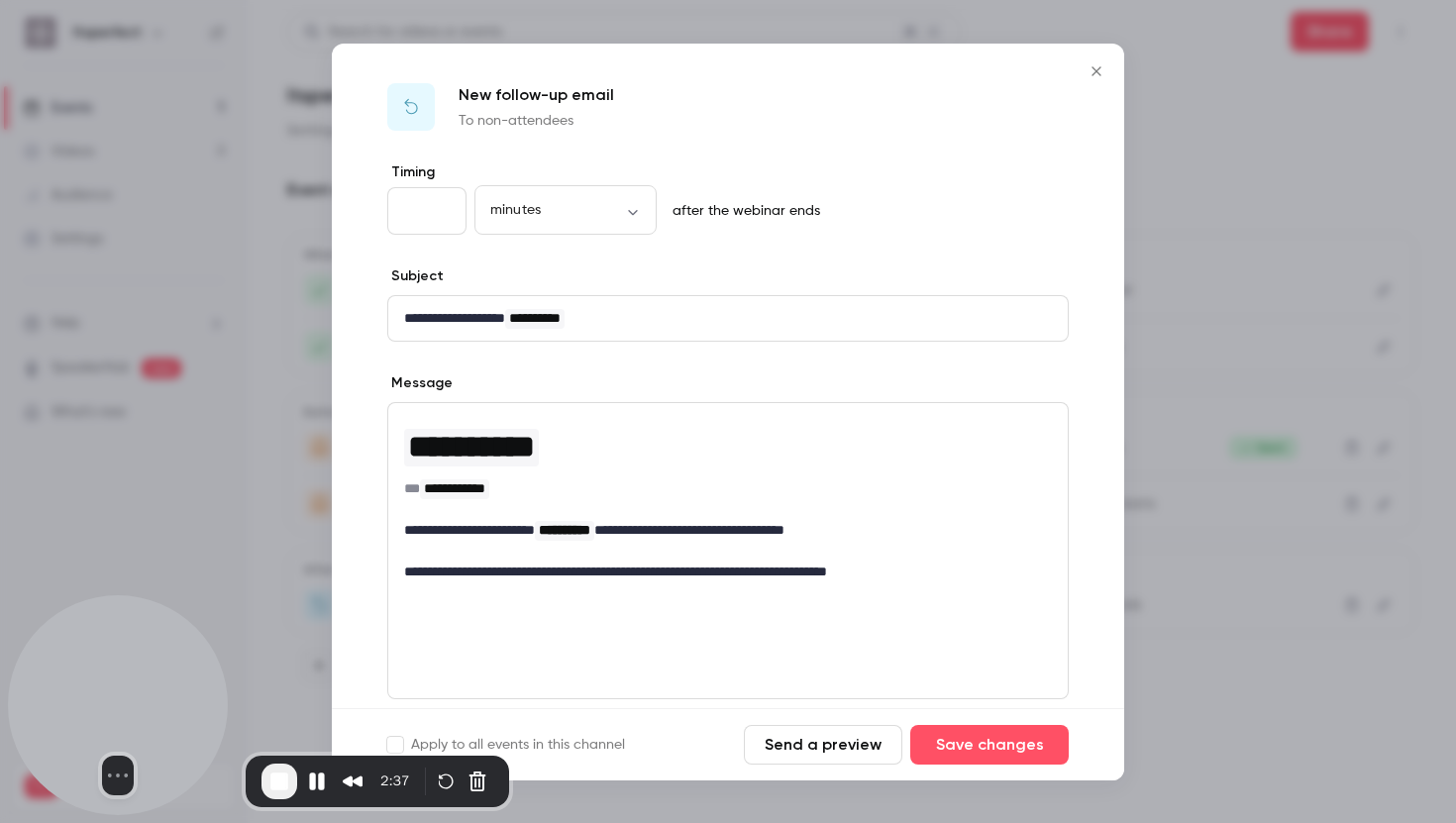 click on "**********" at bounding box center (728, 318) 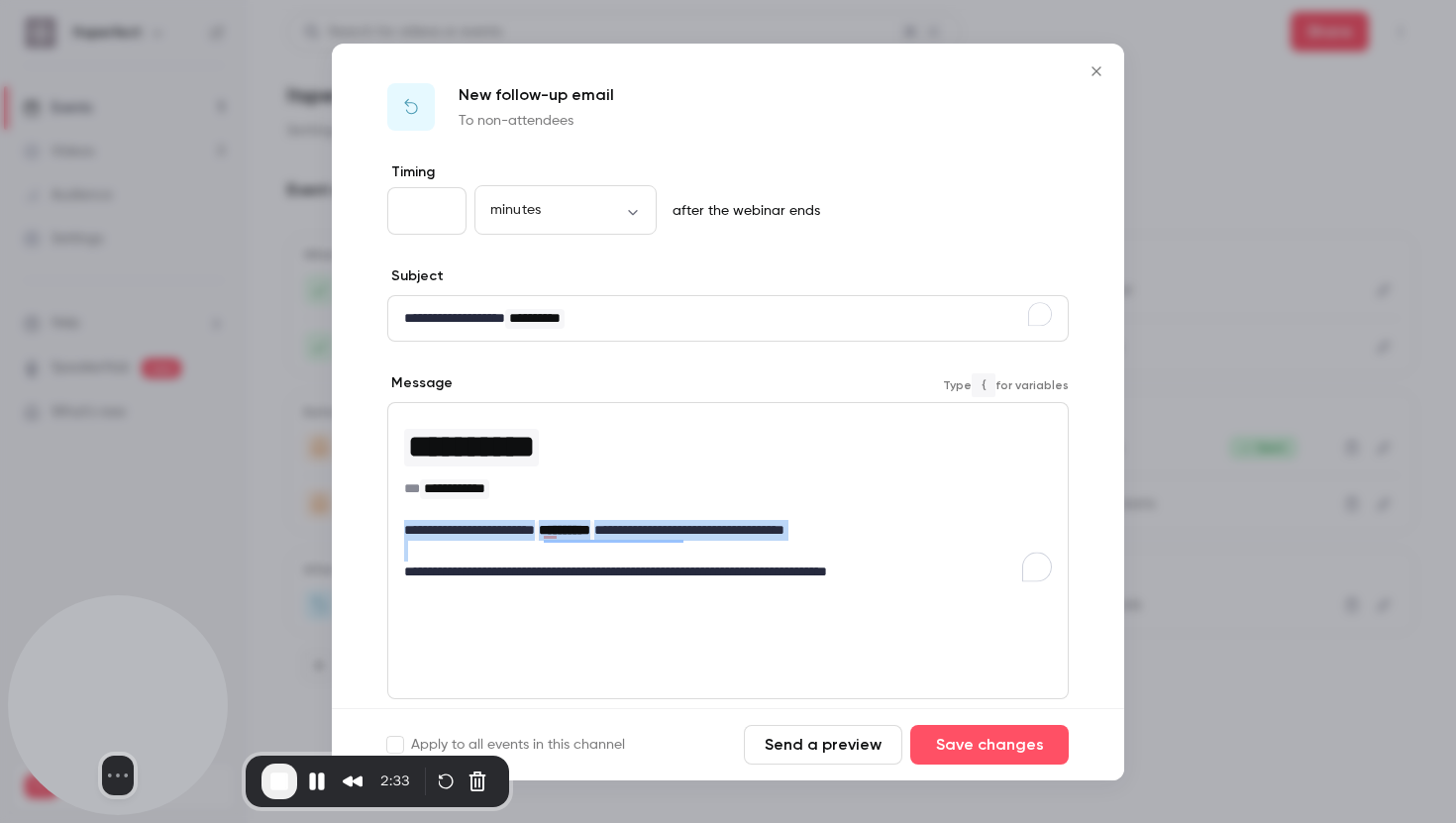 drag, startPoint x: 931, startPoint y: 559, endPoint x: 386, endPoint y: 529, distance: 545.82506 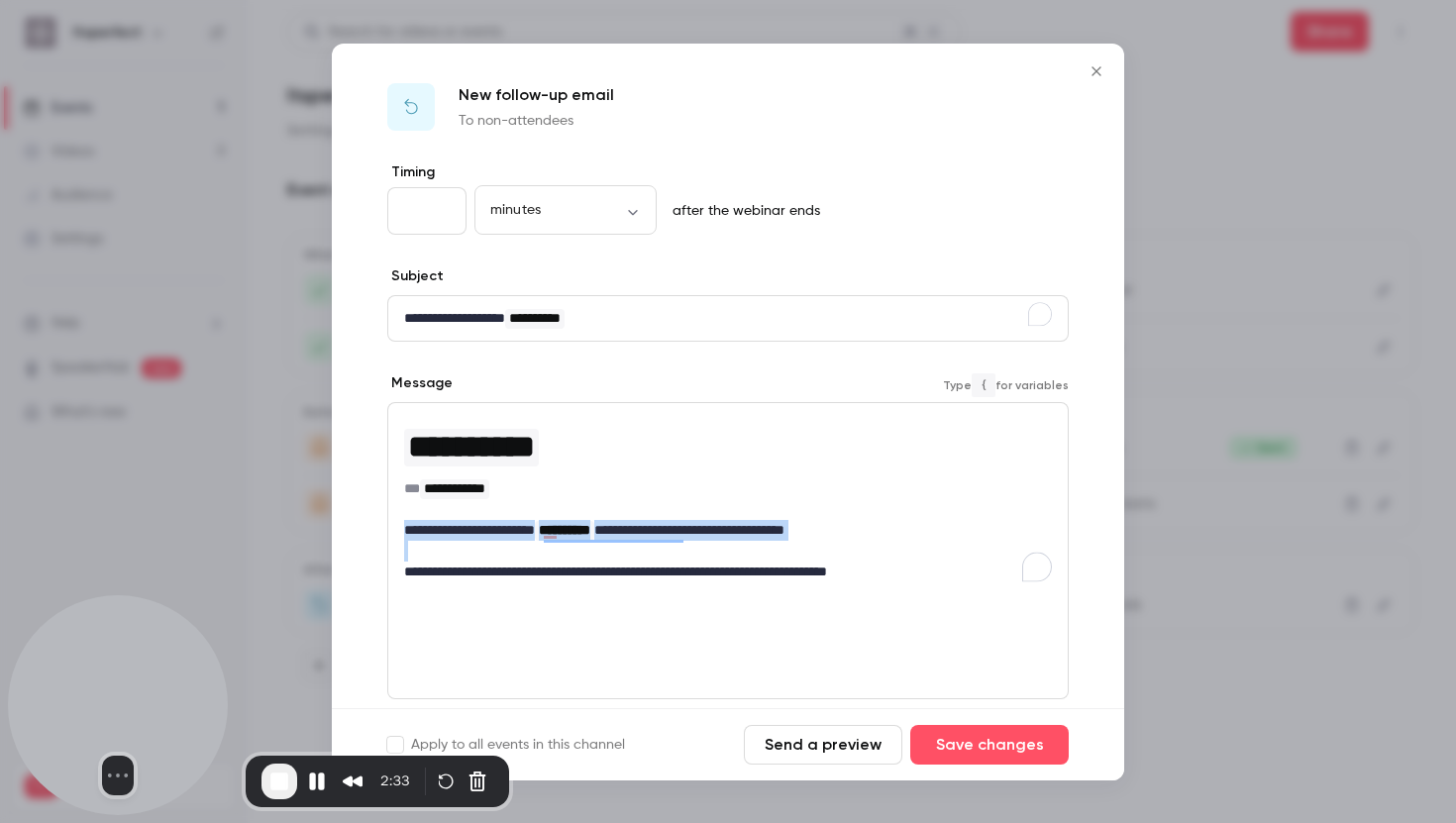 click on "**********" at bounding box center [728, 551] 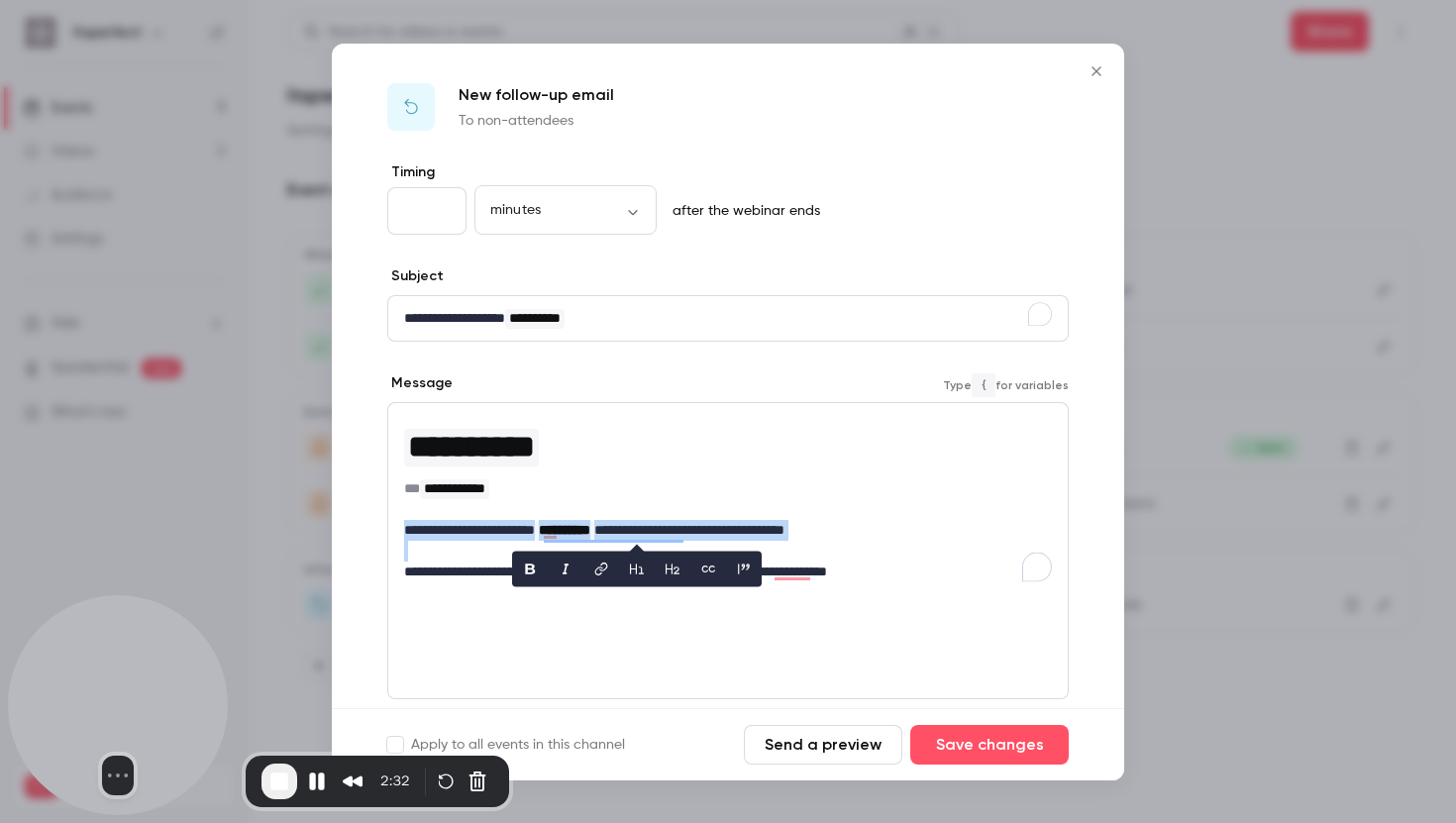 click at bounding box center (530, 568) 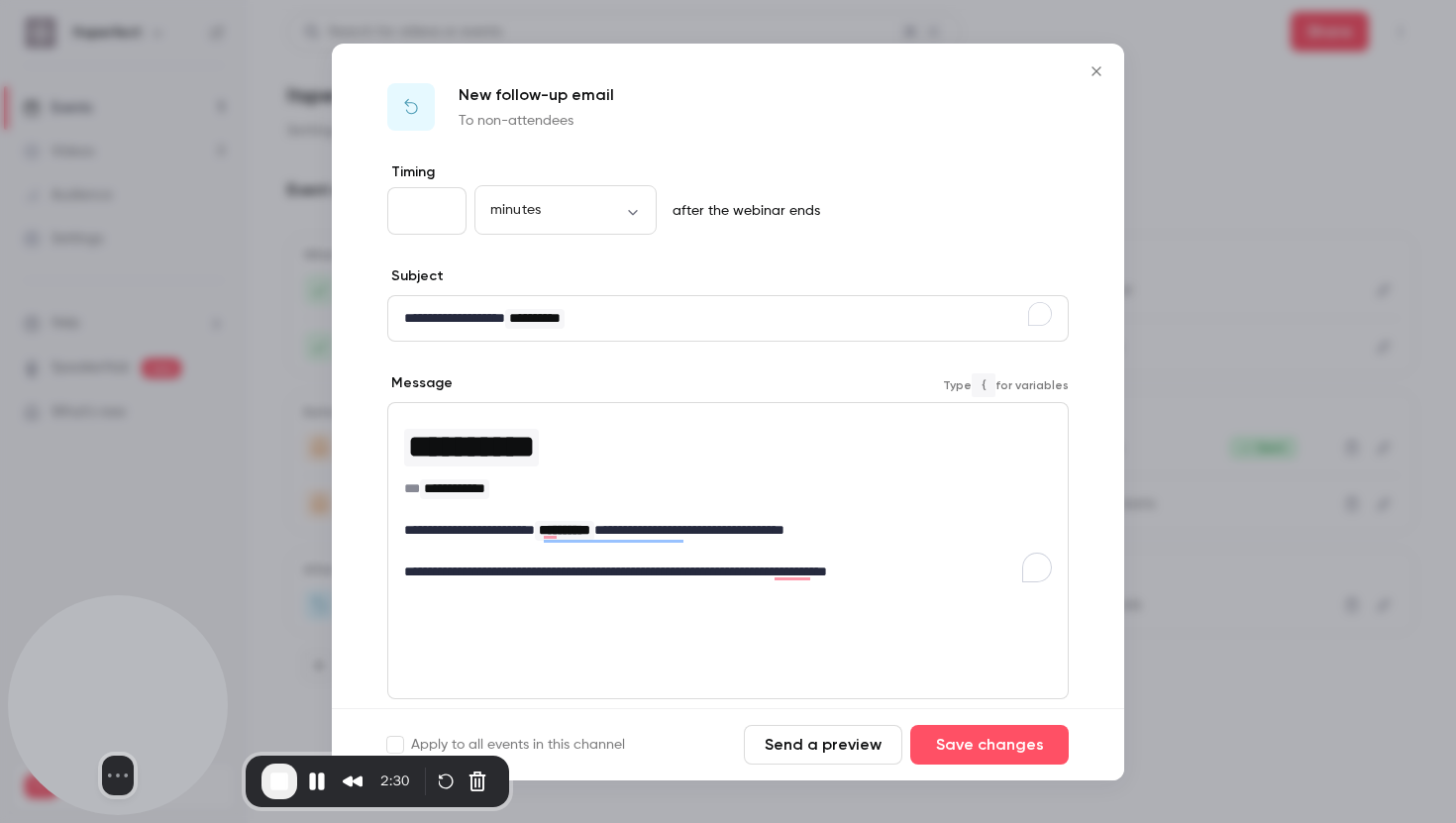click on "**********" at bounding box center (728, 530) 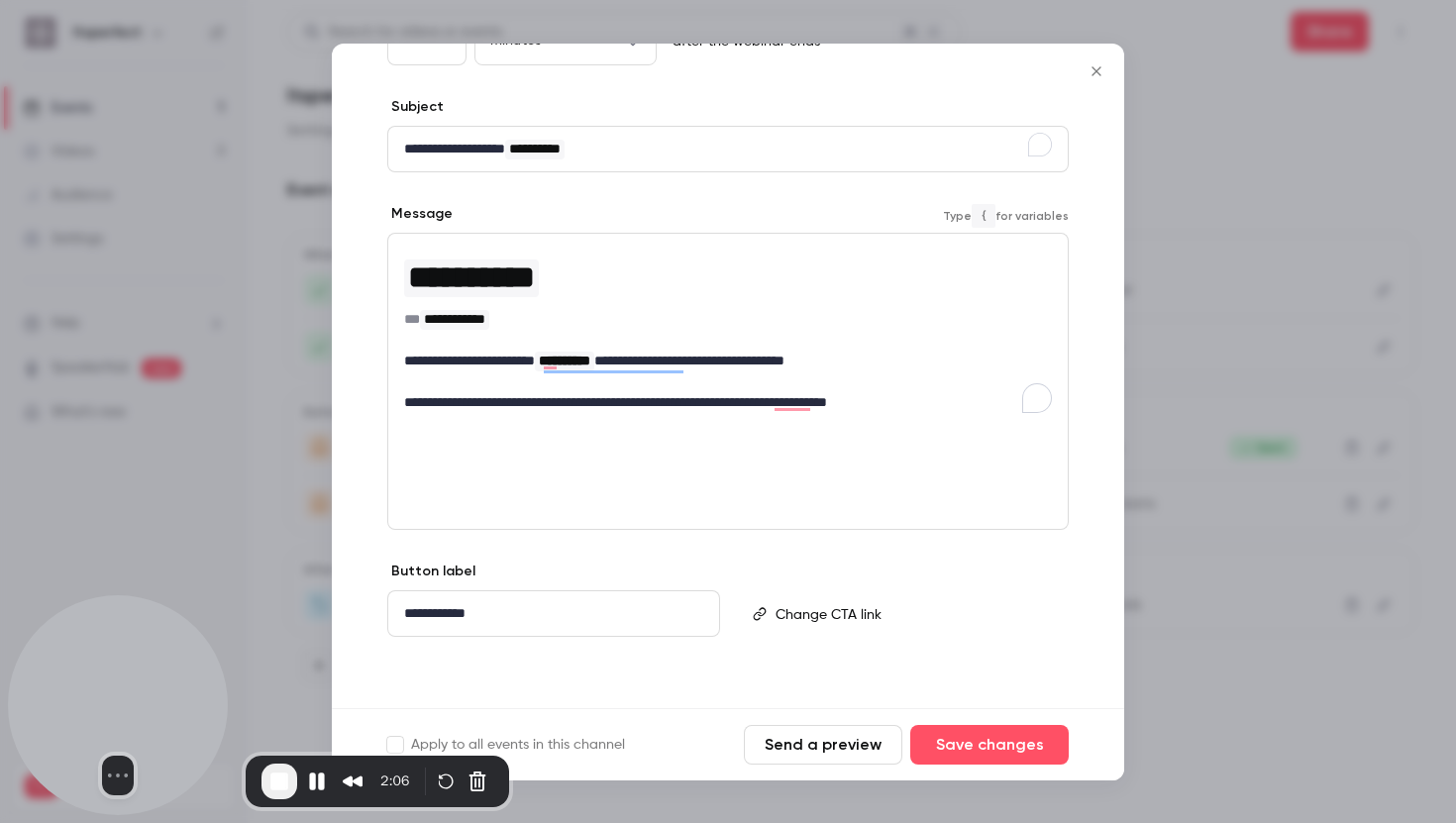 scroll, scrollTop: 0, scrollLeft: 0, axis: both 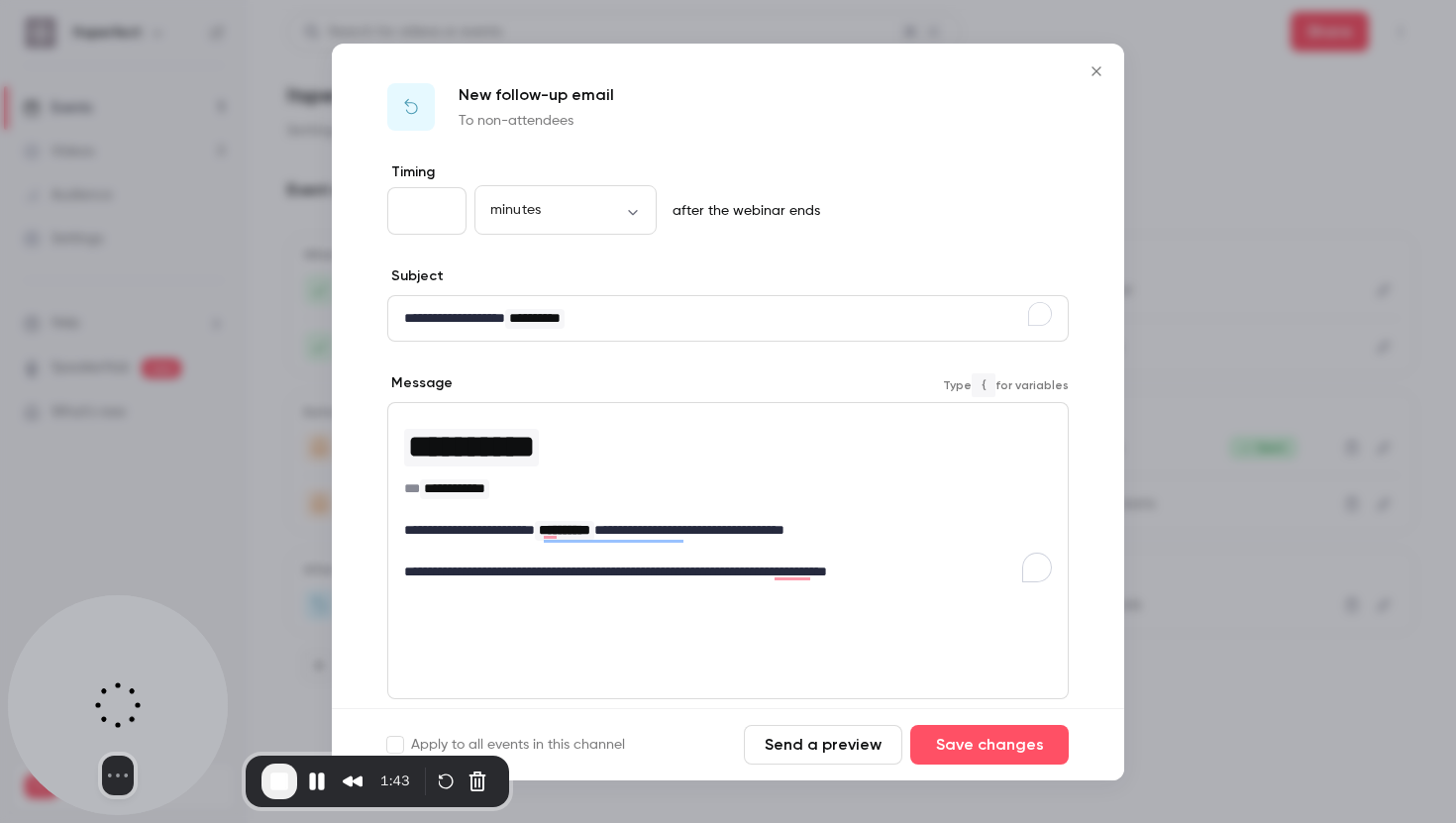 click on "**********" at bounding box center [728, 551] 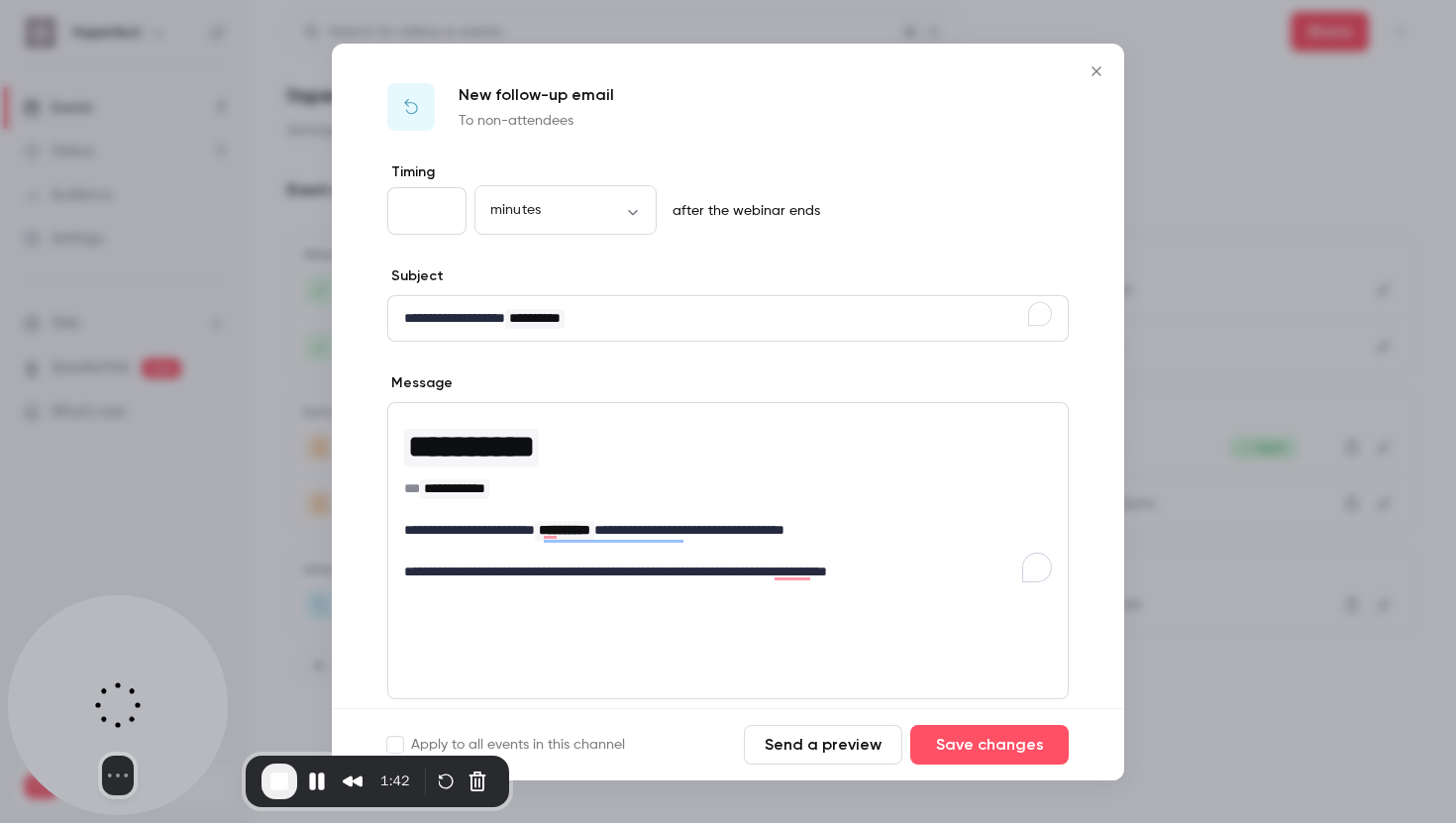 click on "**********" at bounding box center [728, 571] 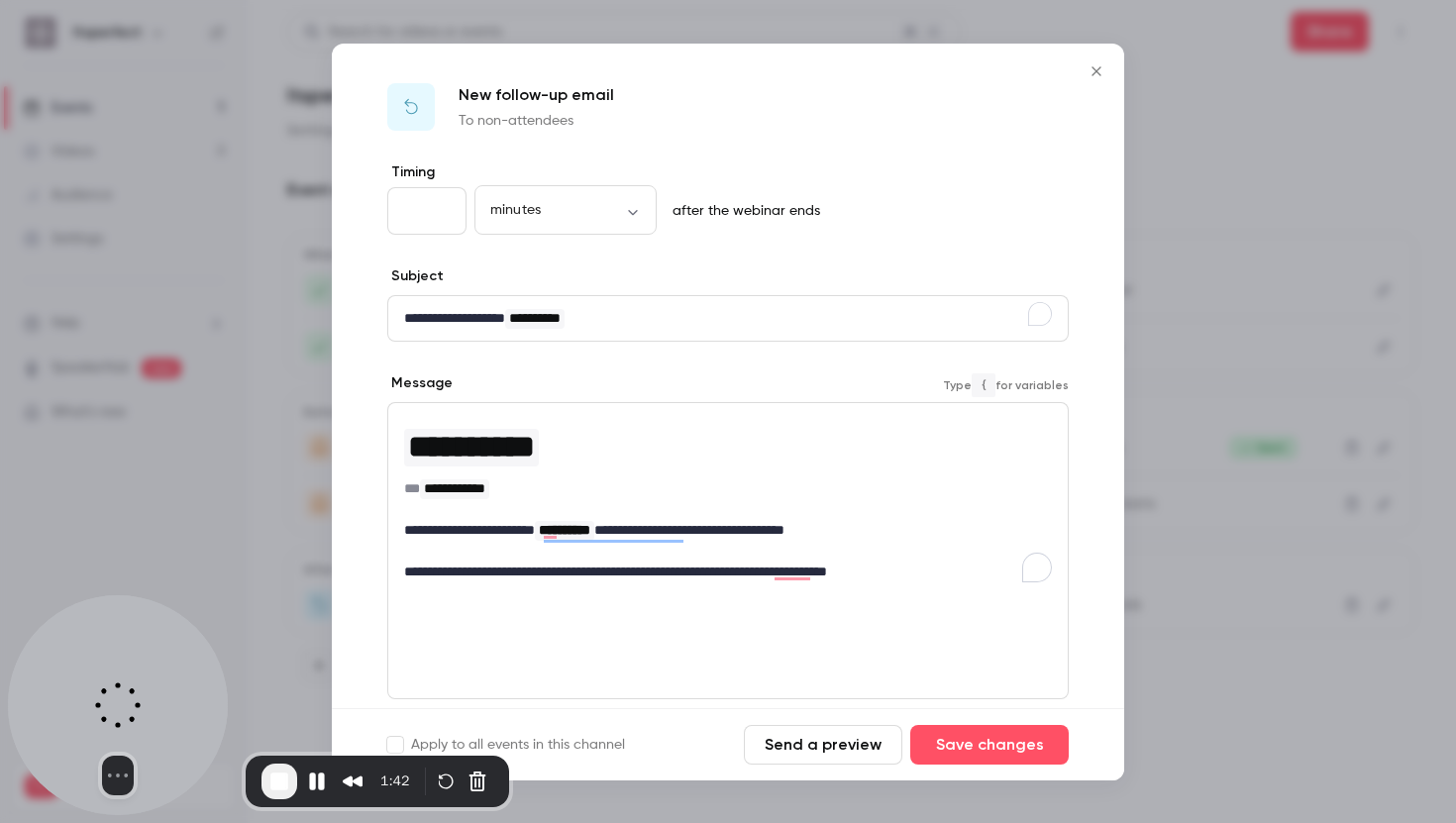 type 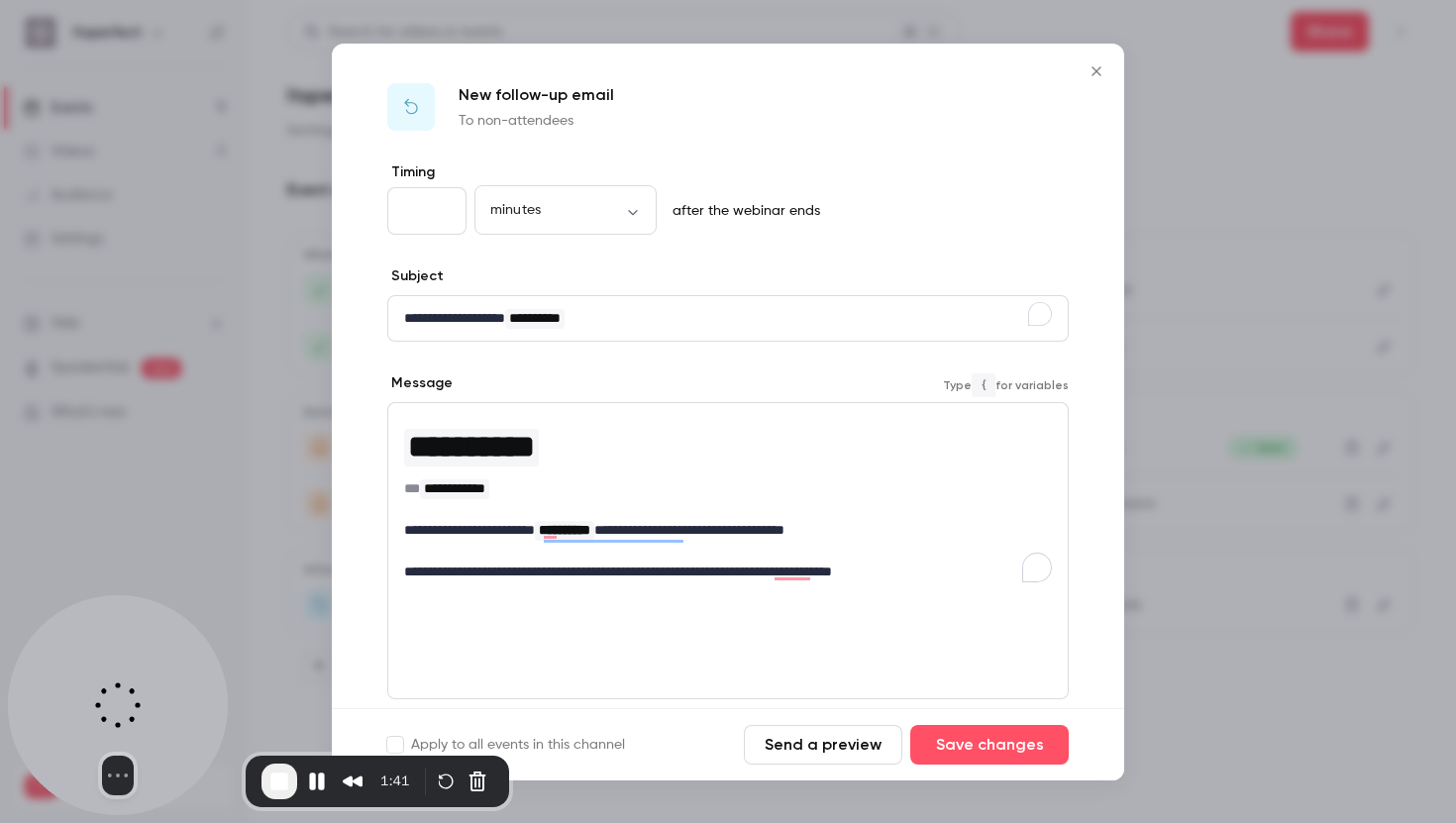 scroll, scrollTop: 0, scrollLeft: 0, axis: both 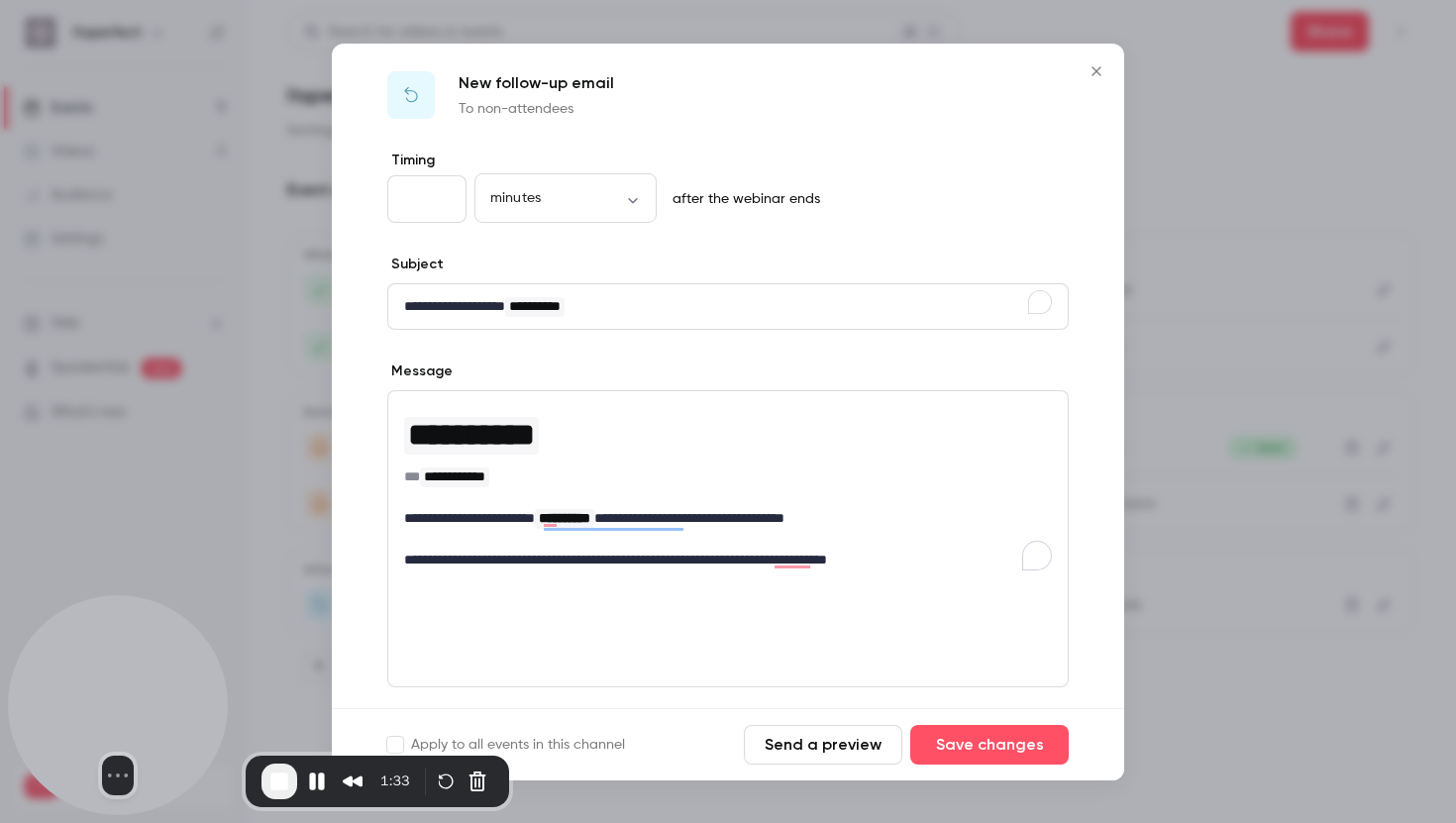 click at bounding box center (279, 781) 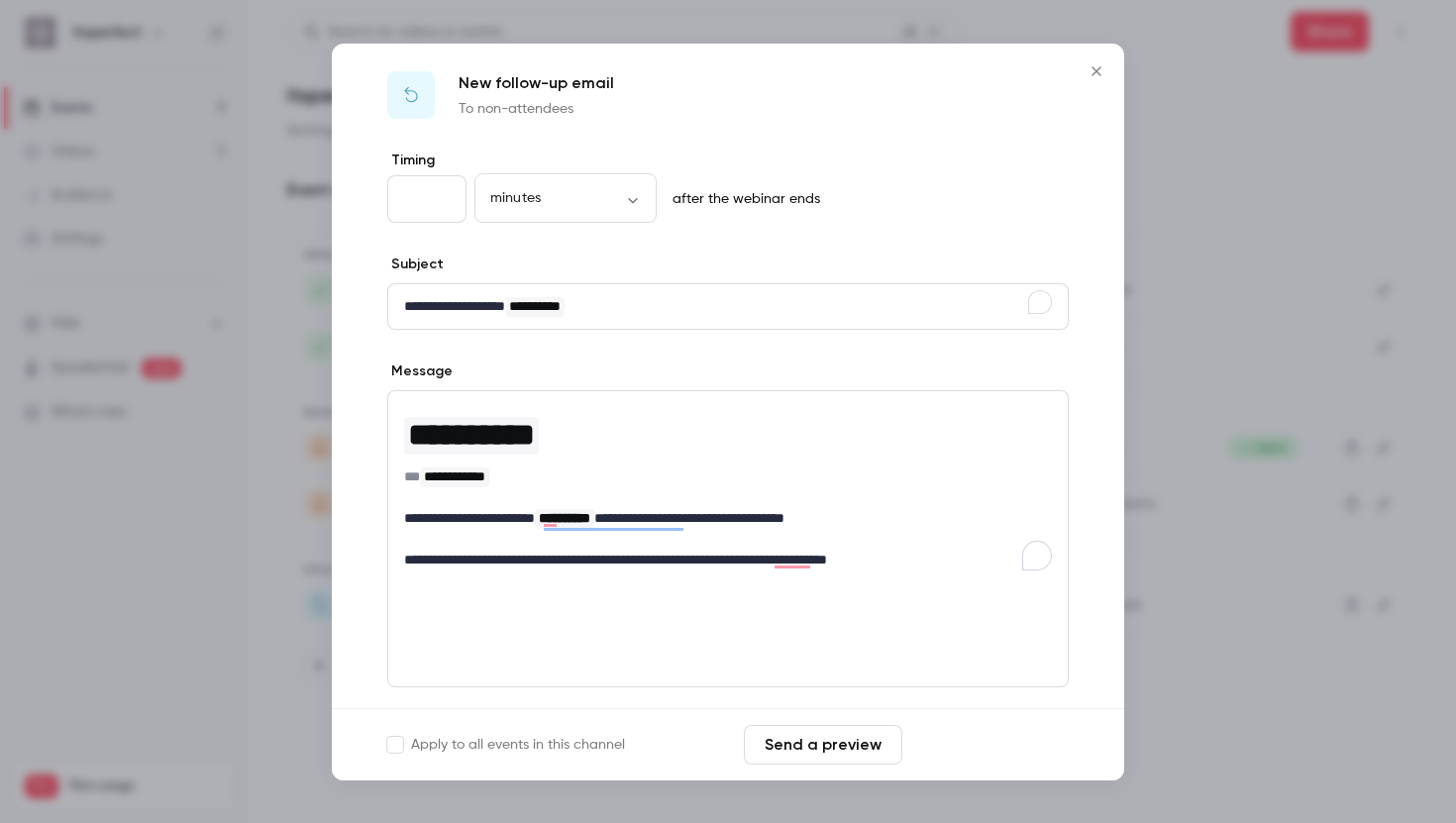 click on "Save changes" at bounding box center [989, 745] 